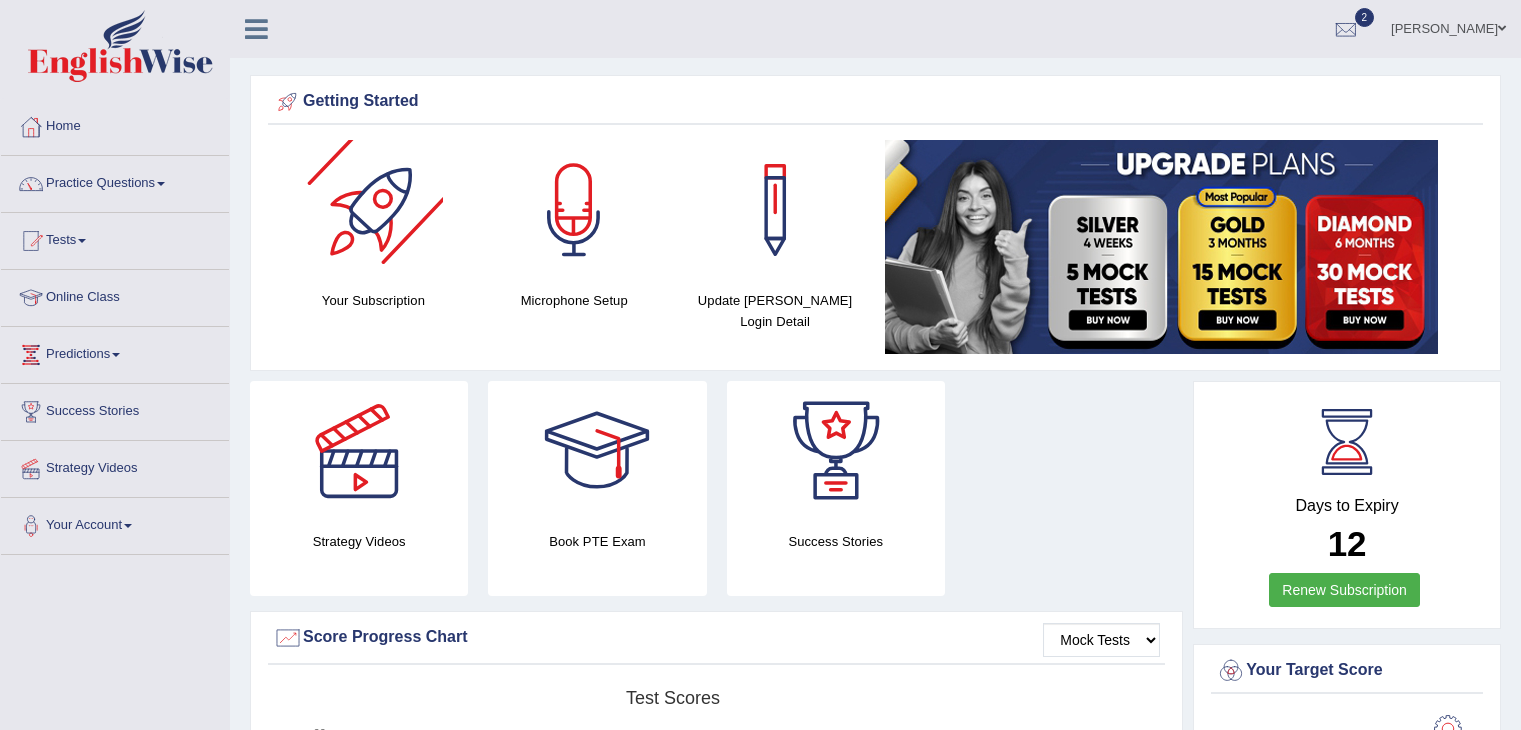 scroll, scrollTop: 0, scrollLeft: 0, axis: both 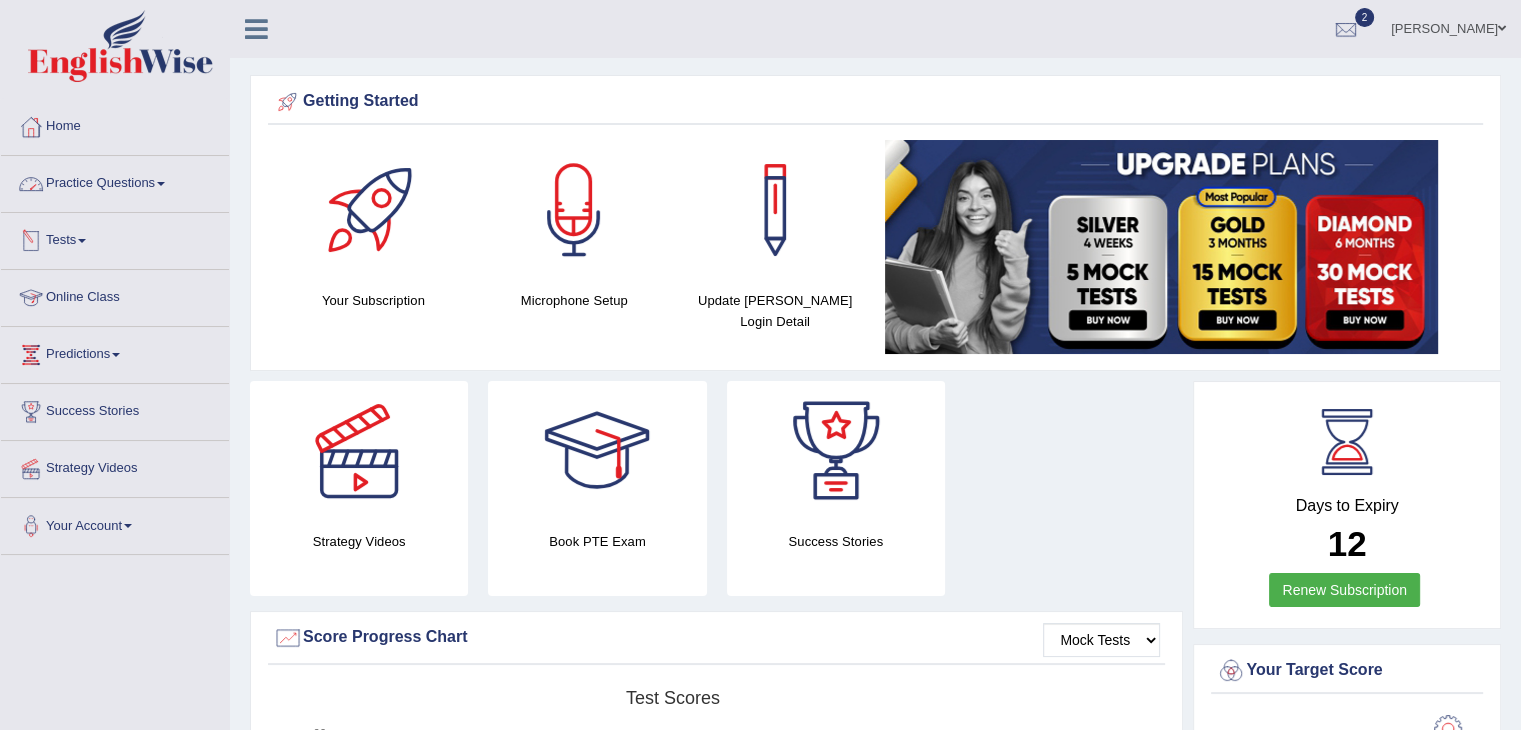 click on "Practice Questions" at bounding box center [115, 181] 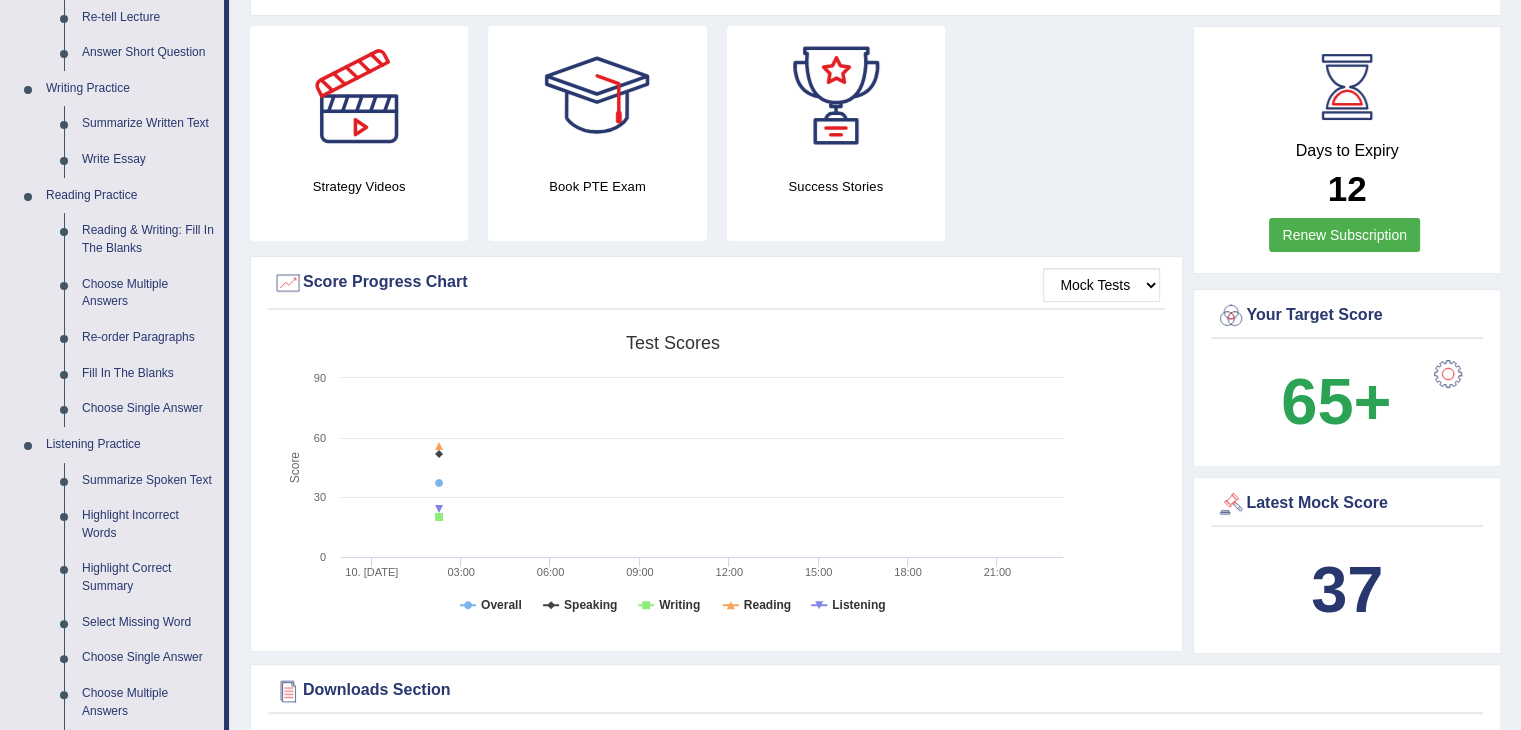 scroll, scrollTop: 360, scrollLeft: 0, axis: vertical 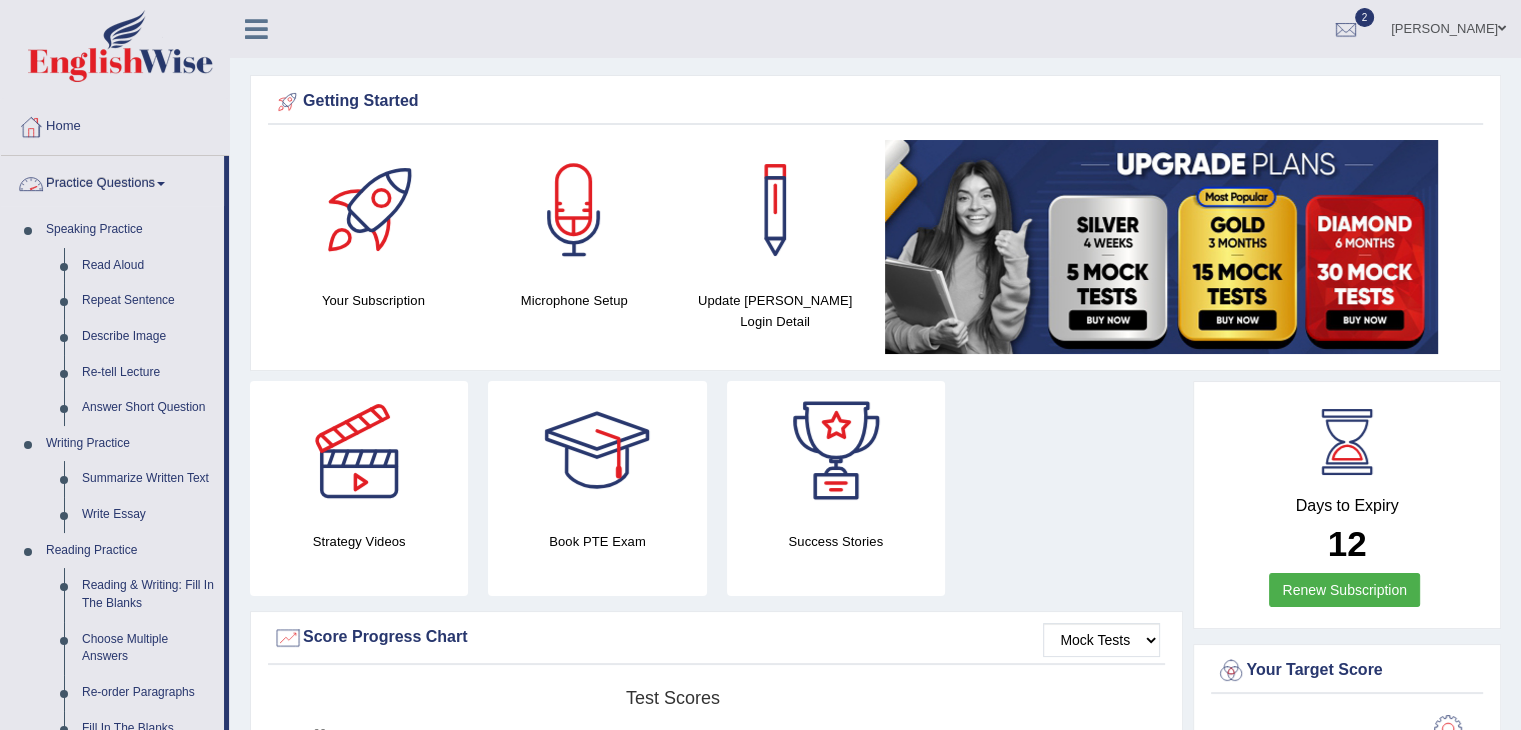 click at bounding box center [161, 184] 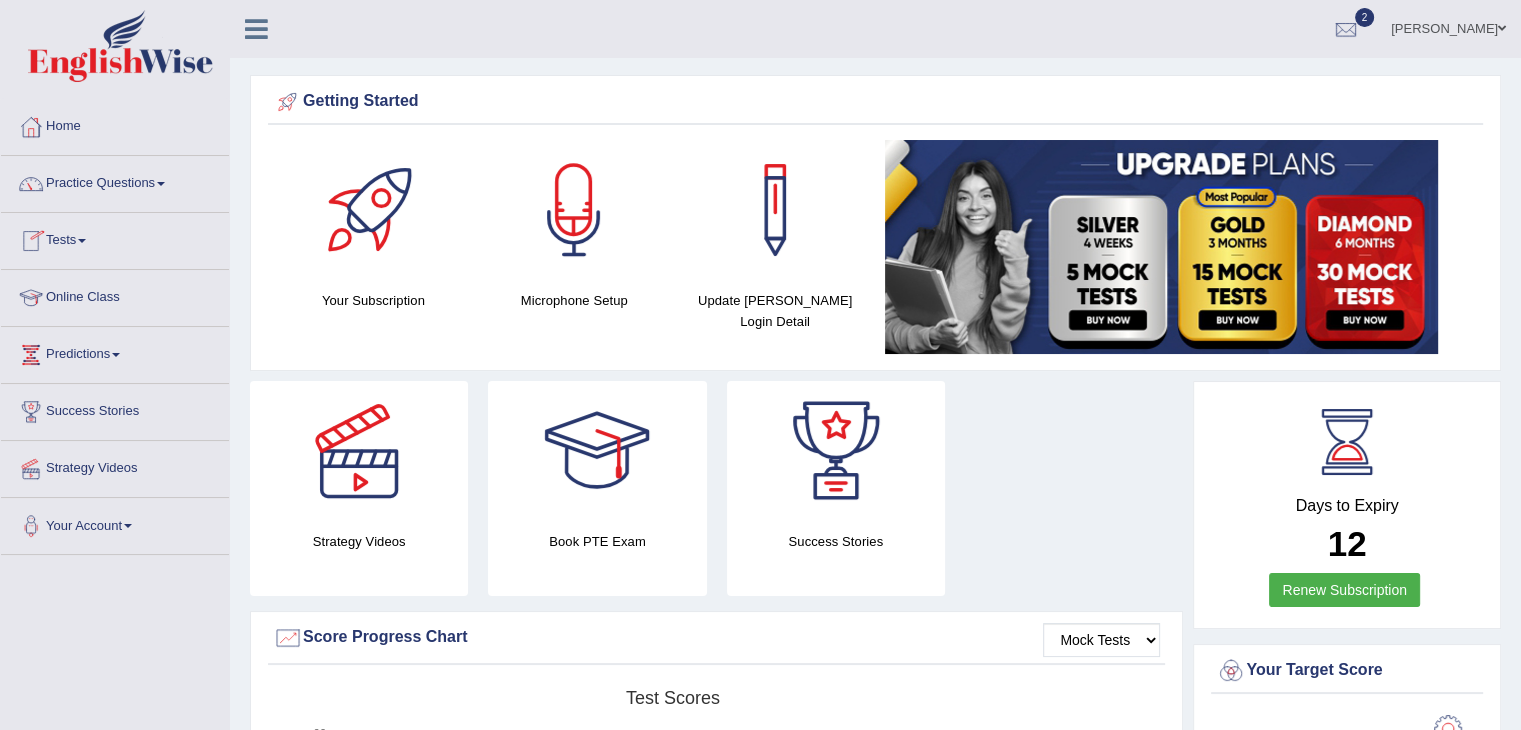 click at bounding box center (82, 241) 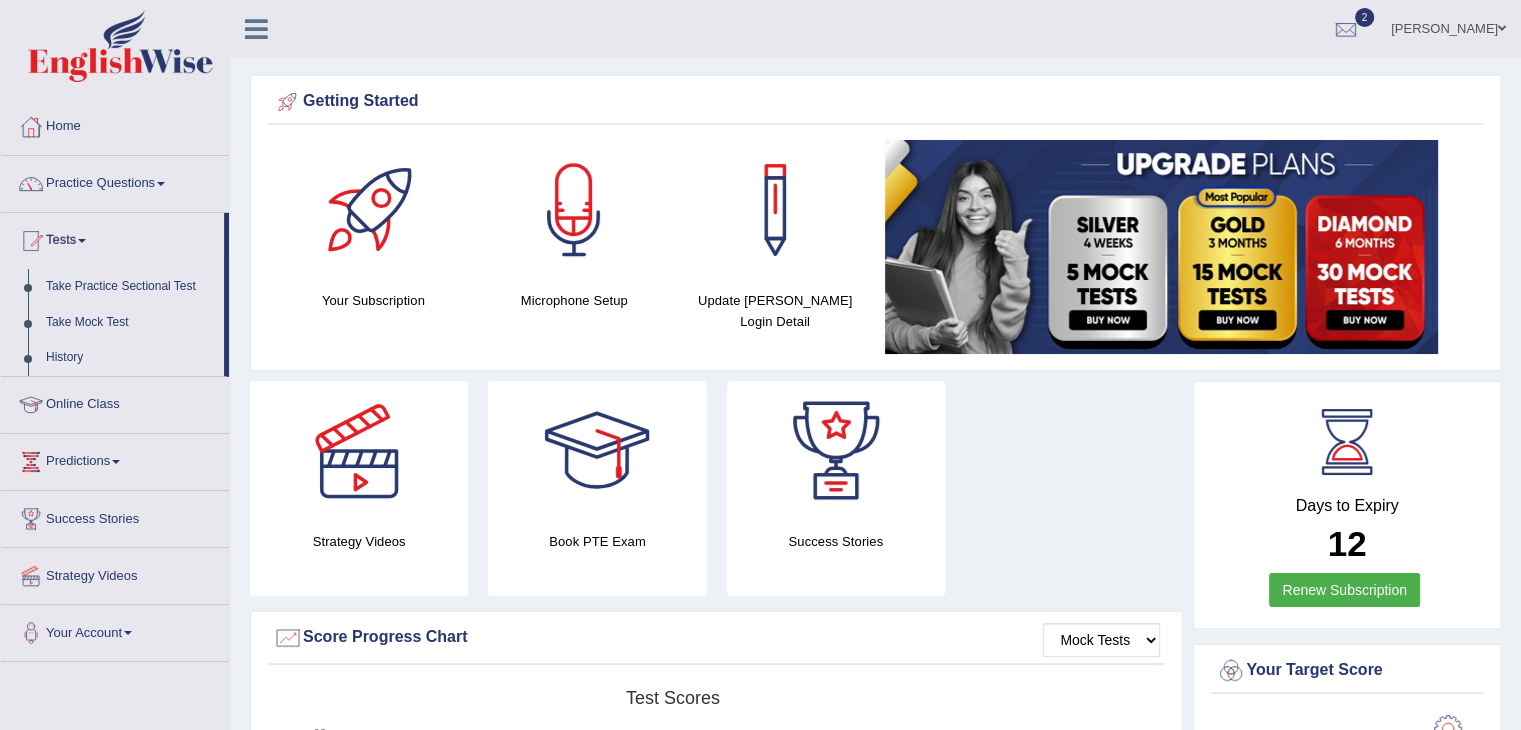 click on "History" at bounding box center [130, 358] 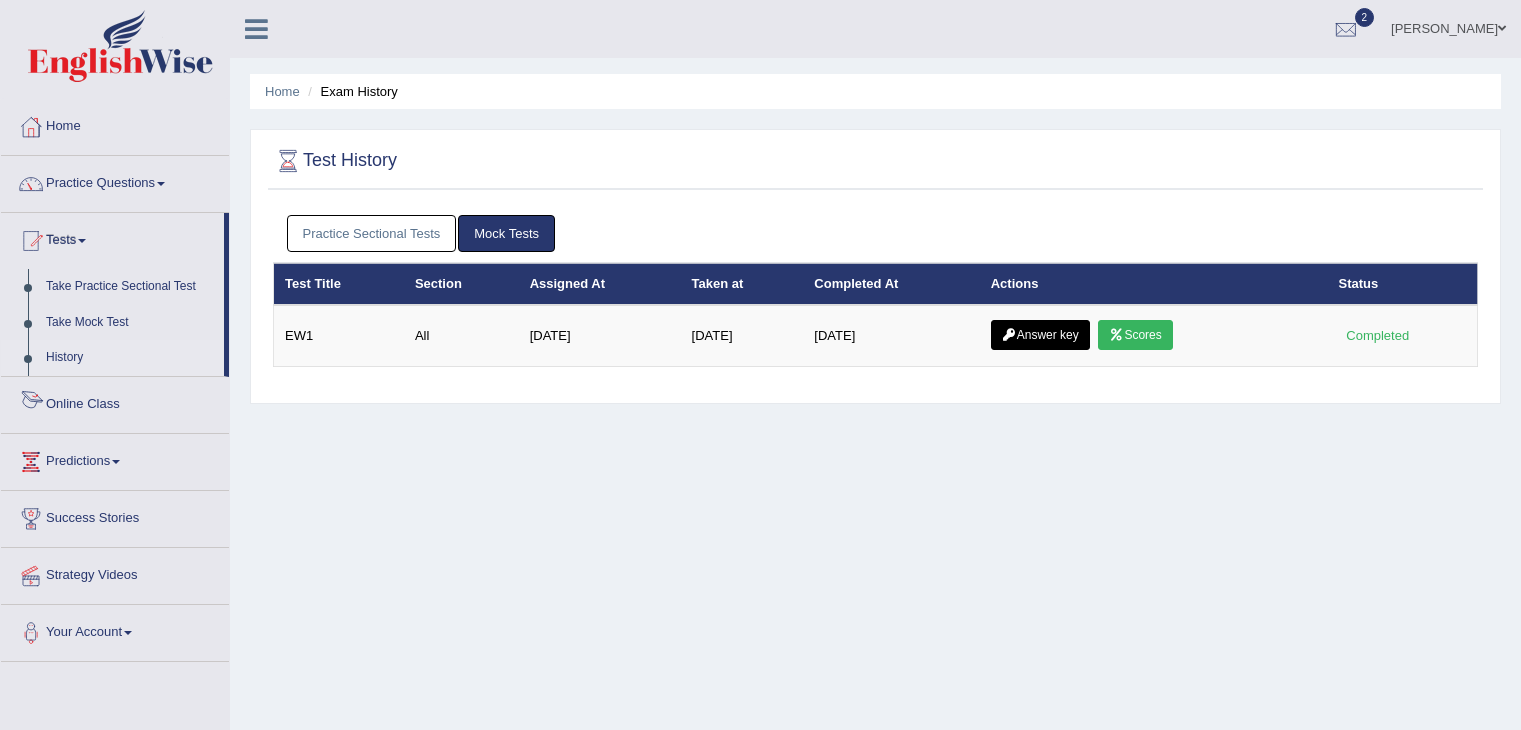 scroll, scrollTop: 0, scrollLeft: 0, axis: both 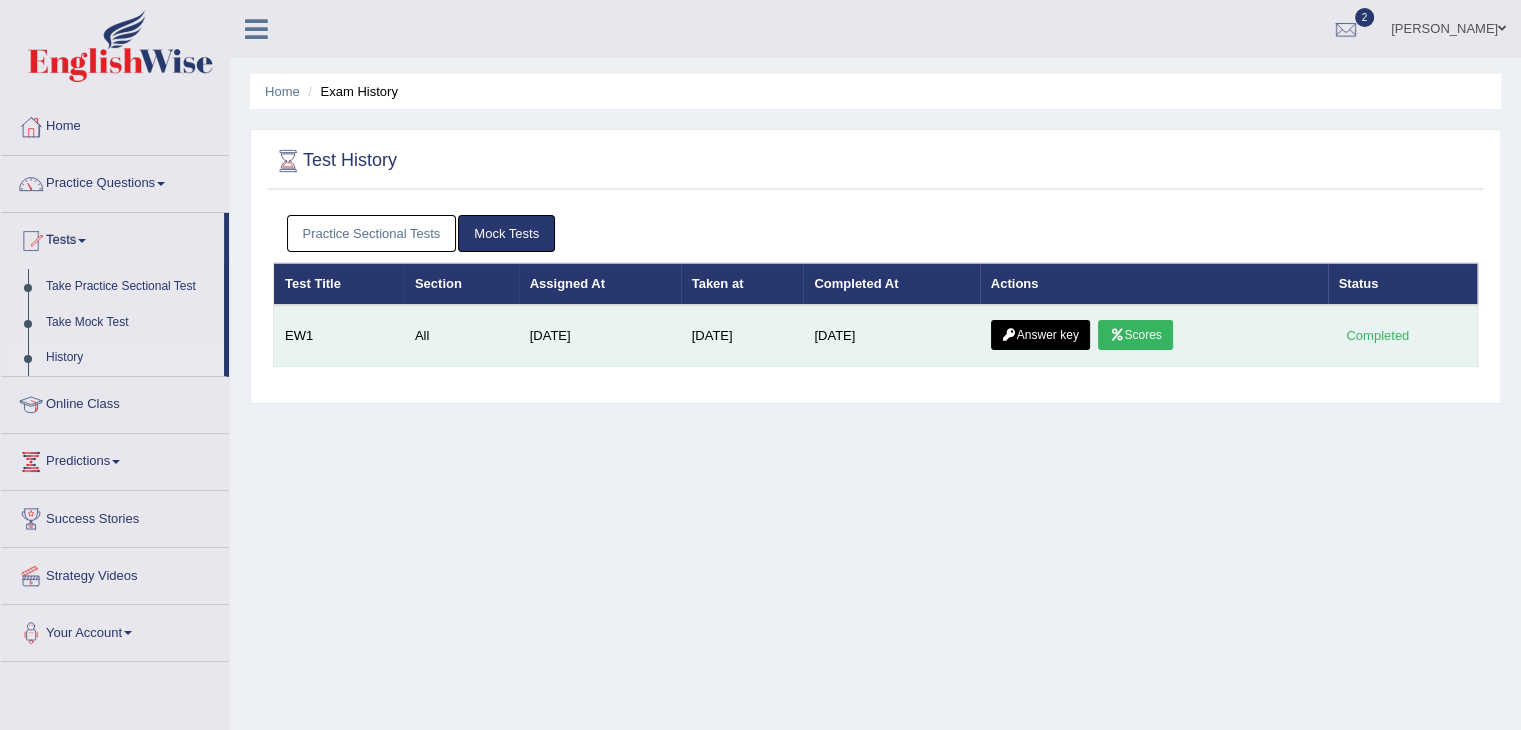 click on "Scores" at bounding box center (1135, 335) 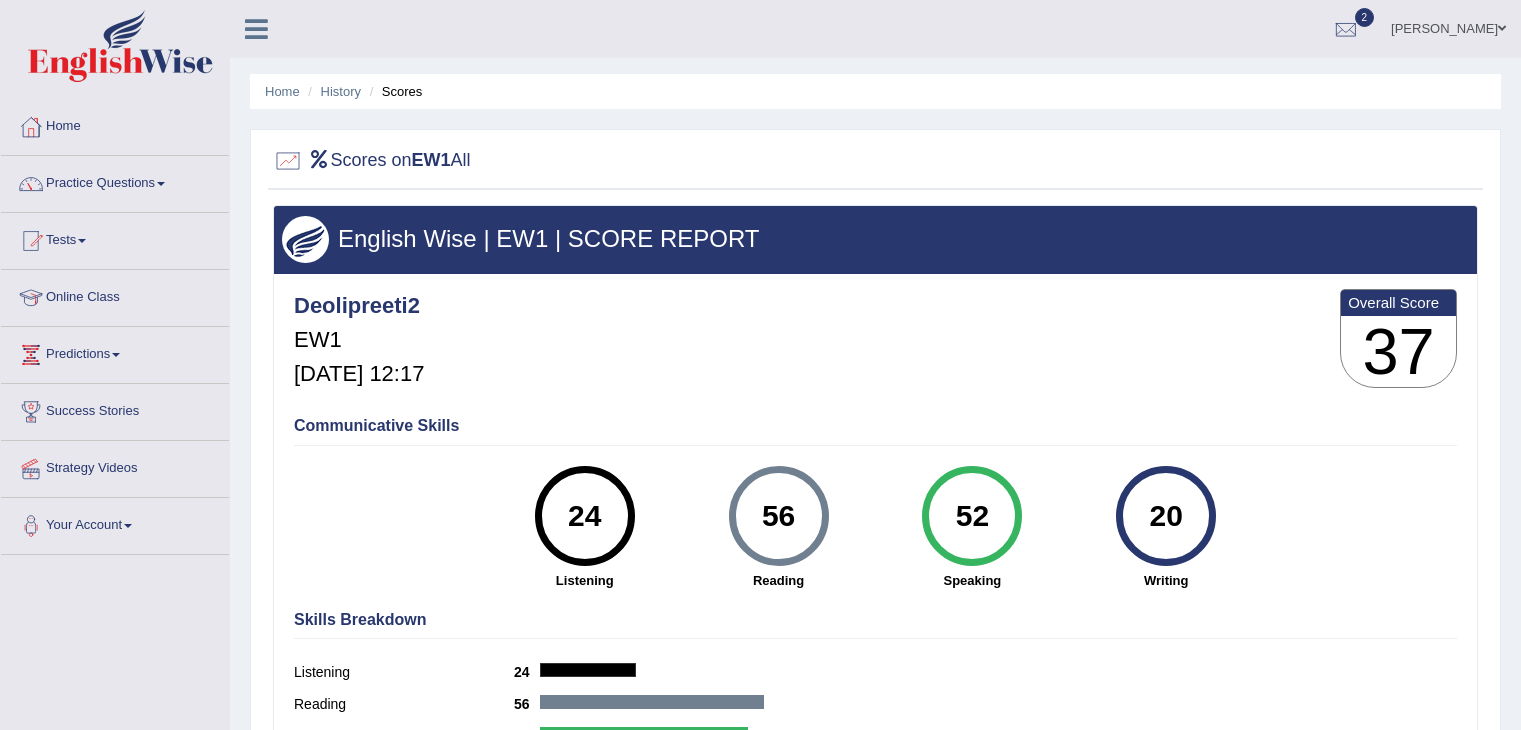scroll, scrollTop: 0, scrollLeft: 0, axis: both 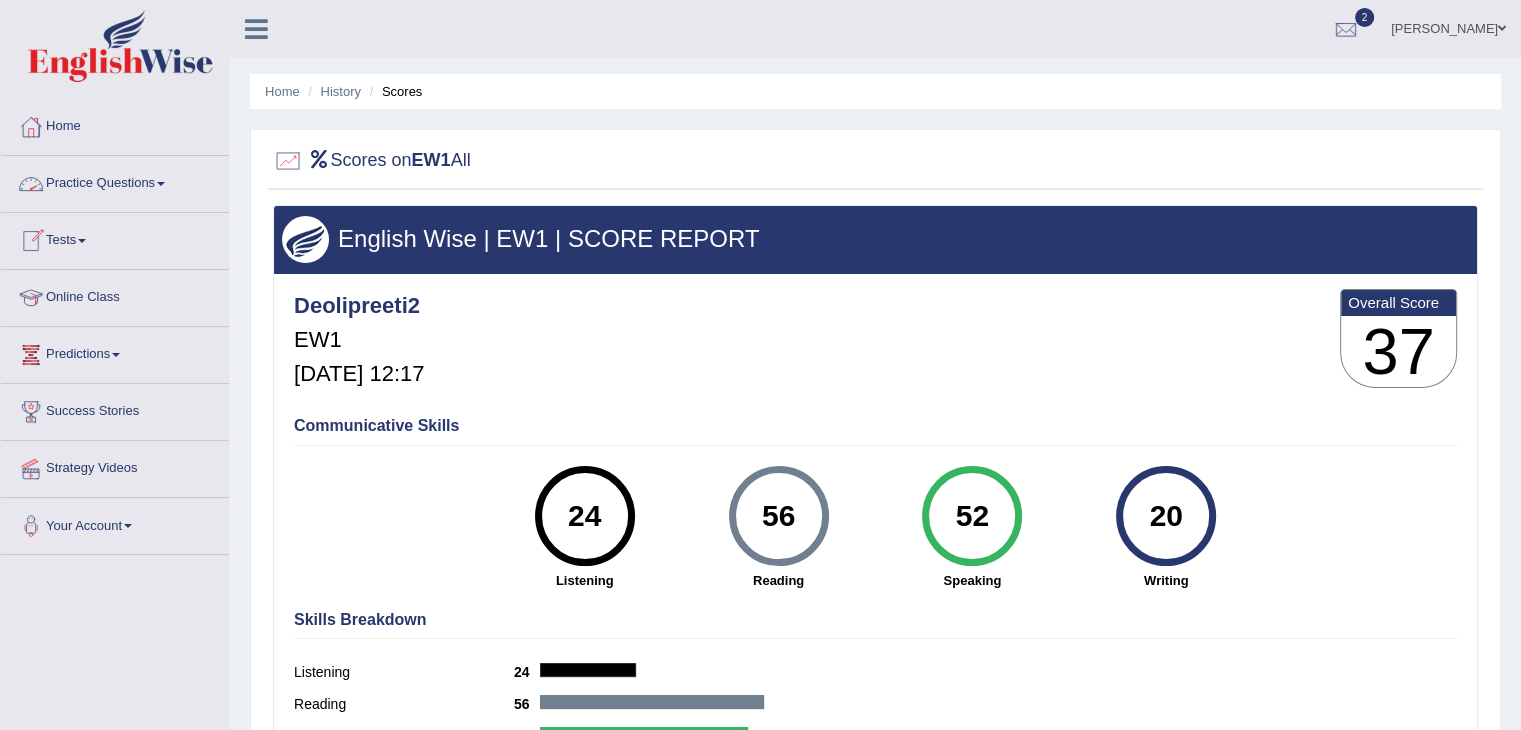 click on "Practice Questions" at bounding box center (115, 181) 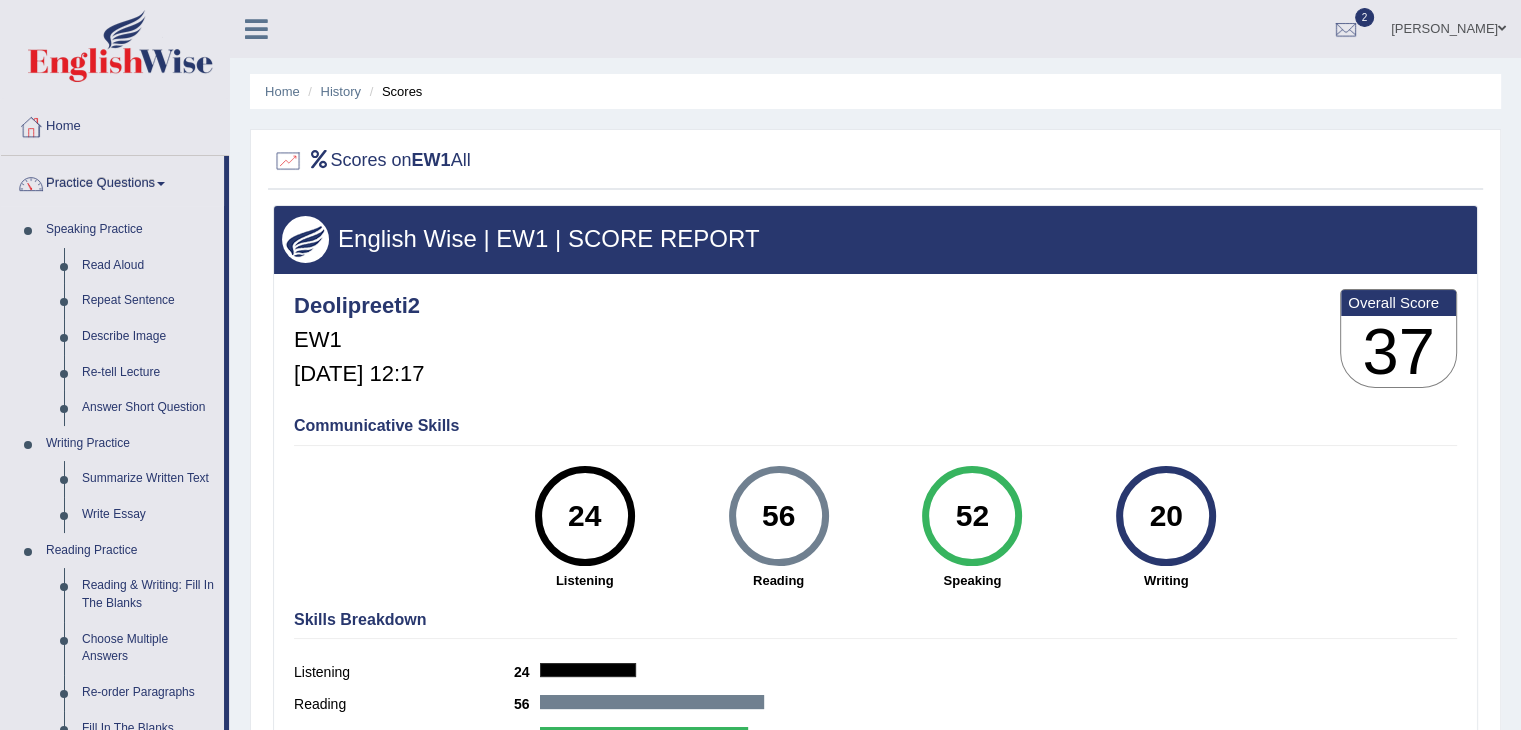 click on "Practice Questions" at bounding box center [112, 181] 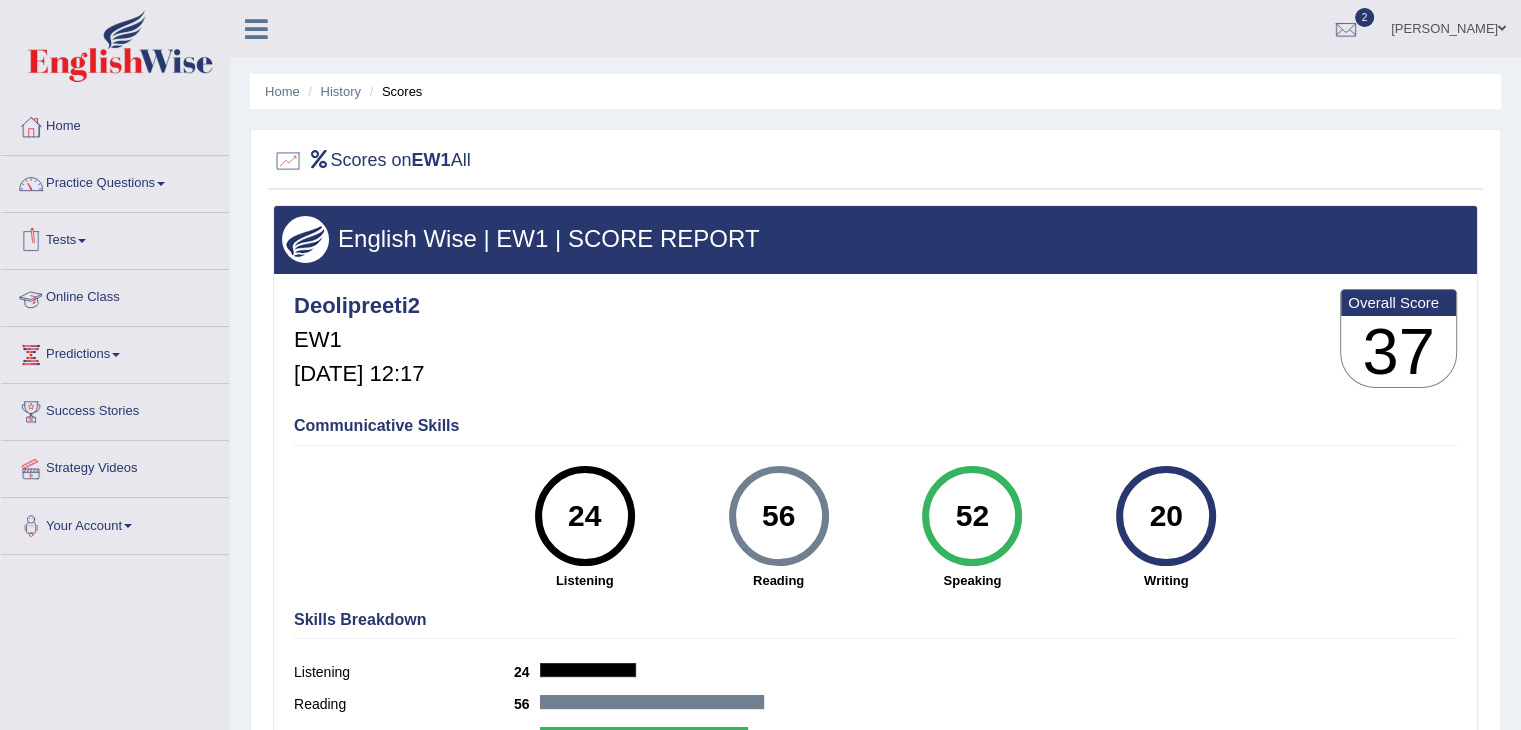 click on "Tests" at bounding box center [115, 238] 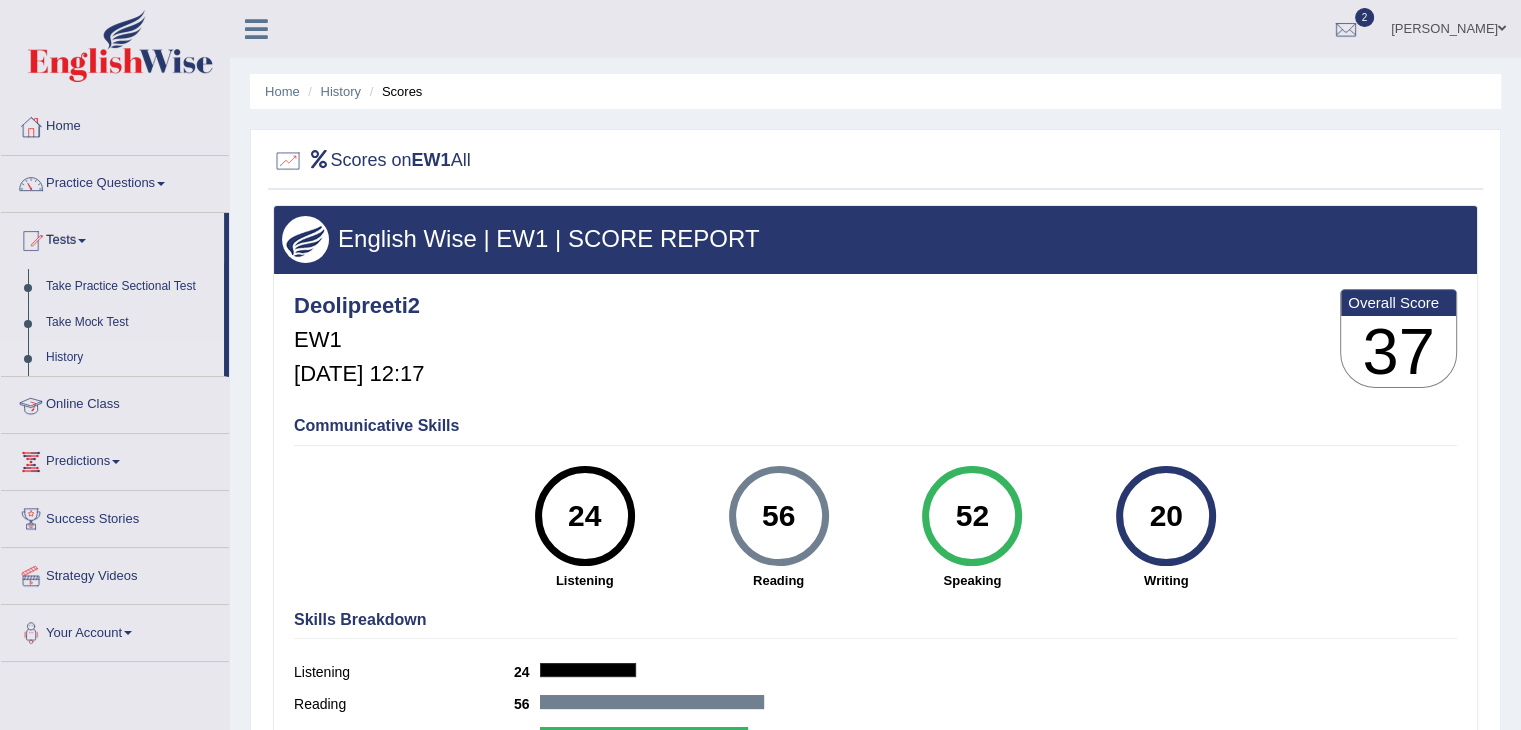 click on "History" at bounding box center (130, 358) 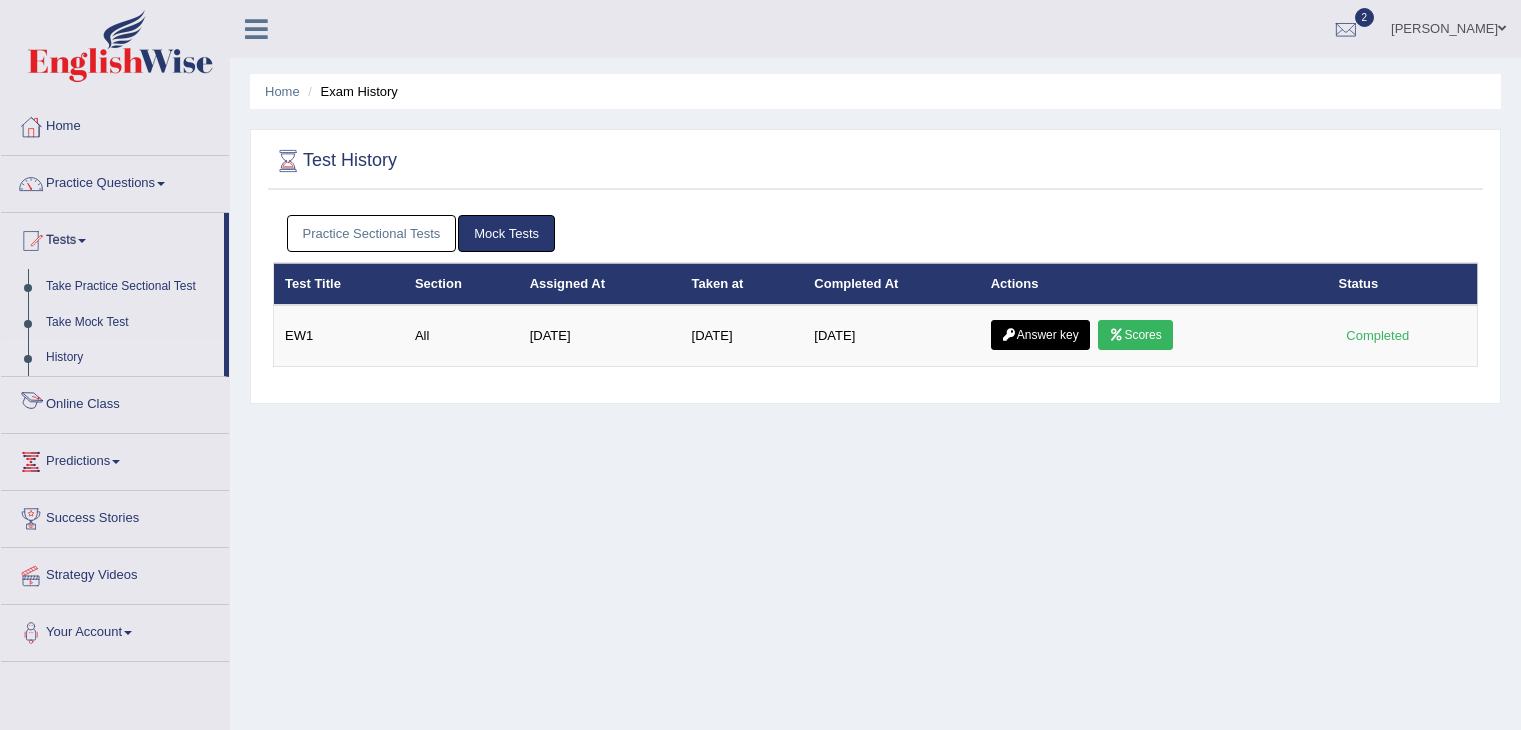 scroll, scrollTop: 0, scrollLeft: 0, axis: both 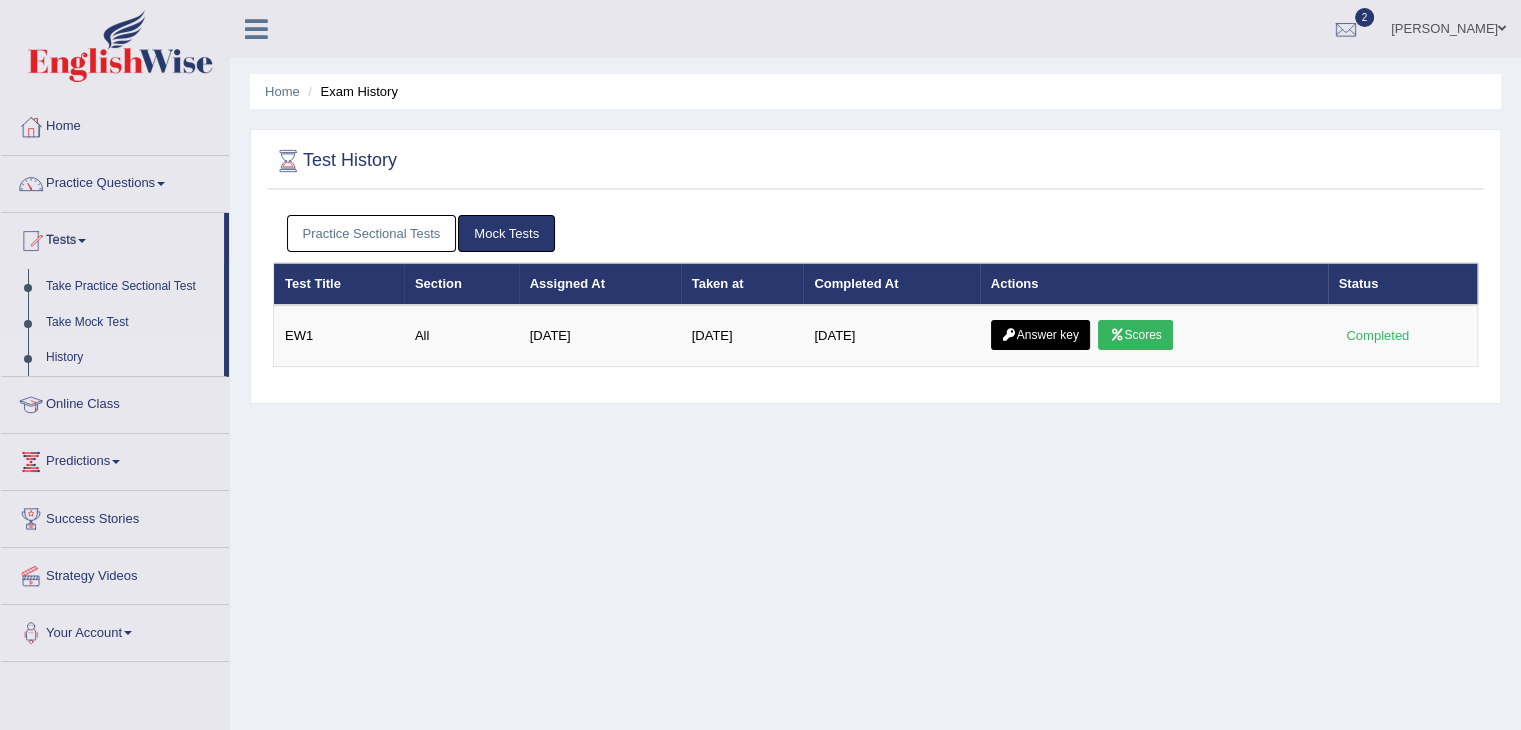 click on "Practice Sectional Tests" at bounding box center (372, 233) 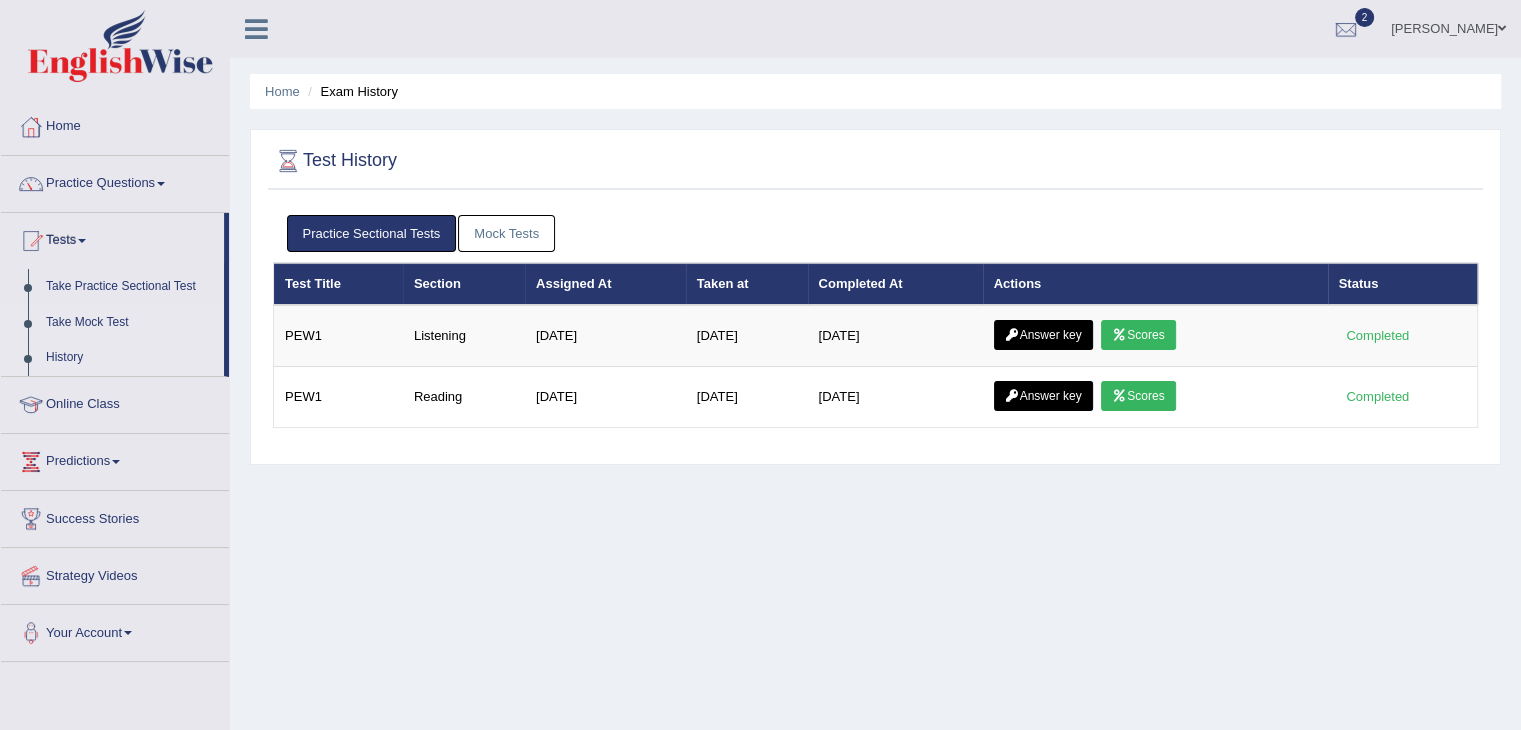 click on "Take Mock Test" at bounding box center (130, 323) 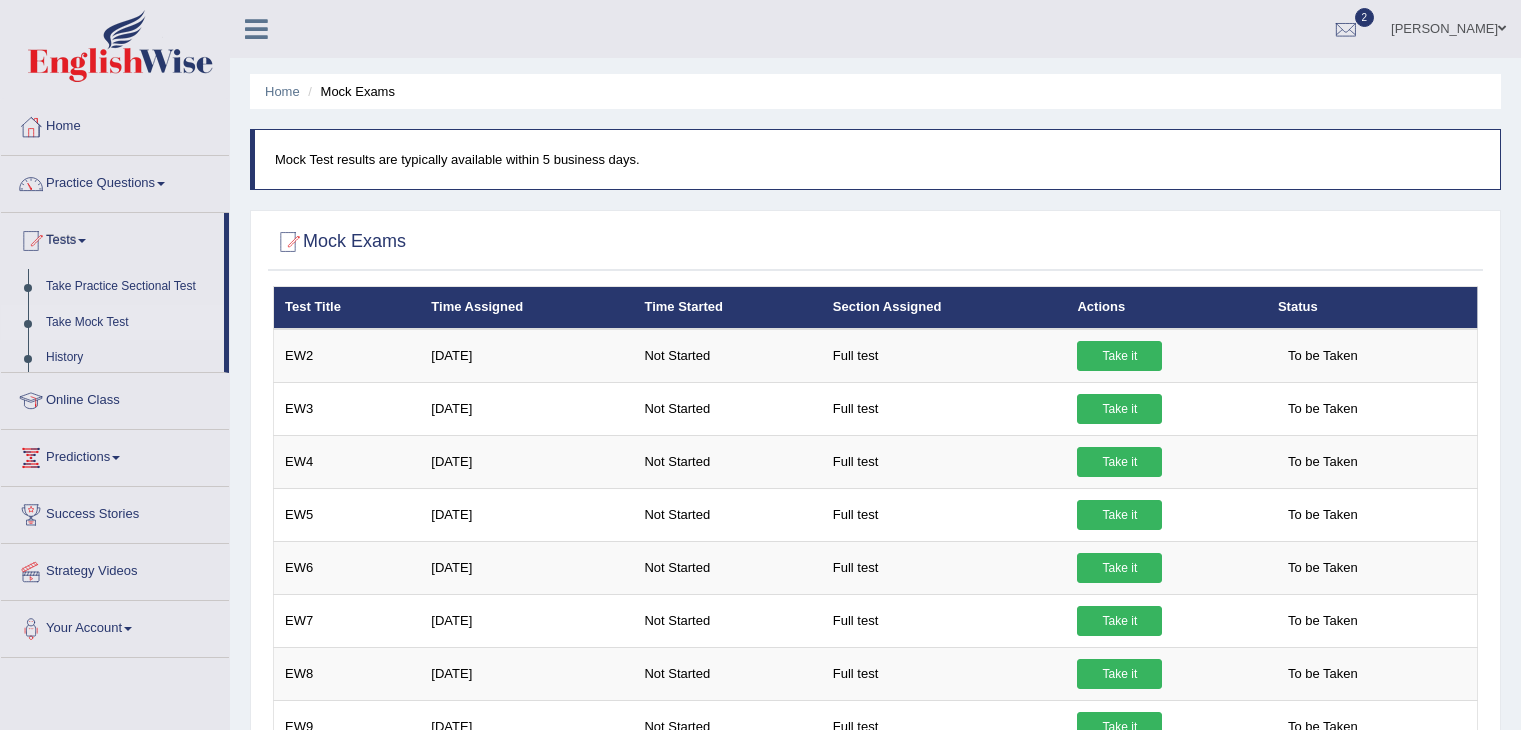 scroll, scrollTop: 0, scrollLeft: 0, axis: both 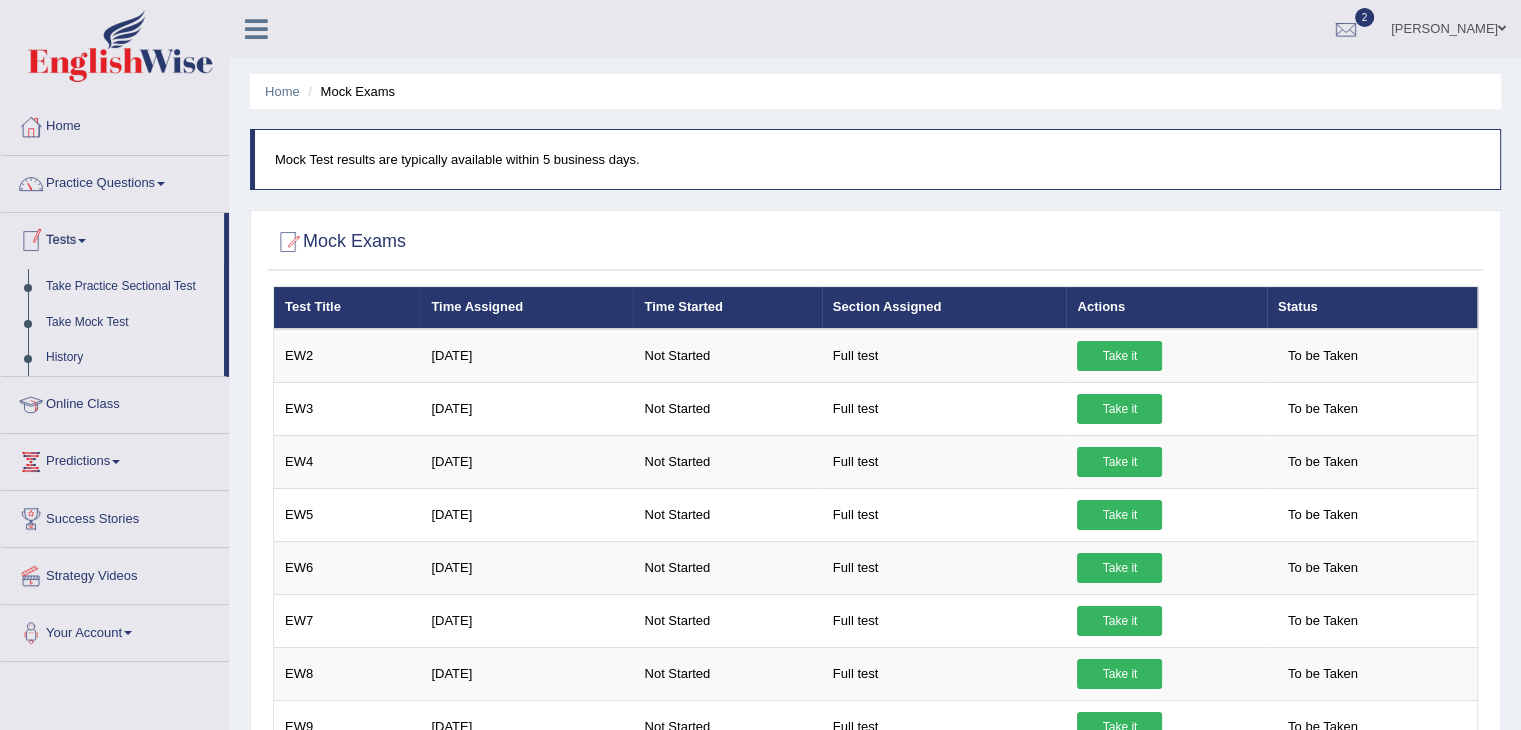 click on "Take Practice Sectional Test" at bounding box center (130, 287) 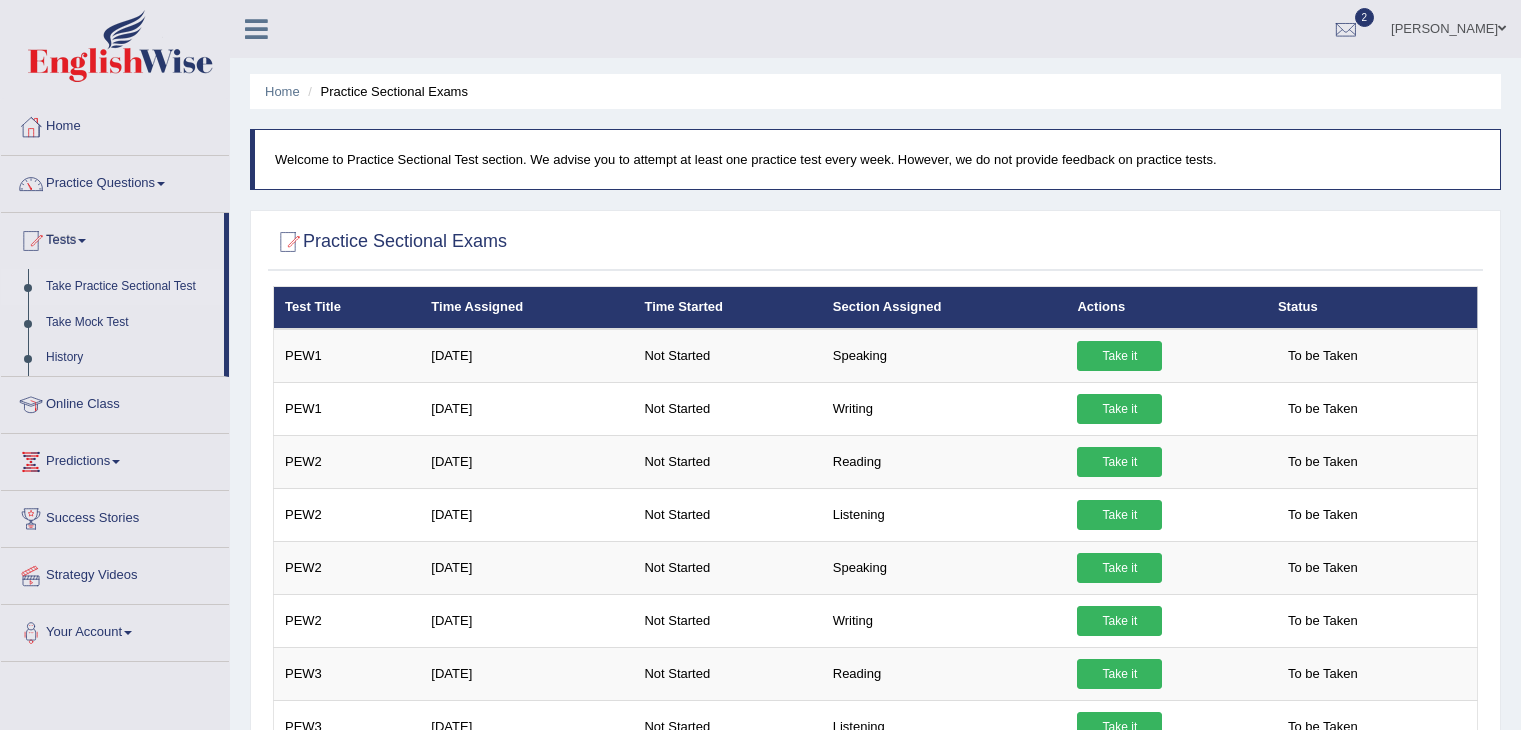 scroll, scrollTop: 0, scrollLeft: 0, axis: both 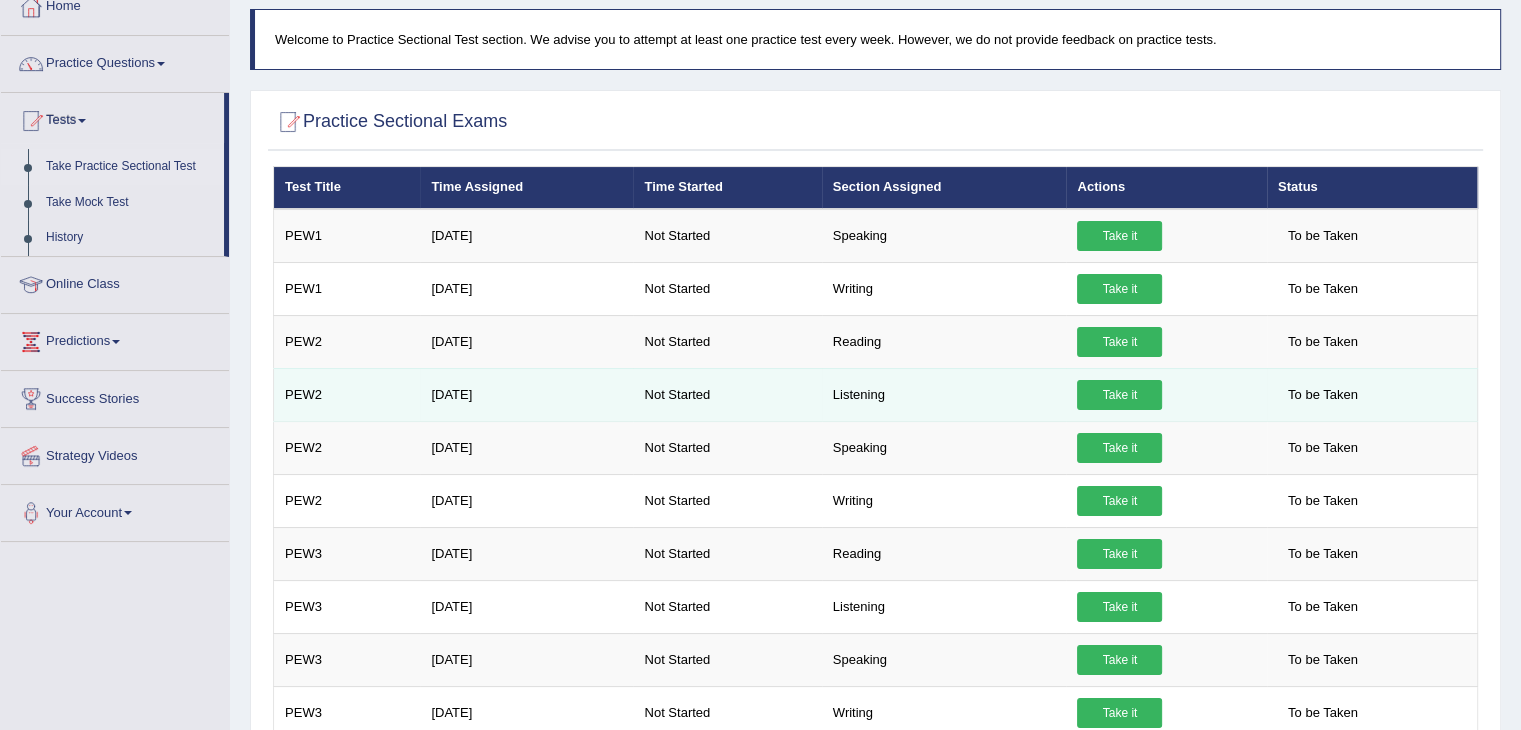 click on "Listening" at bounding box center [944, 394] 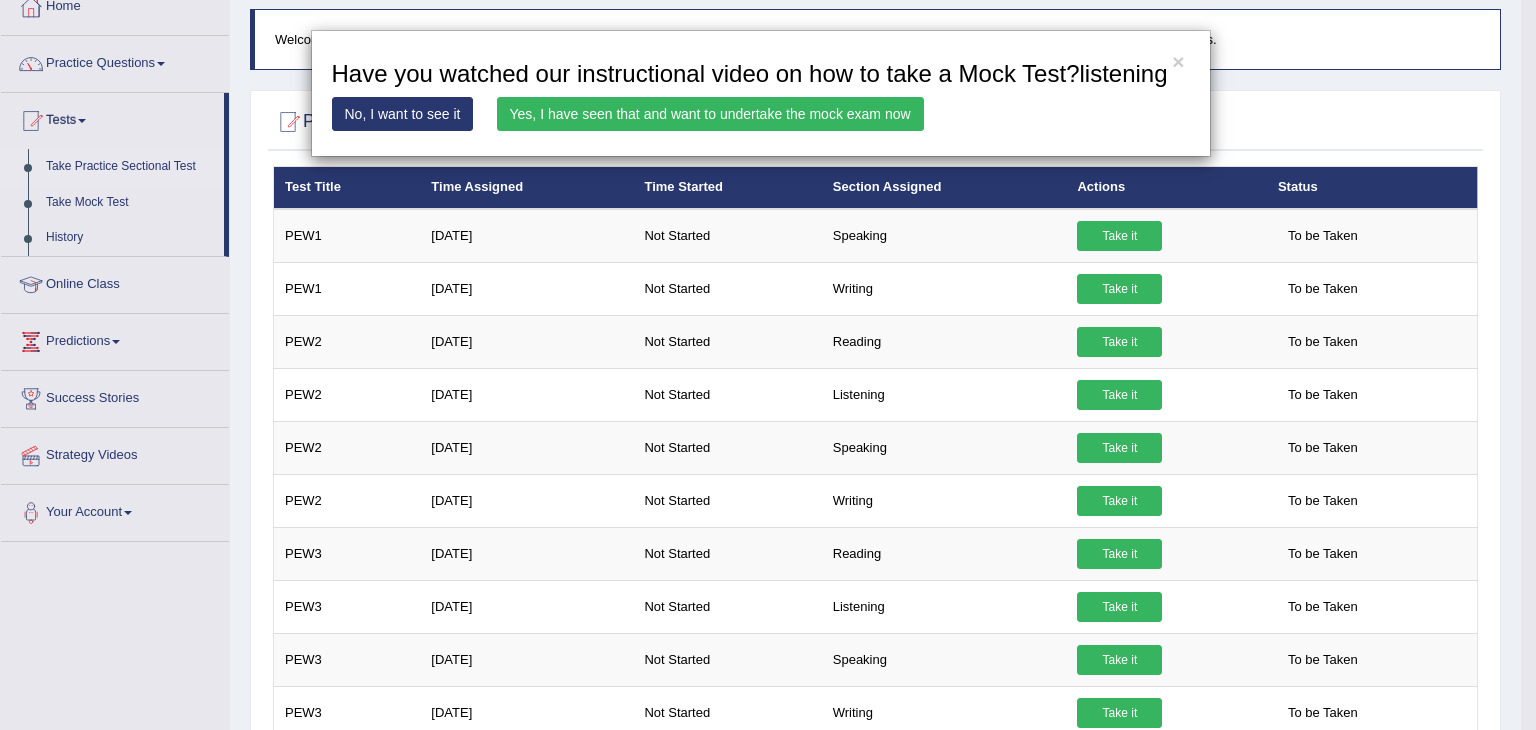 click on "Yes, I have seen that and want to undertake the mock exam now" at bounding box center (710, 114) 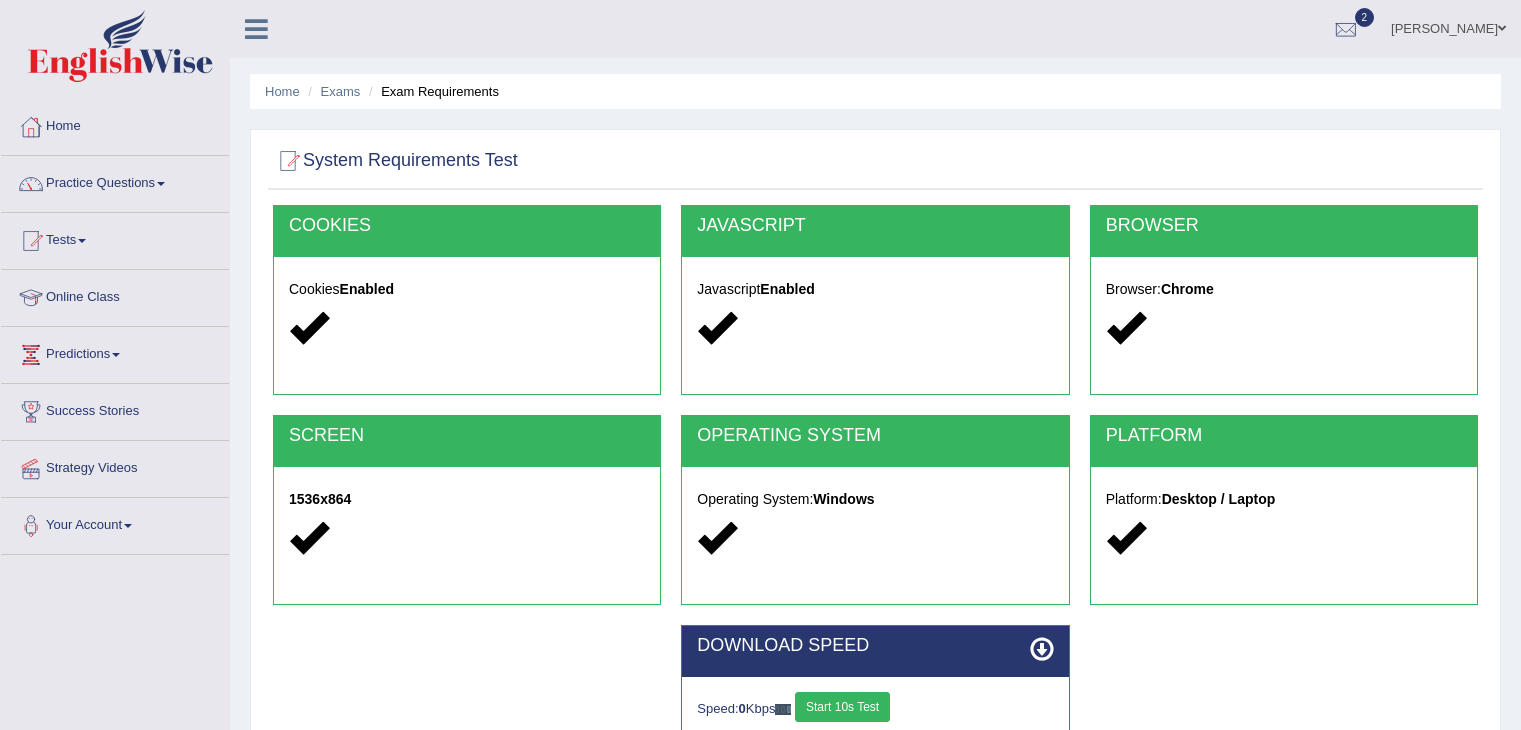 scroll, scrollTop: 0, scrollLeft: 0, axis: both 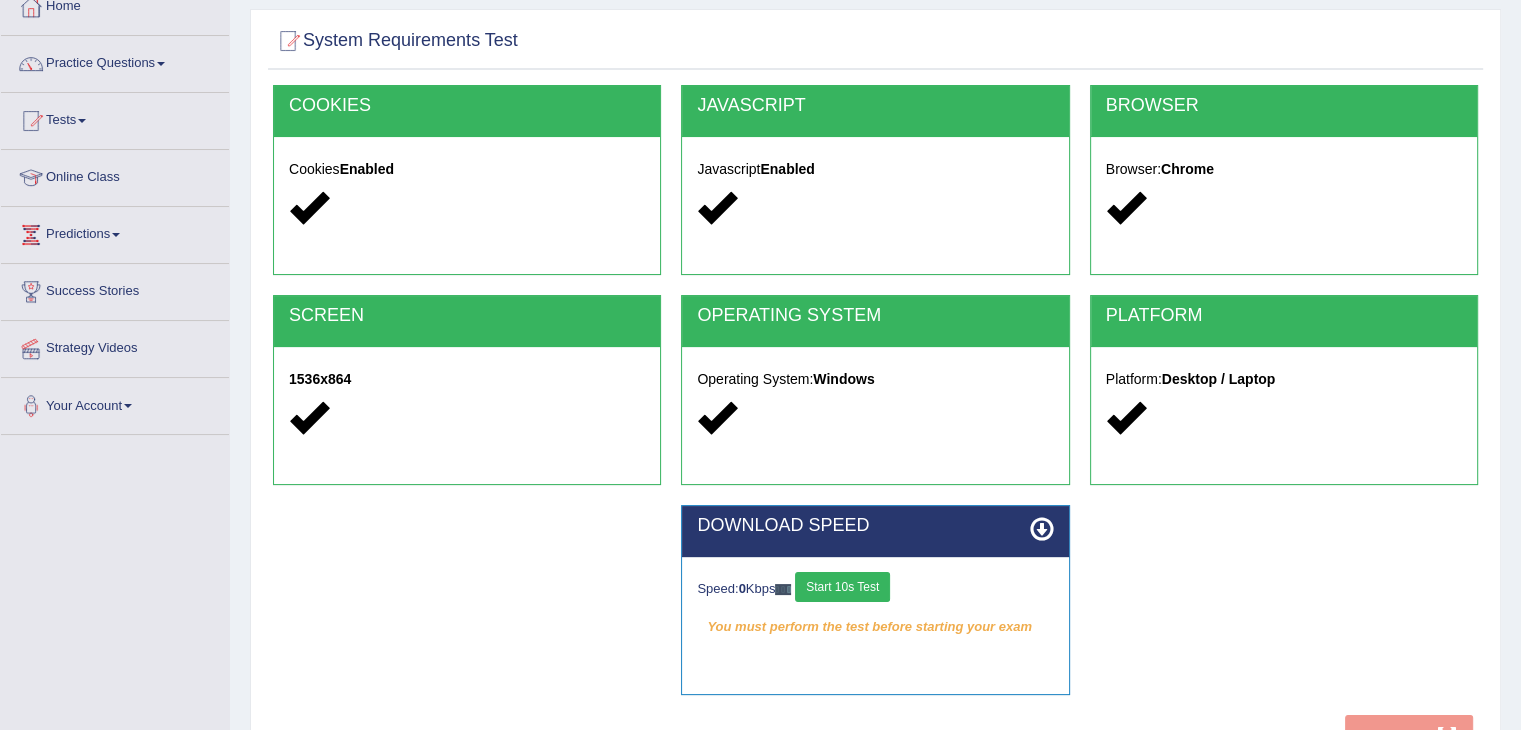 click on "Start 10s Test" at bounding box center [842, 587] 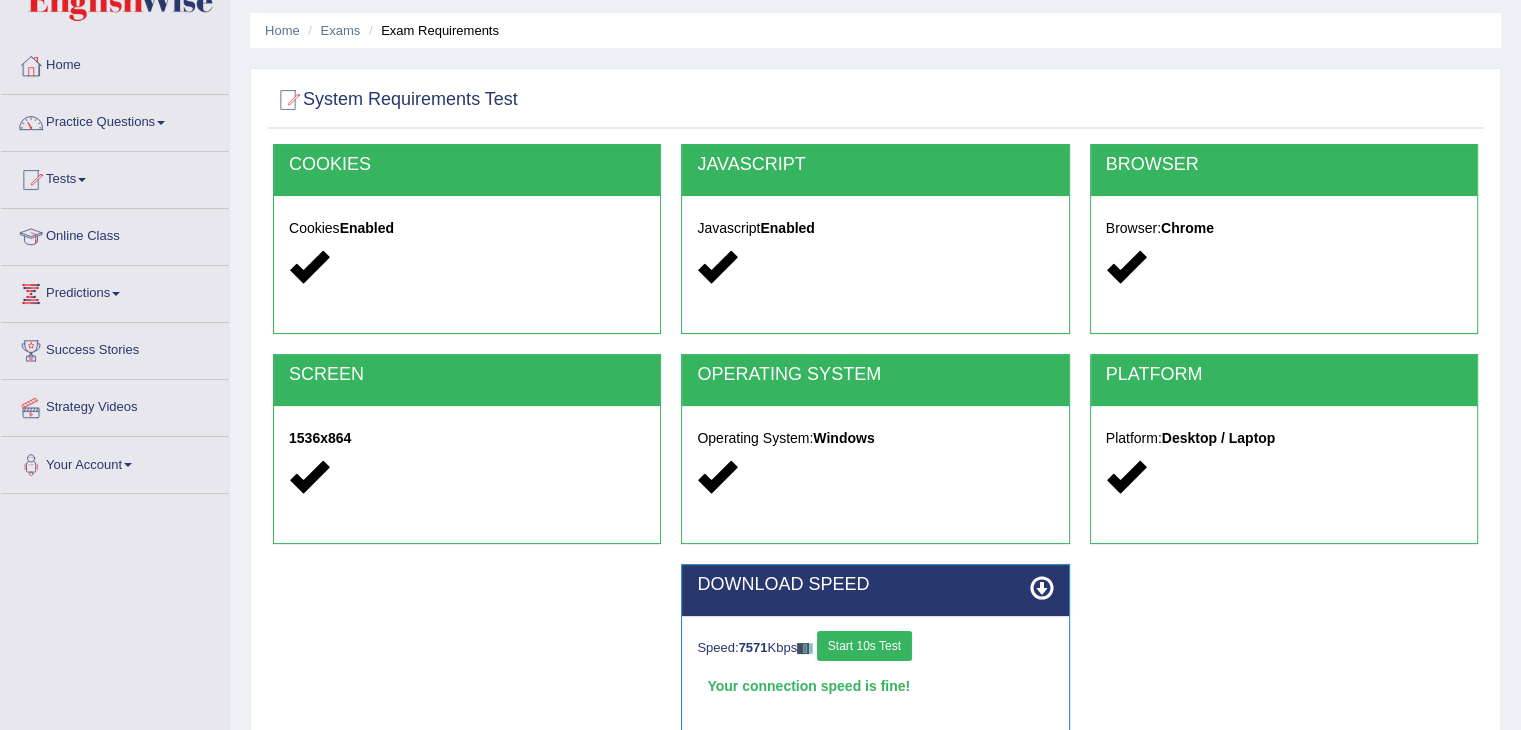 scroll, scrollTop: 6, scrollLeft: 0, axis: vertical 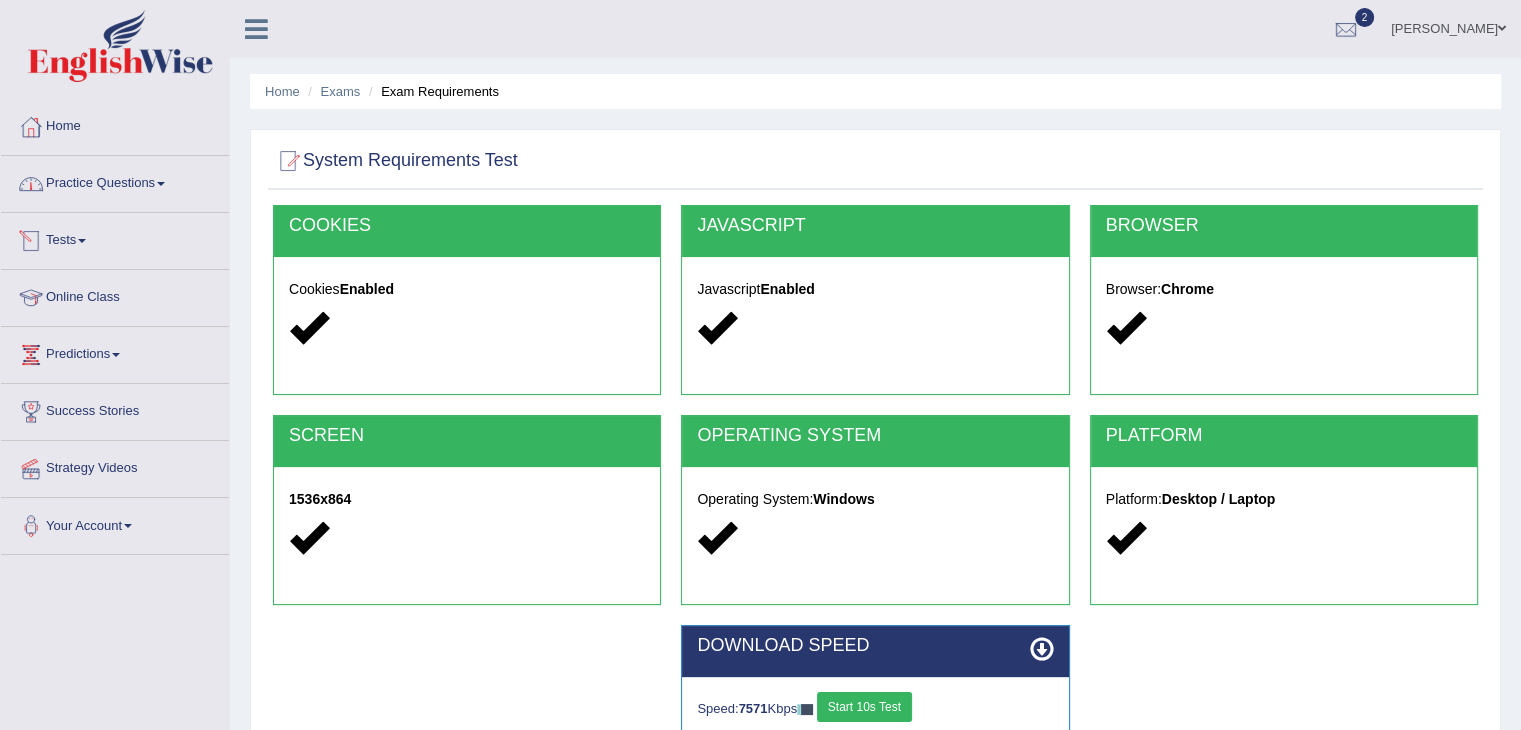 click on "Tests" at bounding box center [115, 238] 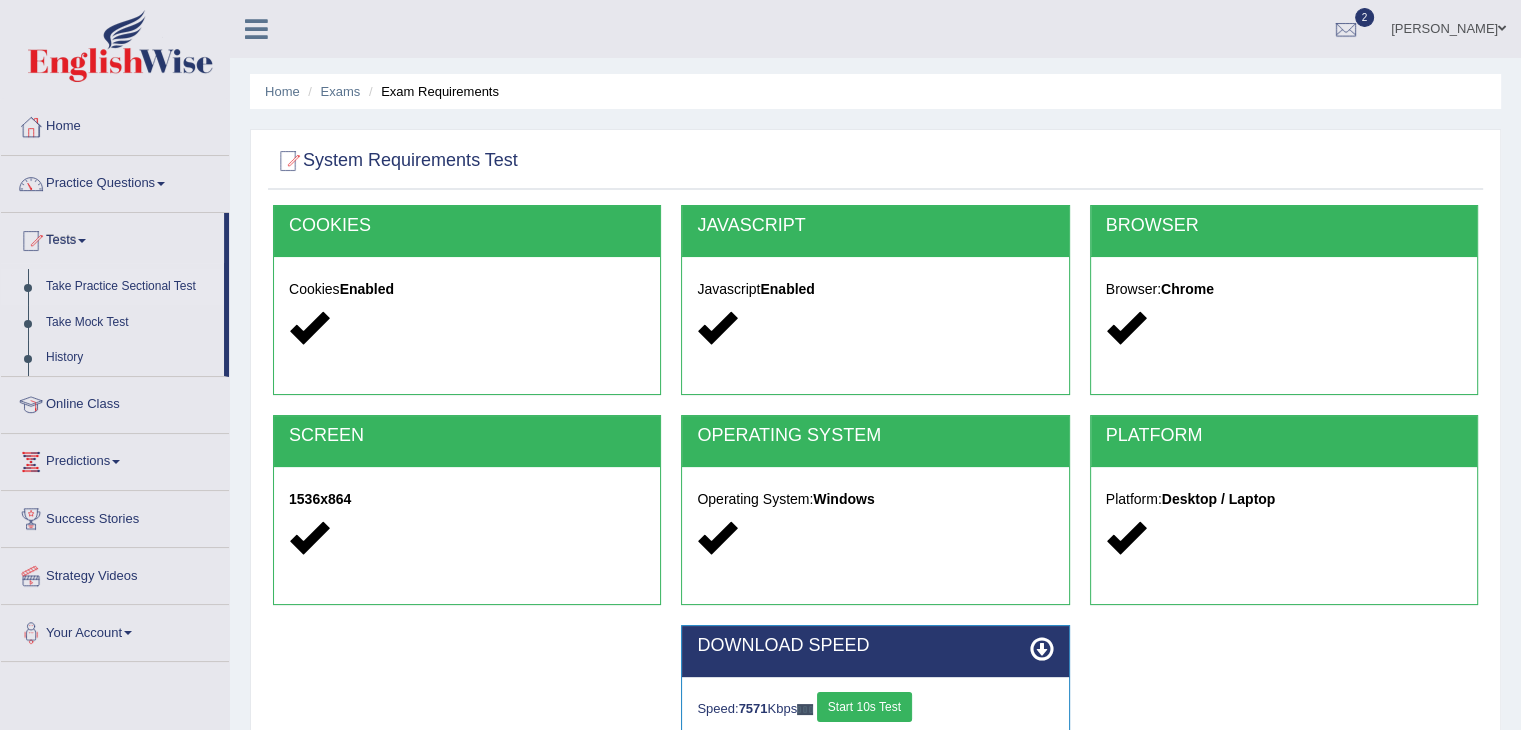 click on "Take Practice Sectional Test" at bounding box center [130, 287] 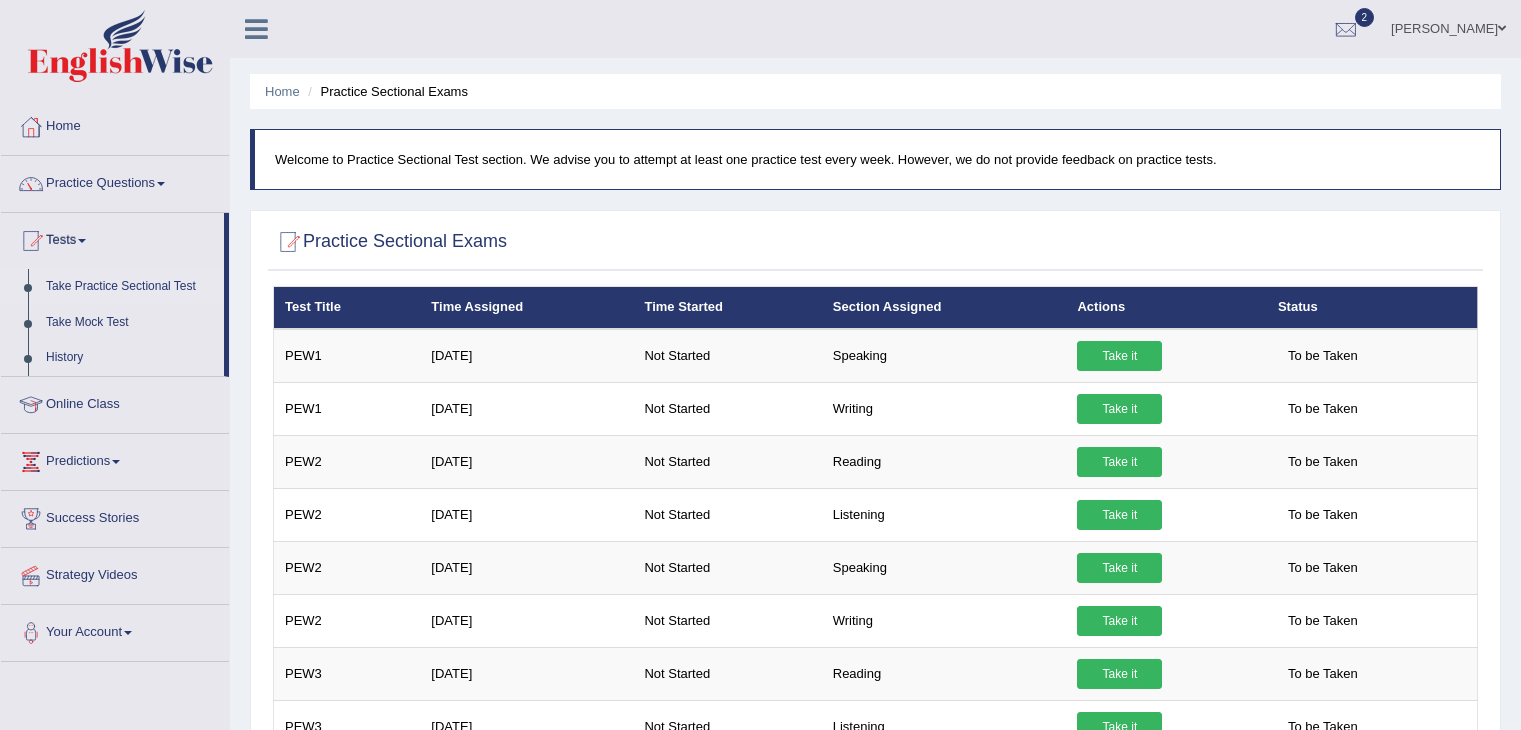 scroll, scrollTop: 0, scrollLeft: 0, axis: both 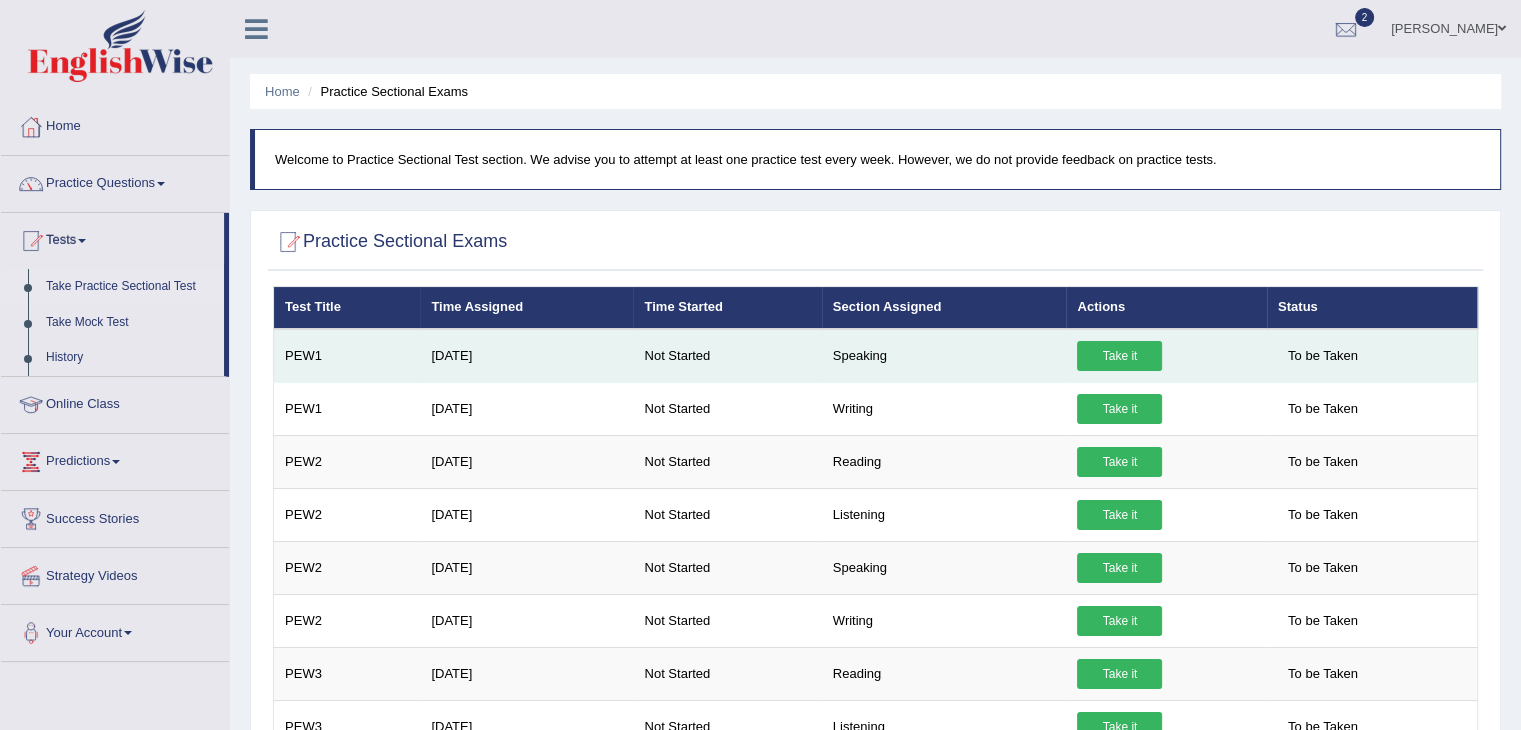 click on "Take it" at bounding box center (1119, 356) 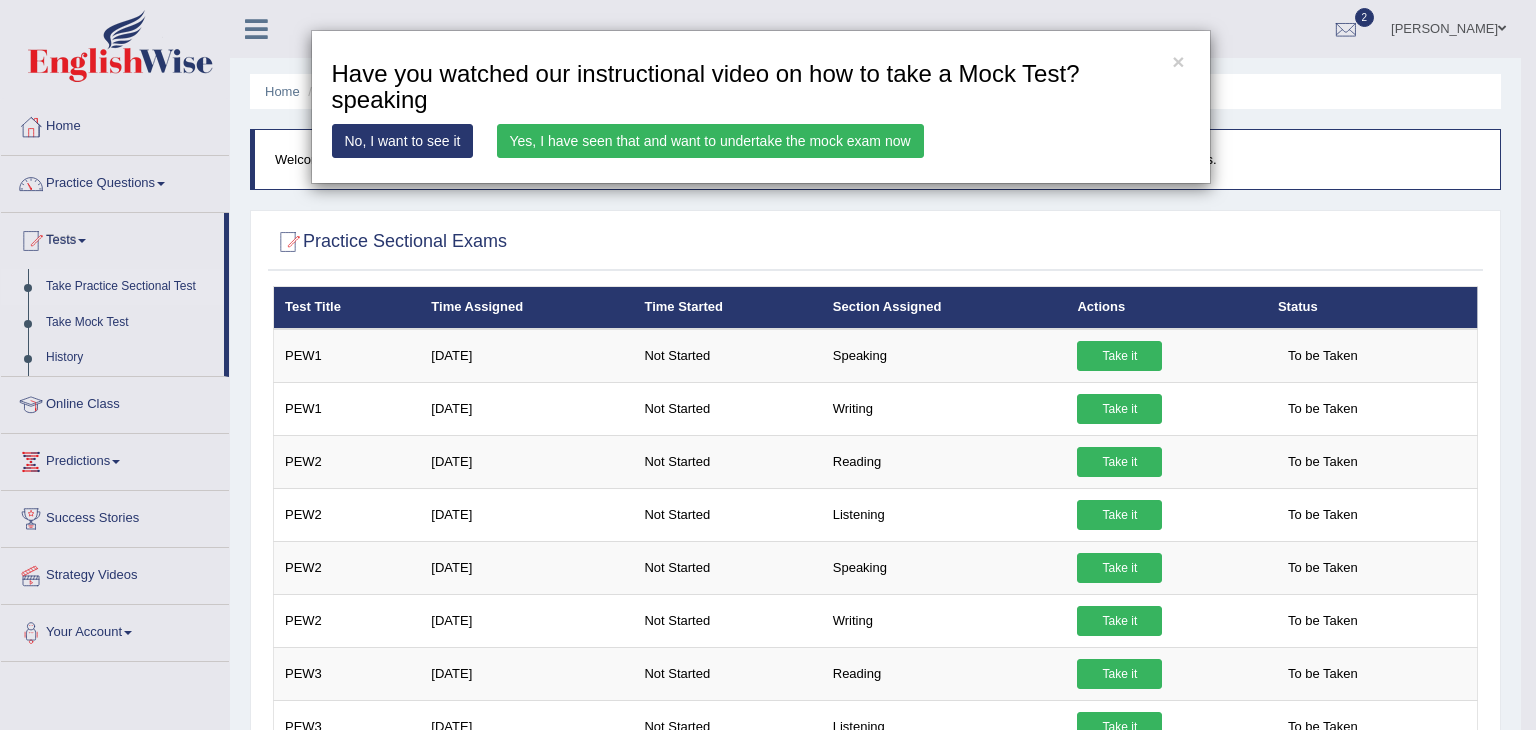click on "Yes, I have seen that and want to undertake the mock exam now" at bounding box center (710, 141) 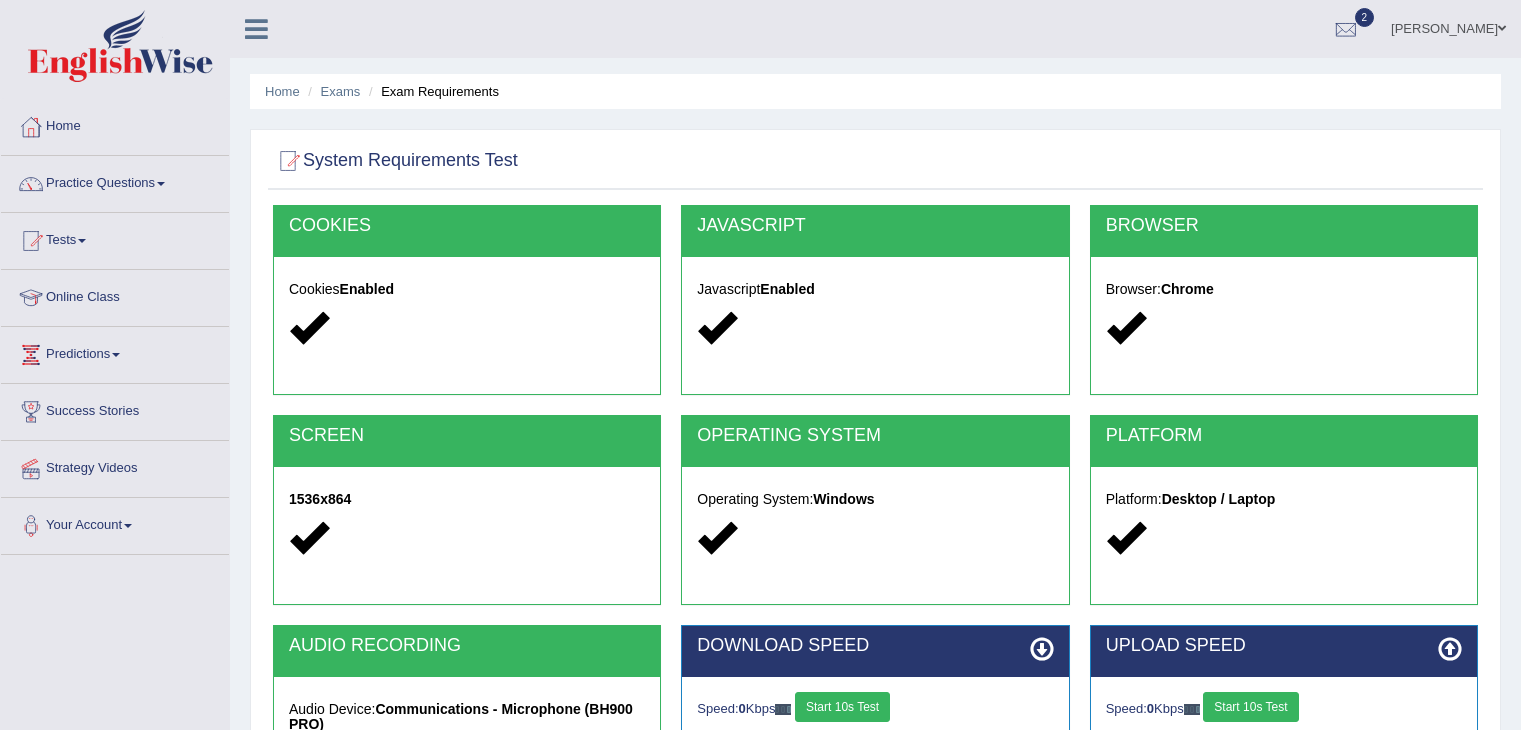 scroll, scrollTop: 0, scrollLeft: 0, axis: both 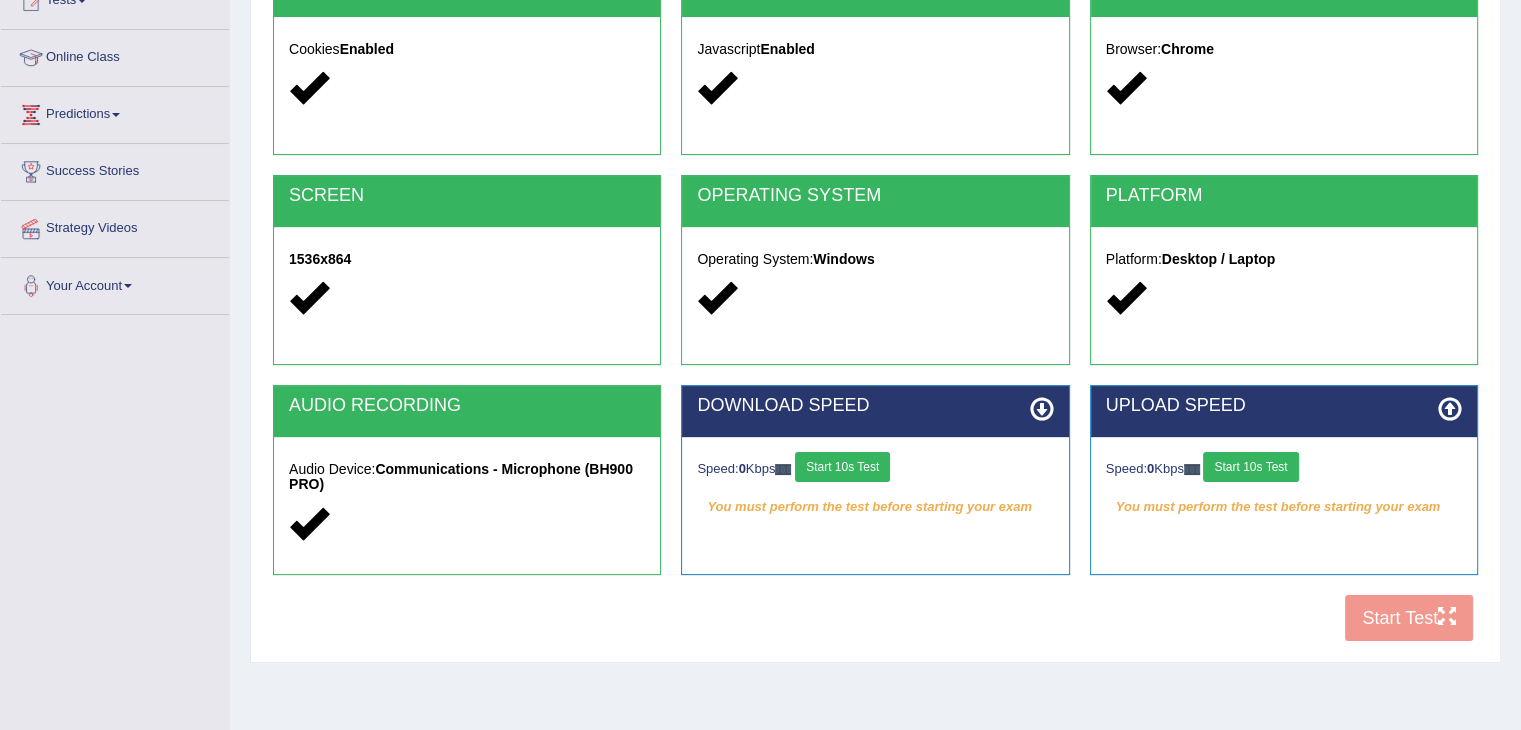 click on "Start 10s Test" at bounding box center [842, 467] 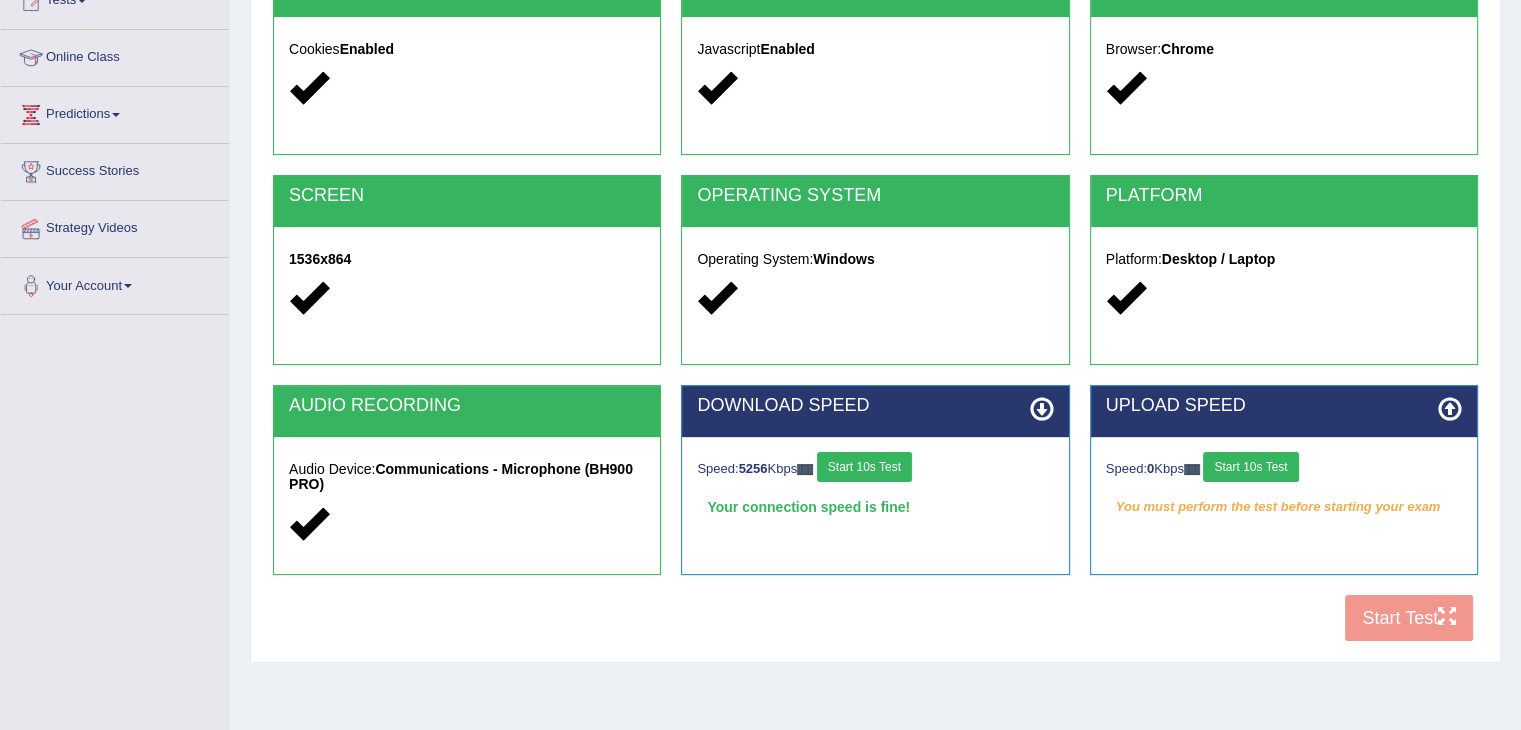 click on "Start 10s Test" at bounding box center [1250, 467] 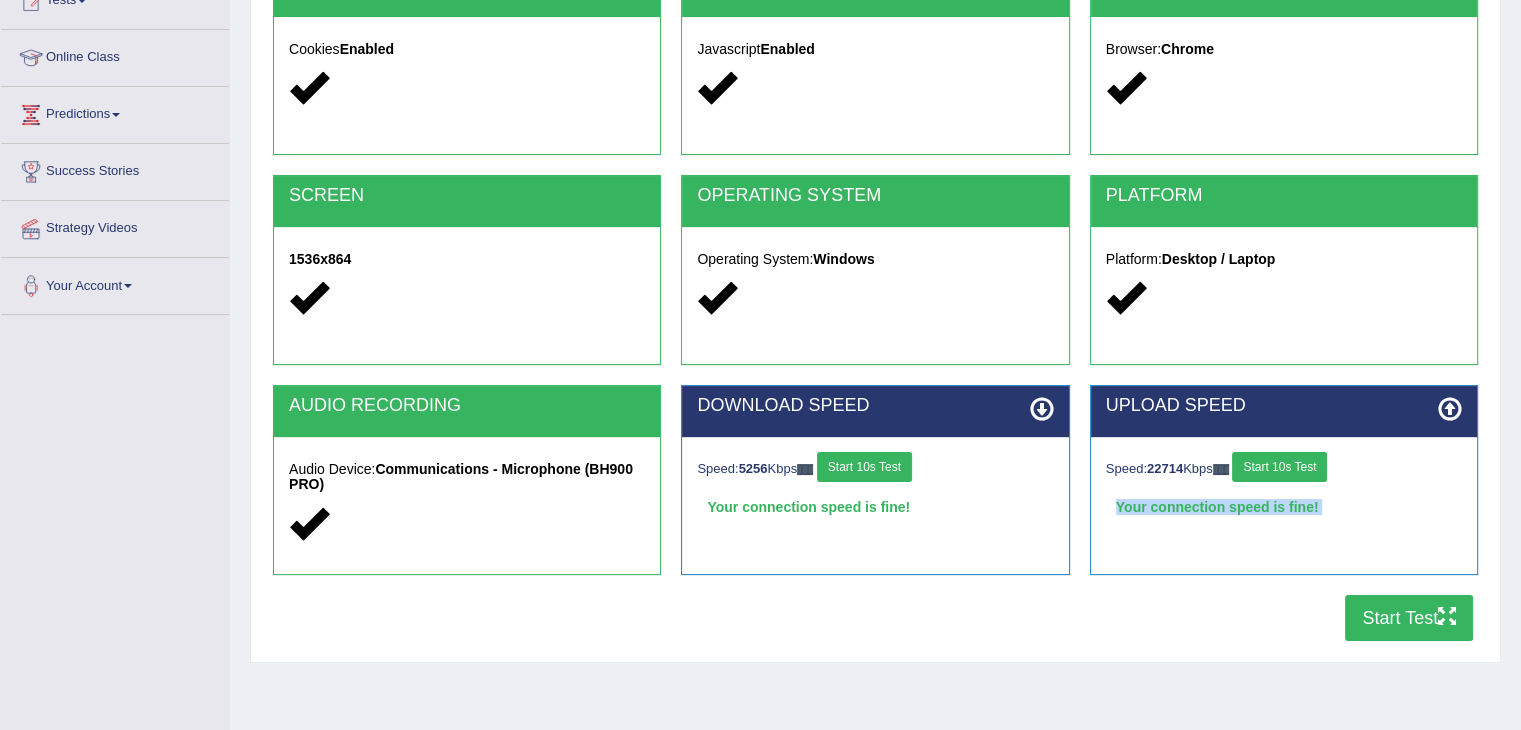 drag, startPoint x: 1394, startPoint y: 588, endPoint x: 1392, endPoint y: 604, distance: 16.124516 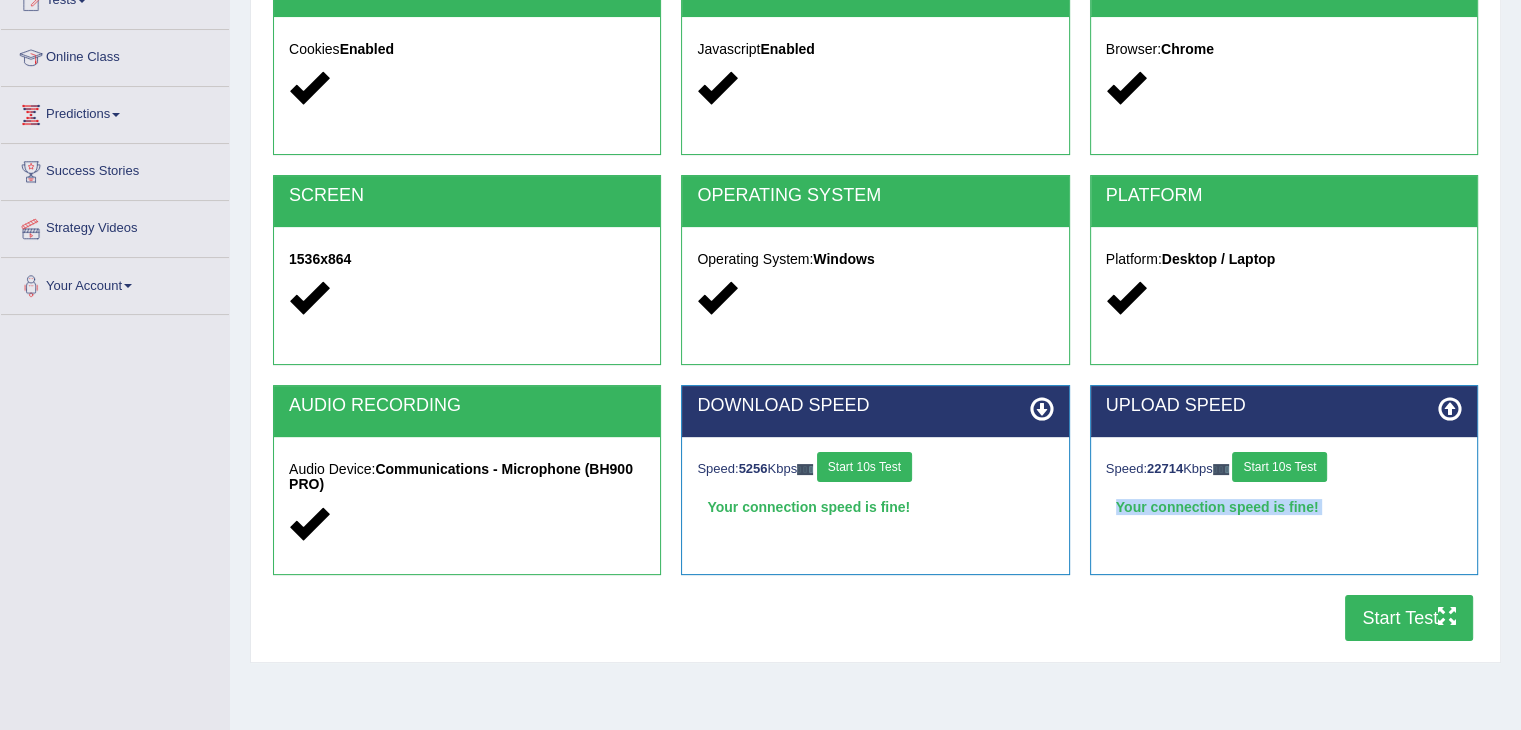 click on "Start Test" at bounding box center [1409, 618] 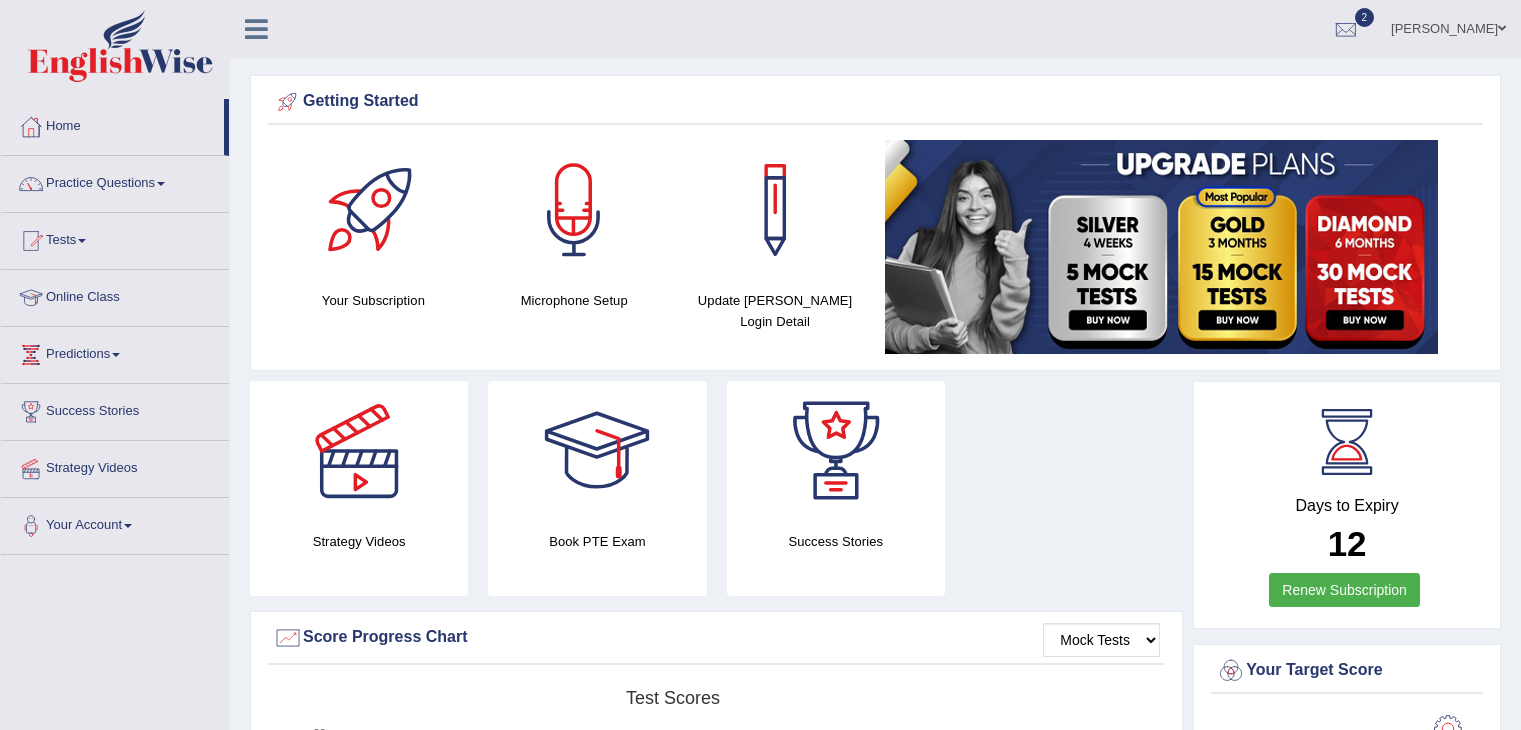 scroll, scrollTop: 0, scrollLeft: 0, axis: both 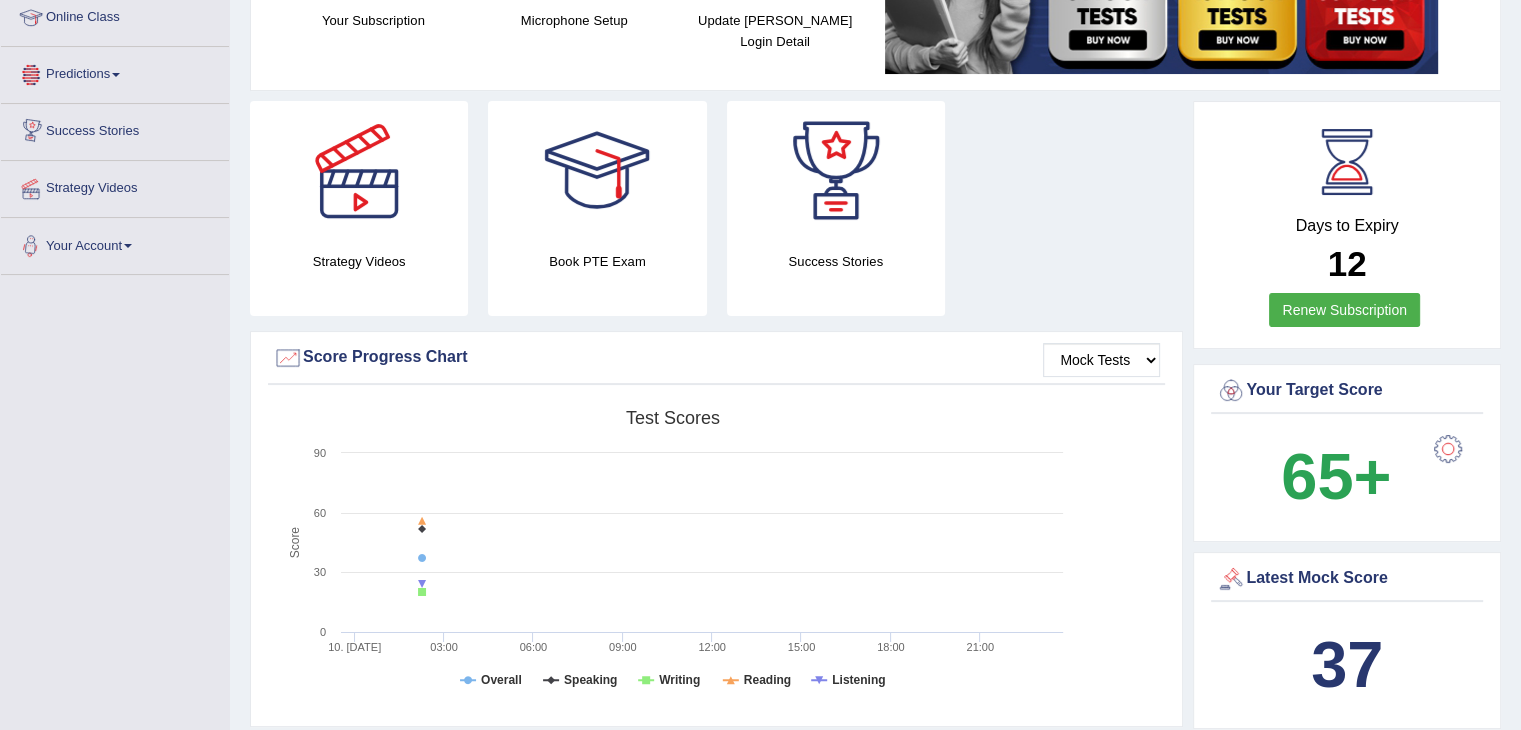 click on "Predictions" at bounding box center [115, 72] 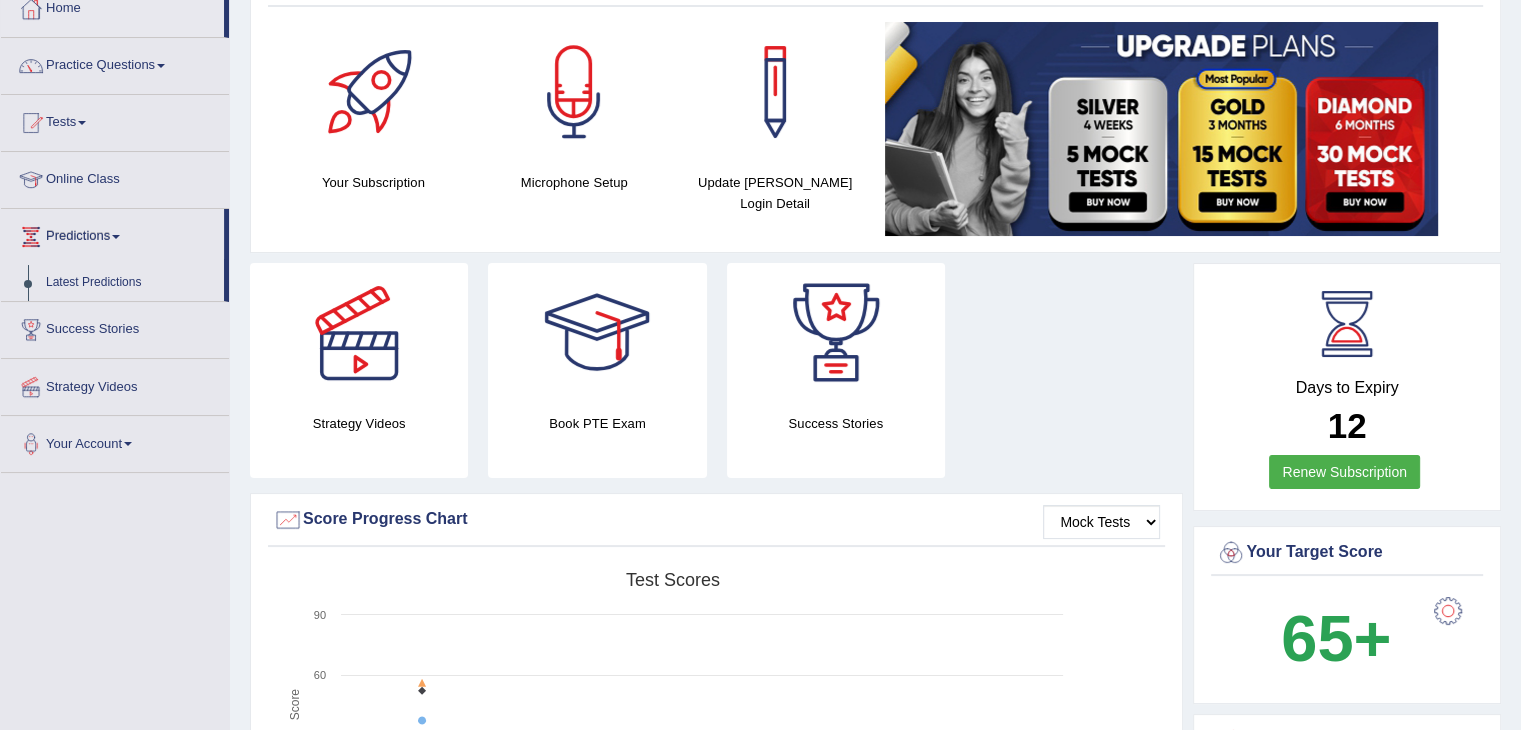 scroll, scrollTop: 80, scrollLeft: 0, axis: vertical 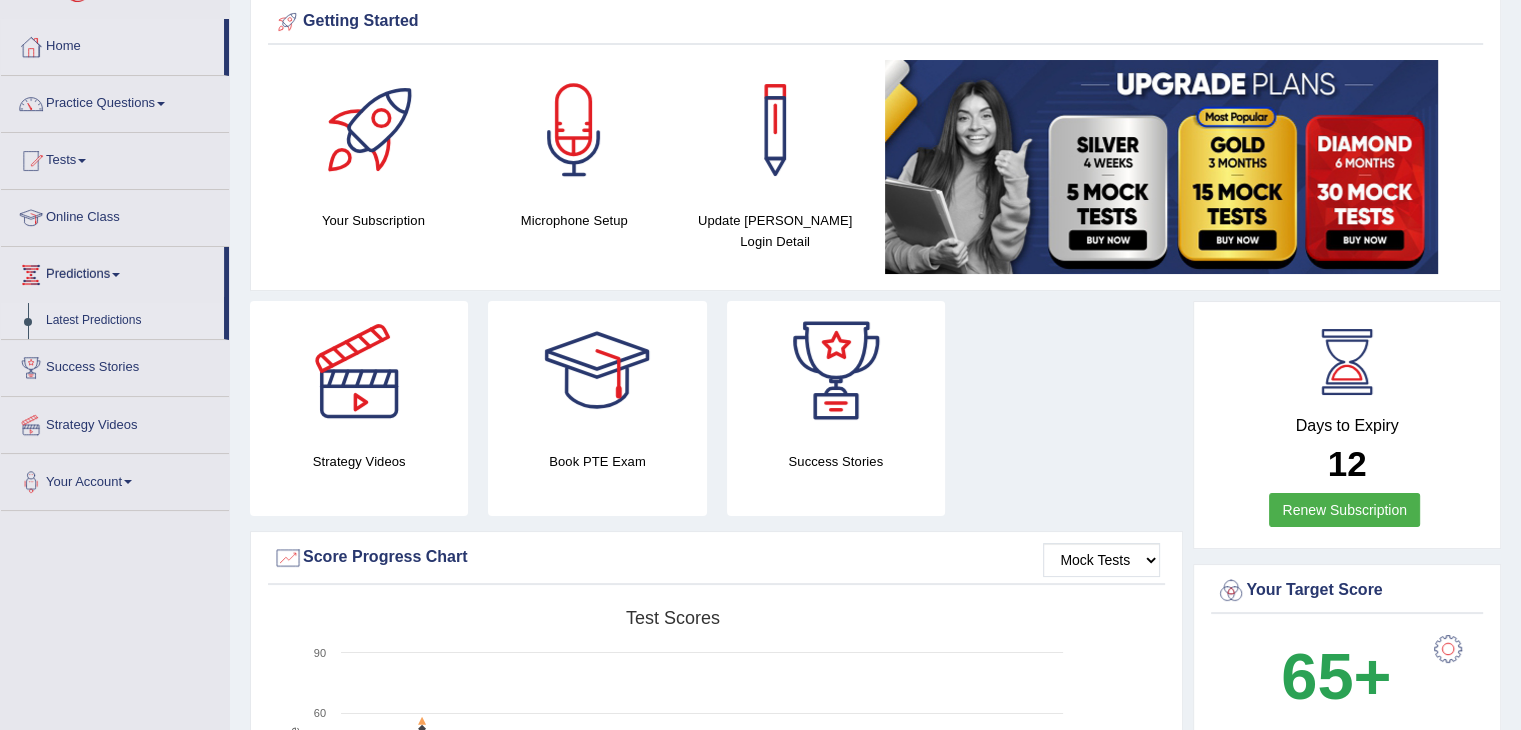 click on "Latest Predictions" at bounding box center (130, 321) 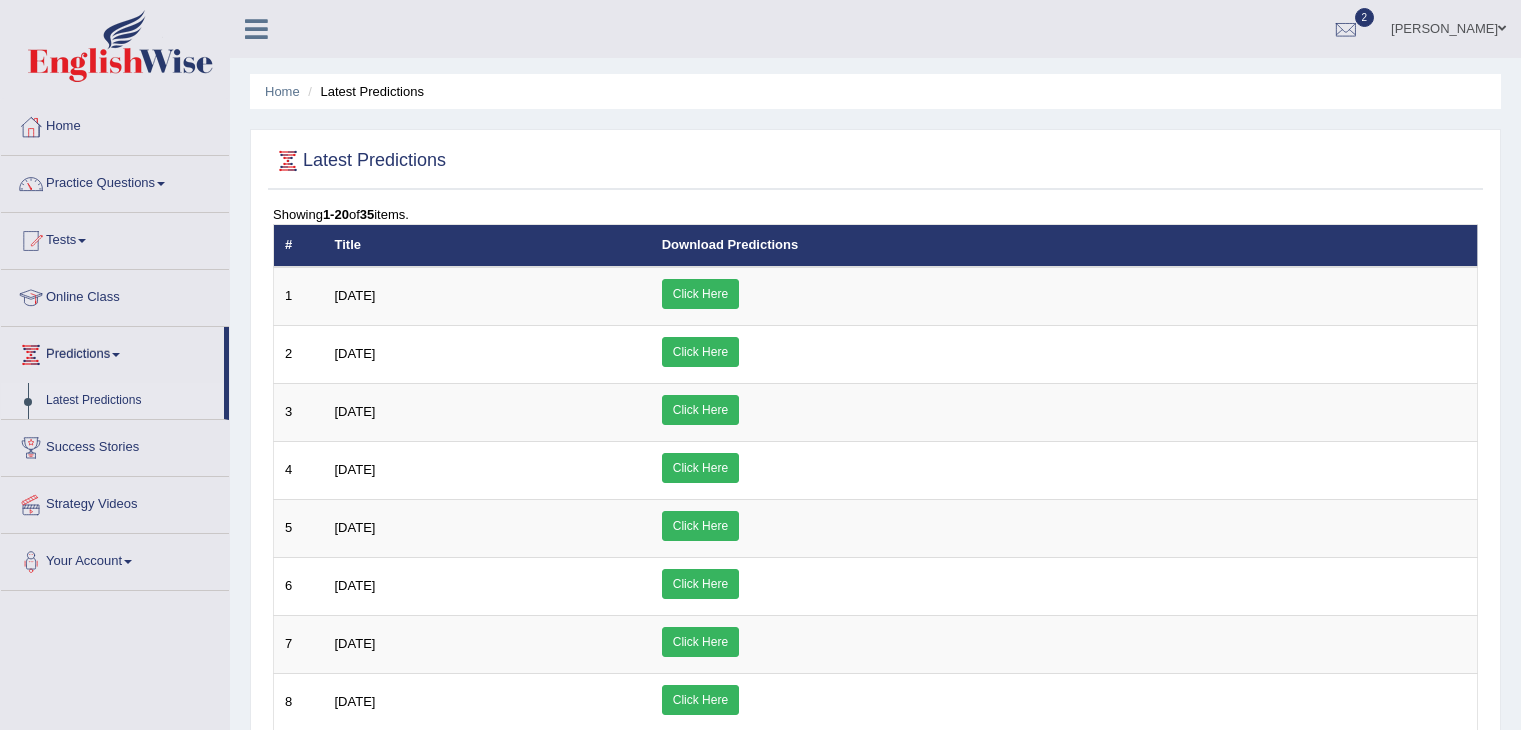 scroll, scrollTop: 0, scrollLeft: 0, axis: both 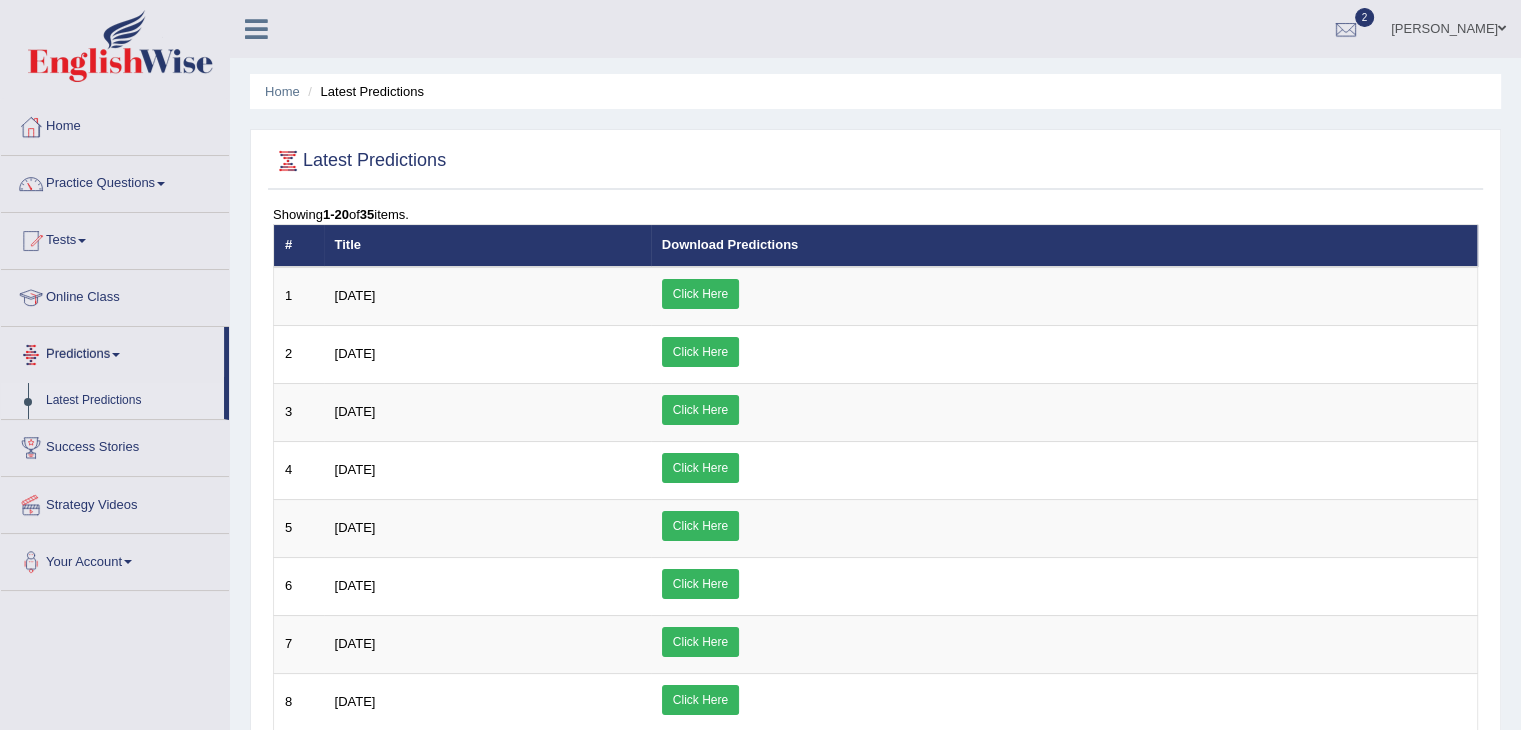 click on "Latest Predictions" at bounding box center [130, 401] 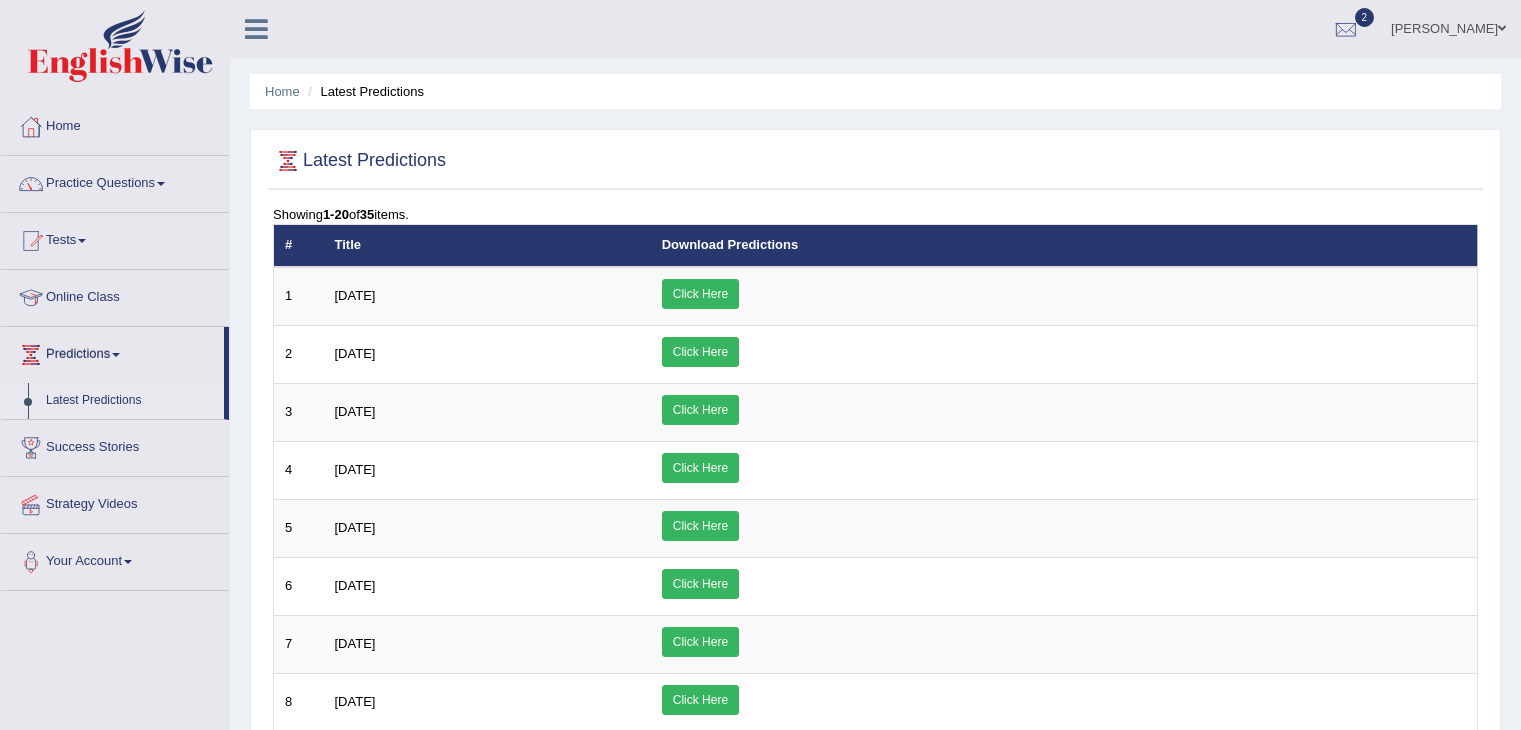 scroll, scrollTop: 0, scrollLeft: 0, axis: both 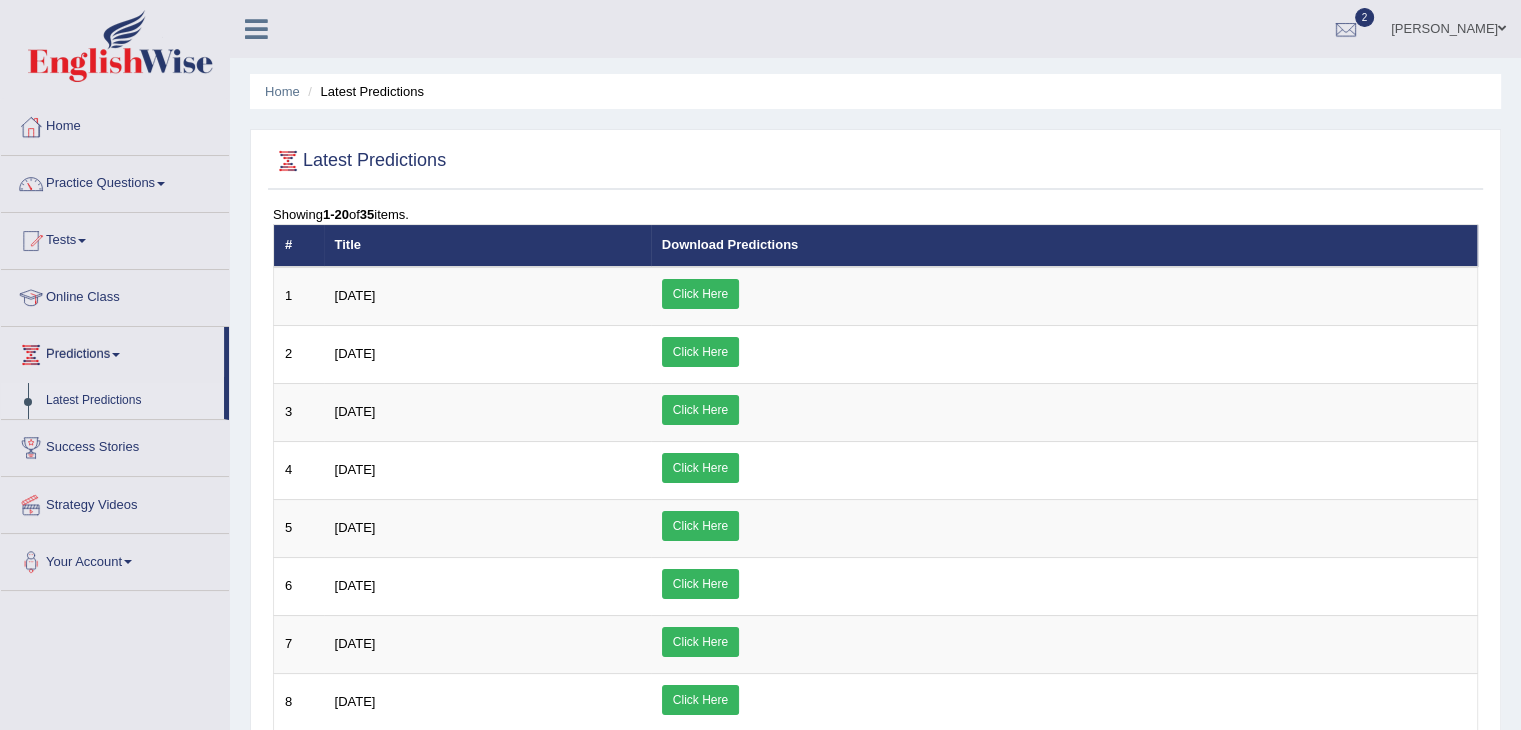 click on "Latest Predictions" at bounding box center [130, 401] 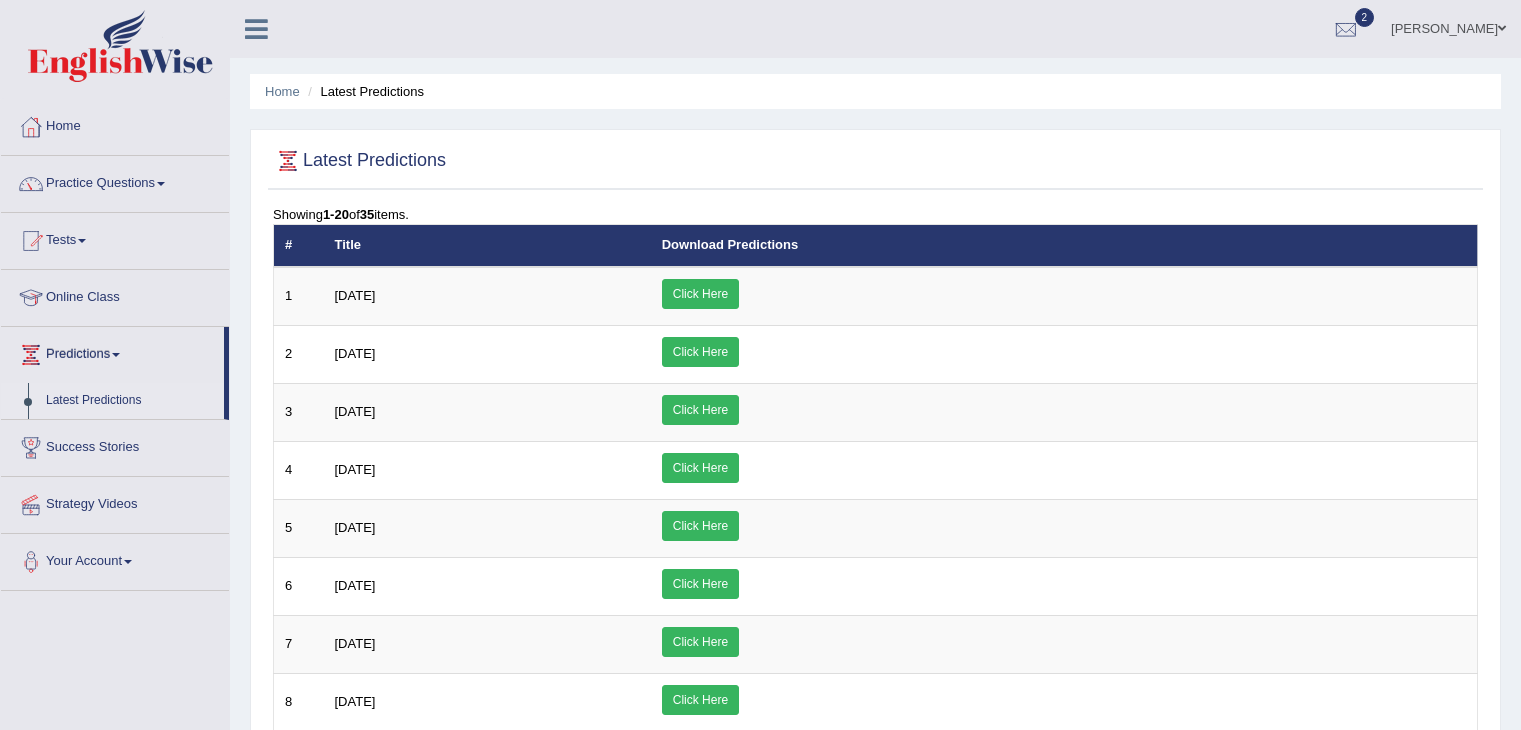 scroll, scrollTop: 0, scrollLeft: 0, axis: both 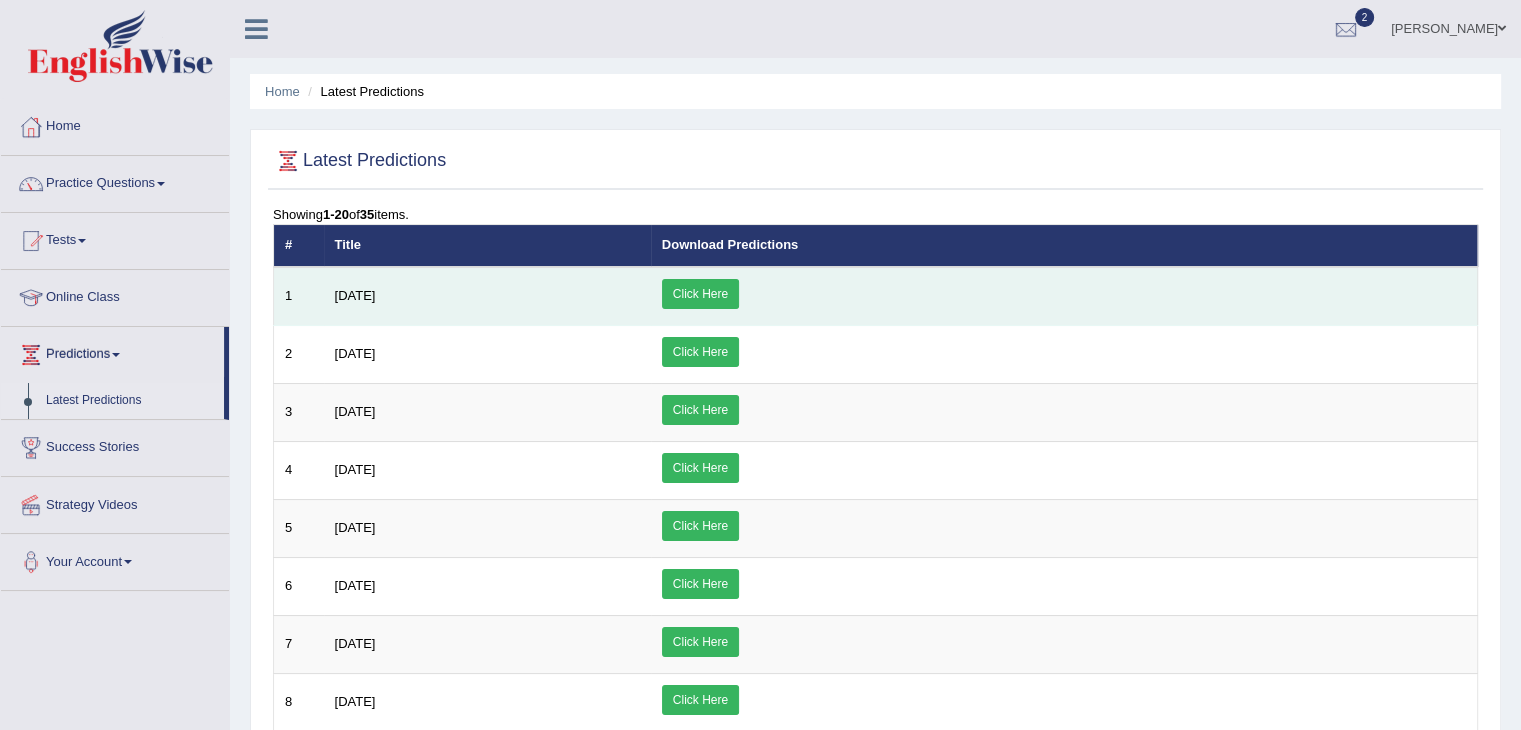 click on "Click Here" at bounding box center [700, 294] 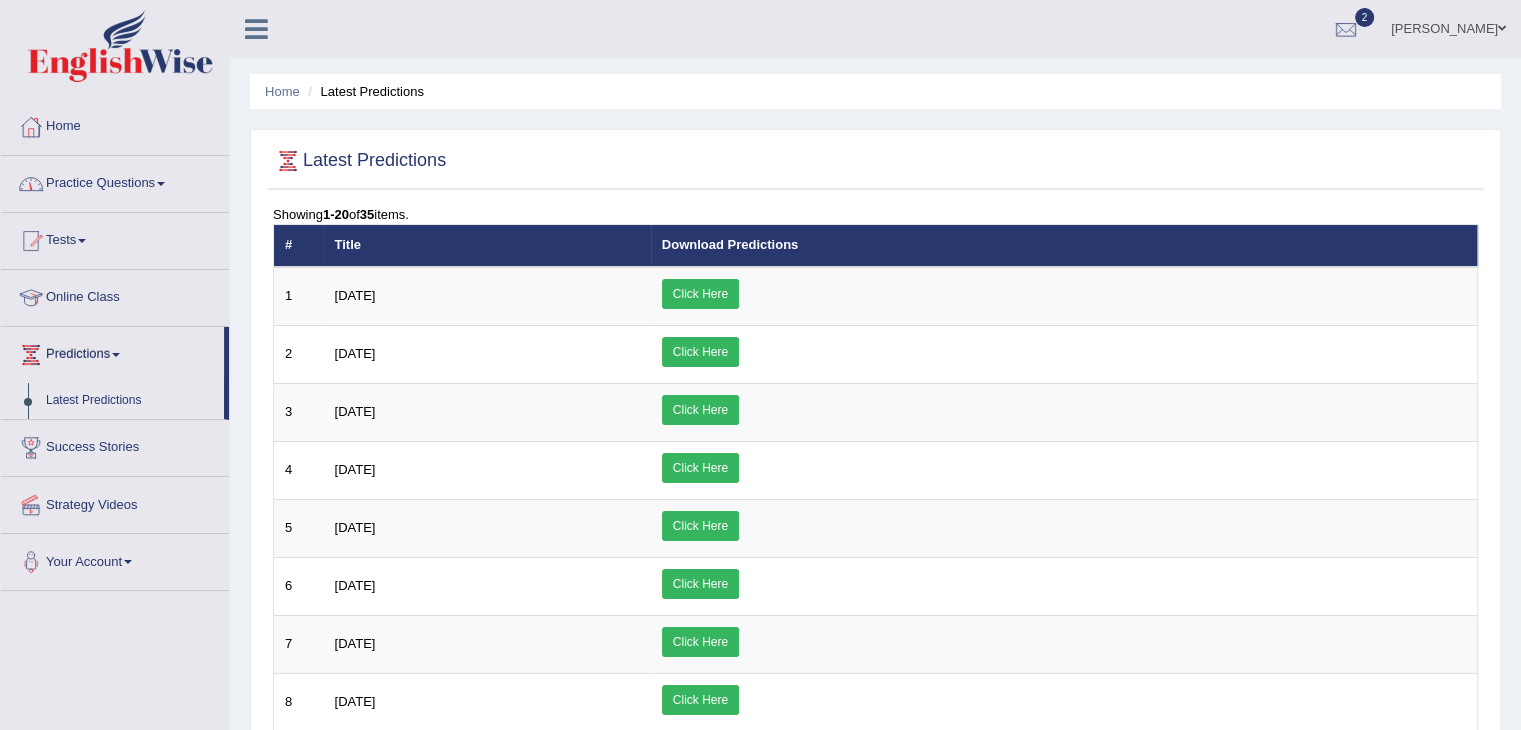 click on "Practice Questions" at bounding box center (115, 181) 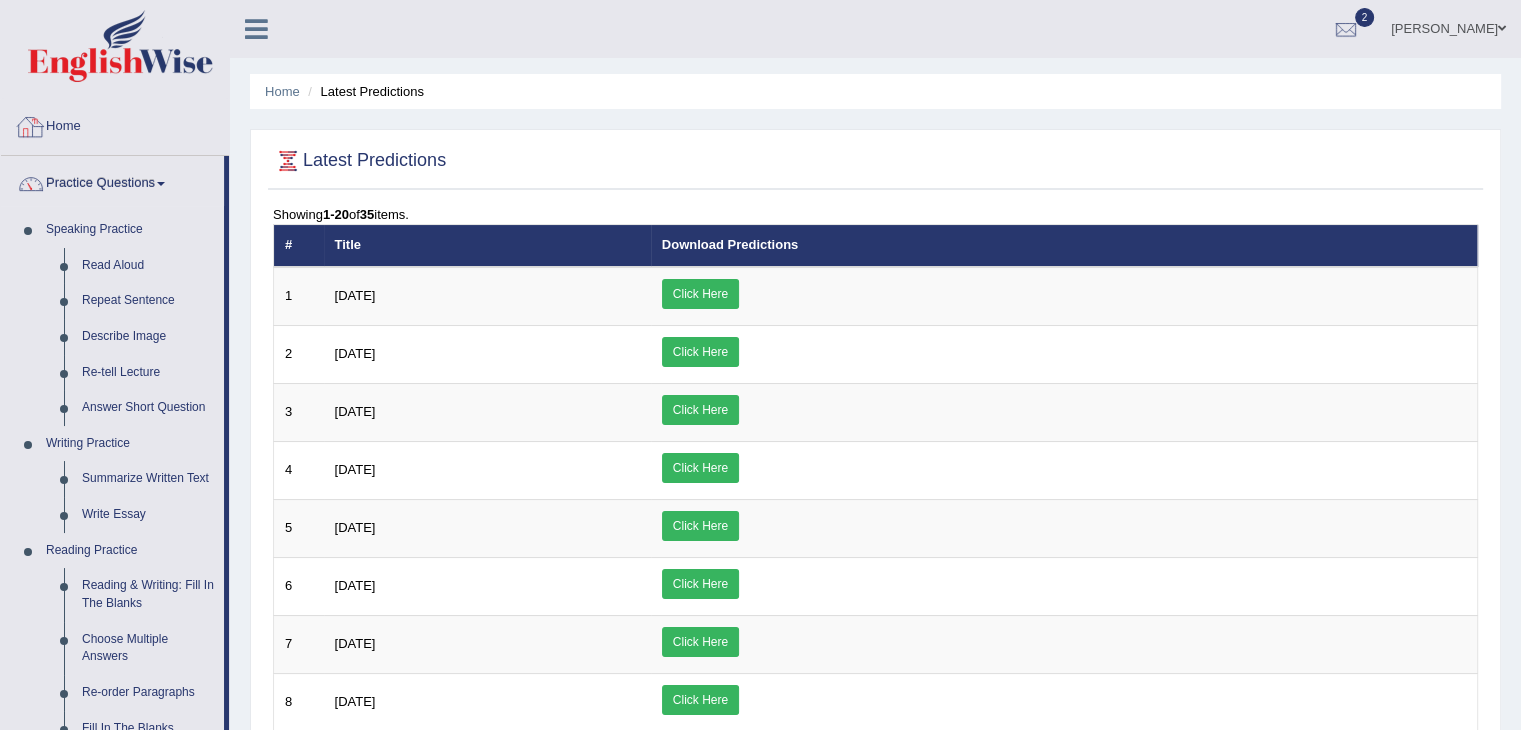 click on "Home" at bounding box center [115, 124] 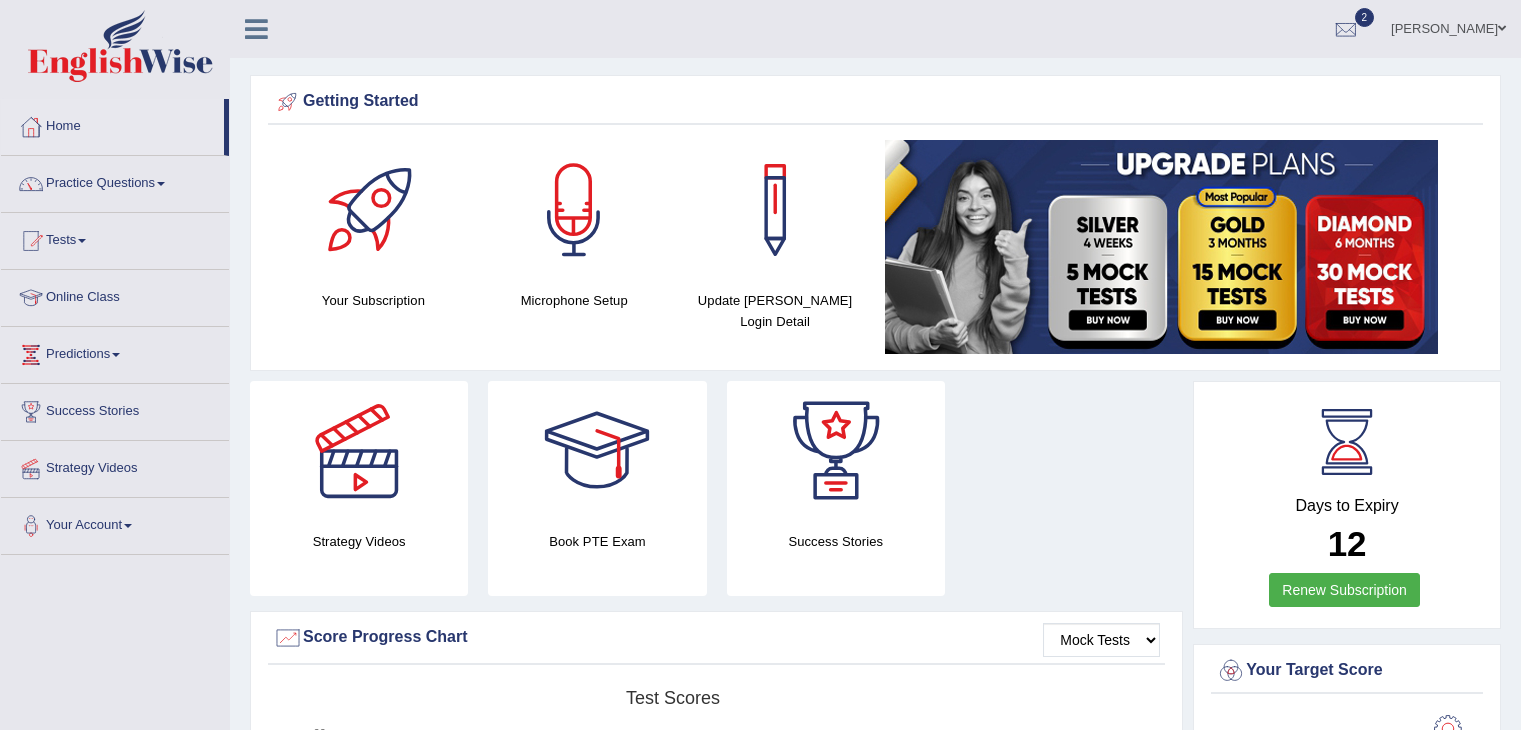 scroll, scrollTop: 0, scrollLeft: 0, axis: both 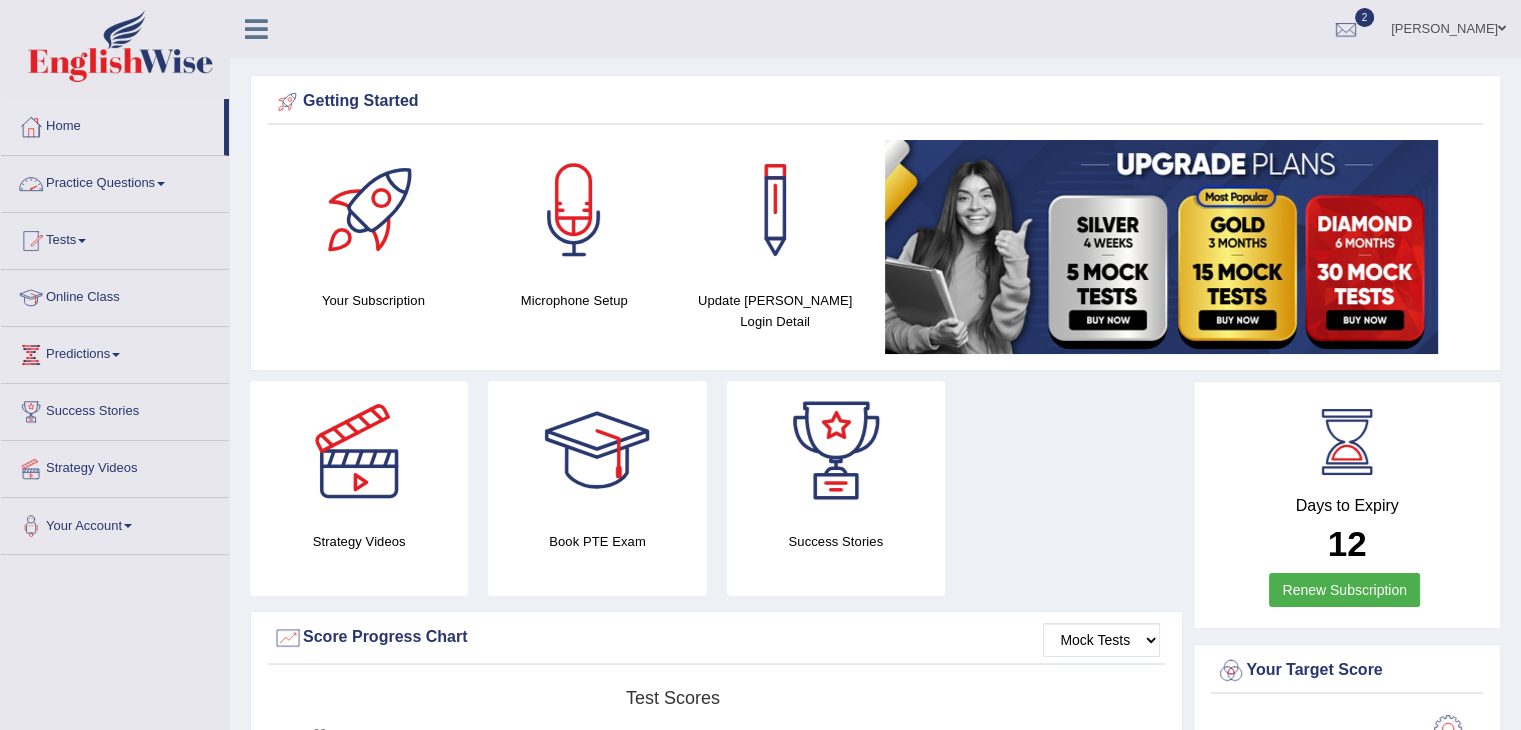 click on "Practice Questions" at bounding box center [115, 181] 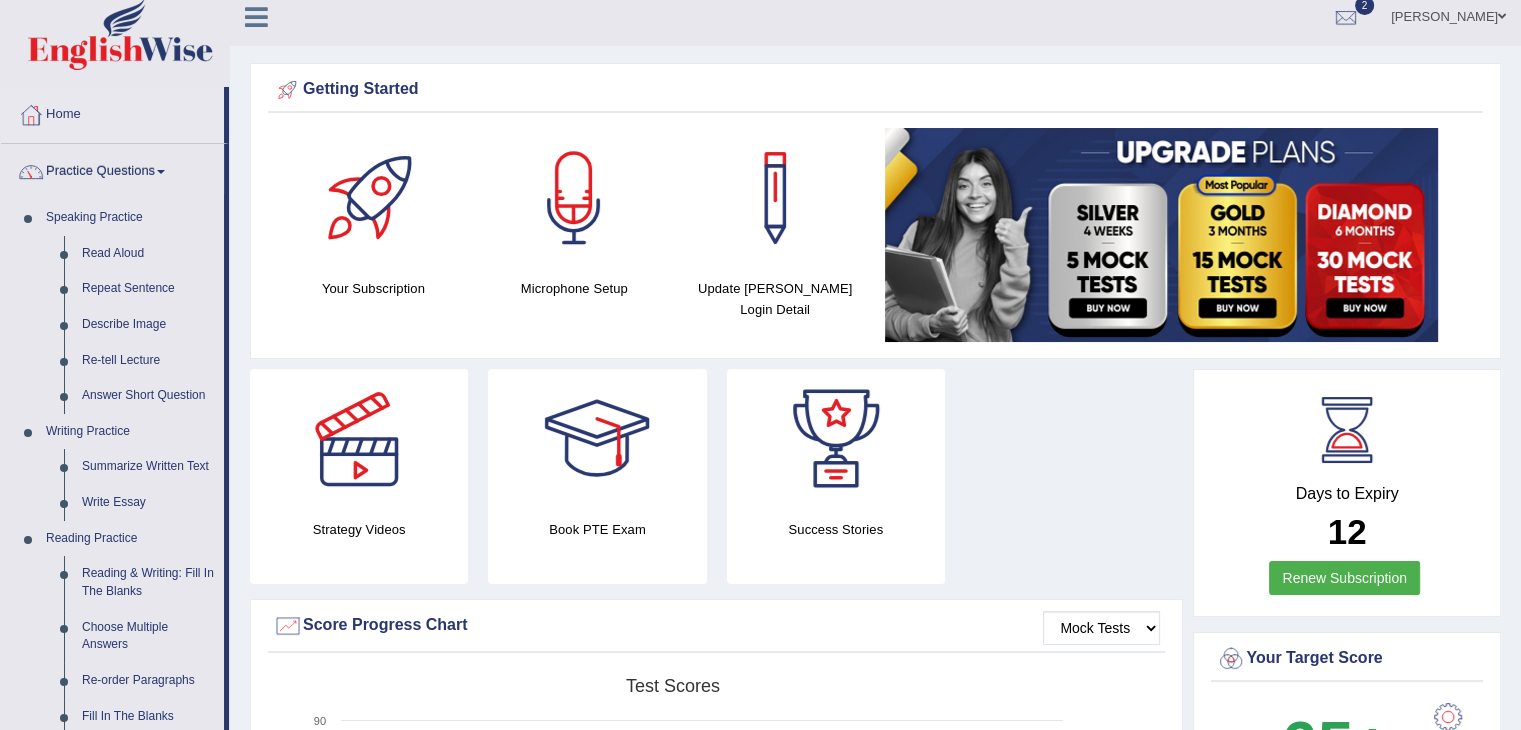 scroll, scrollTop: 0, scrollLeft: 0, axis: both 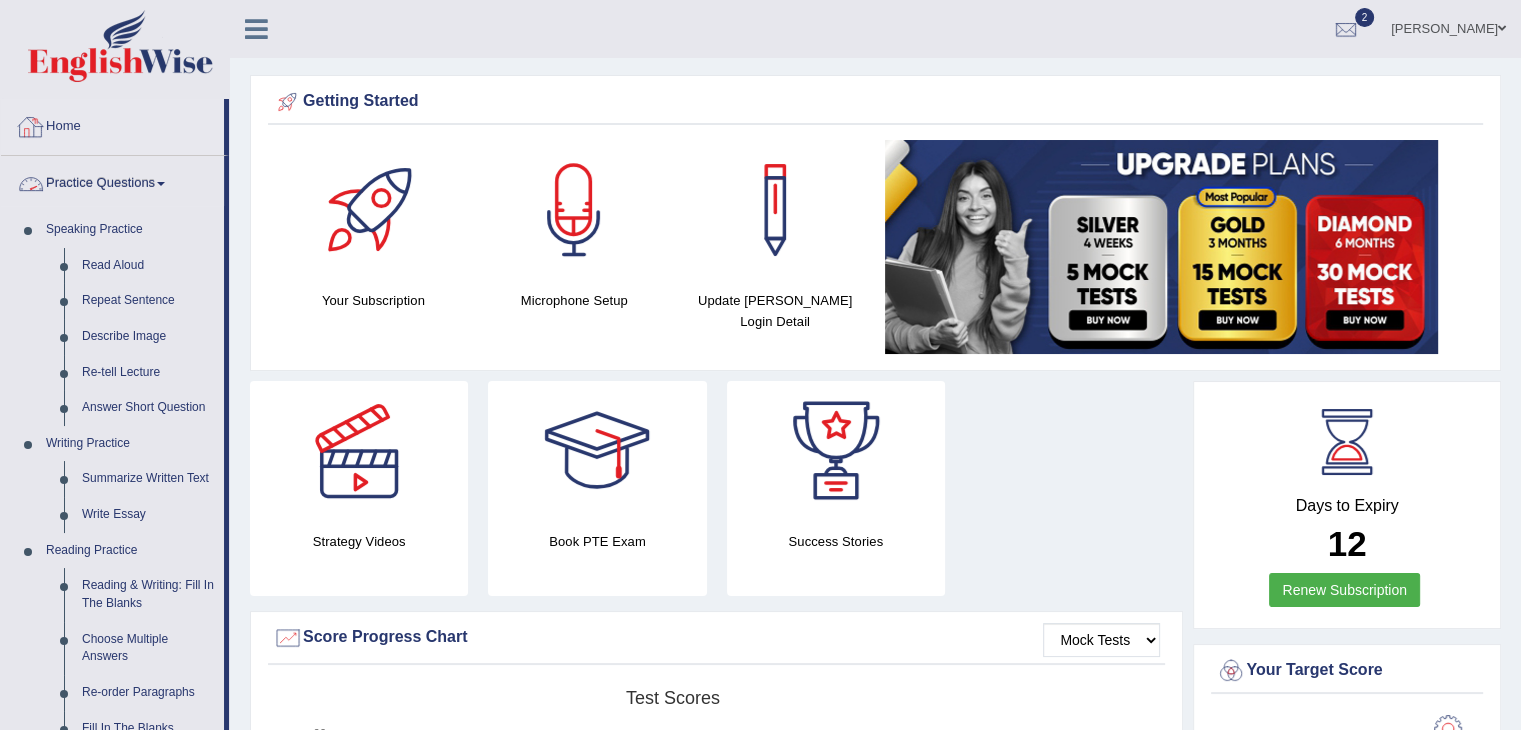click on "Home" at bounding box center [112, 124] 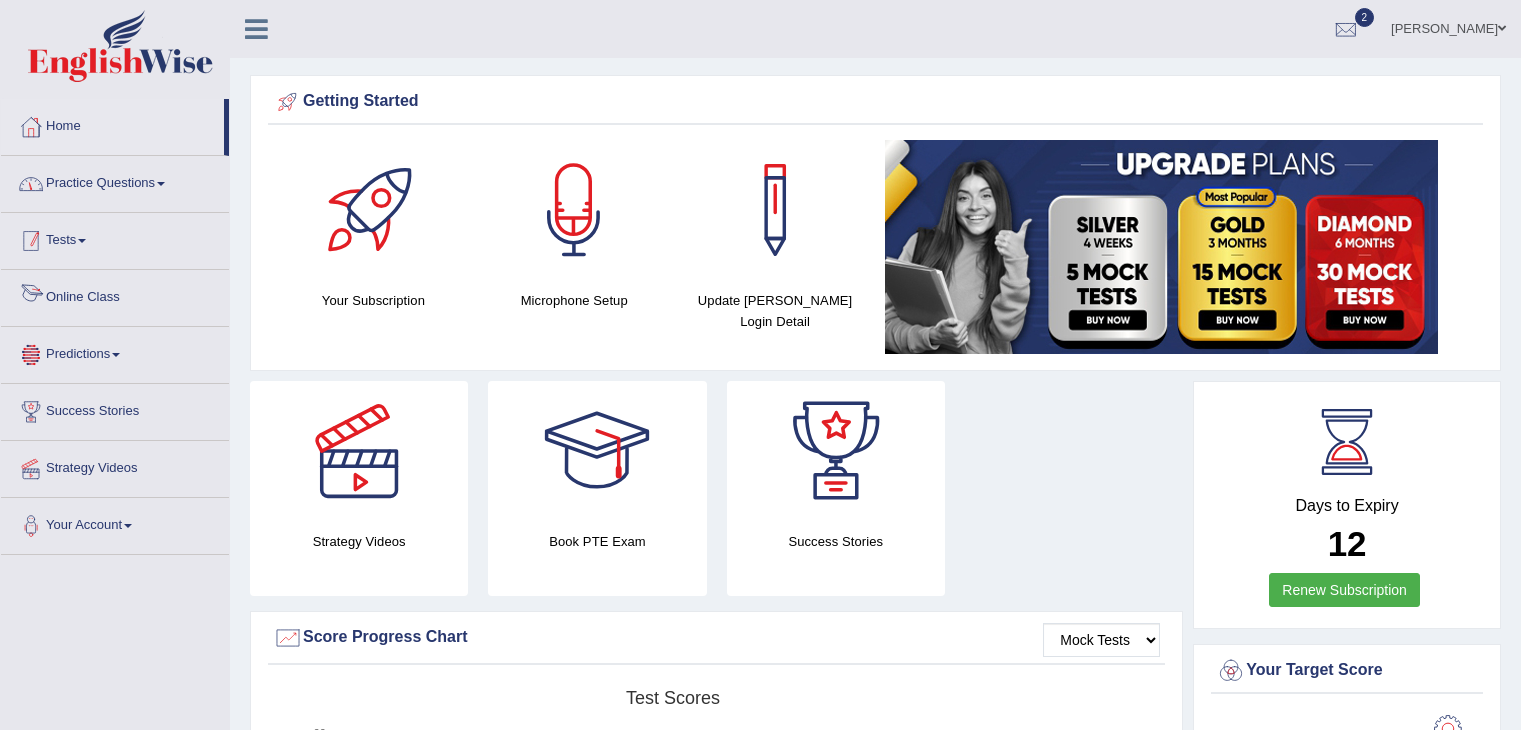 scroll, scrollTop: 0, scrollLeft: 0, axis: both 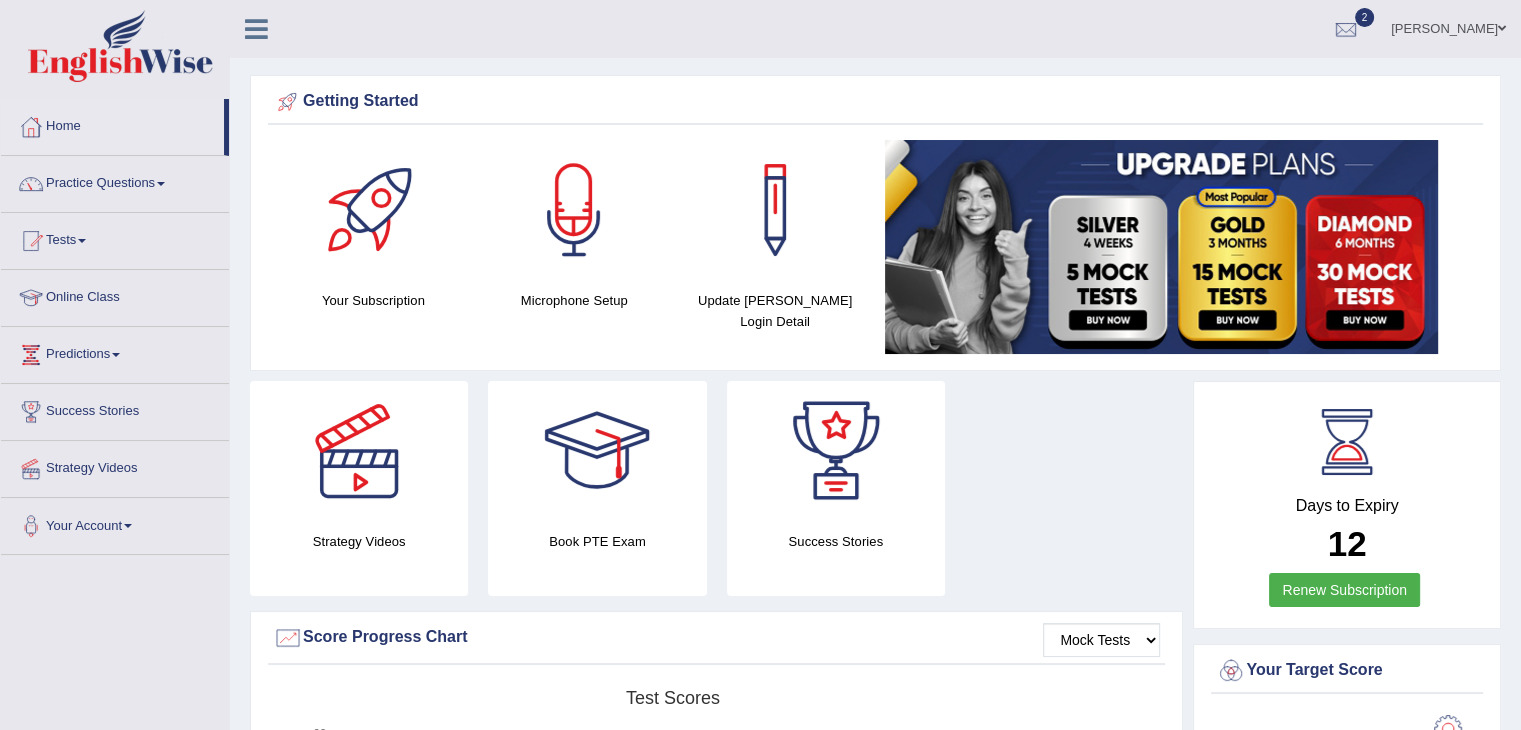 click on "Tests" at bounding box center [115, 238] 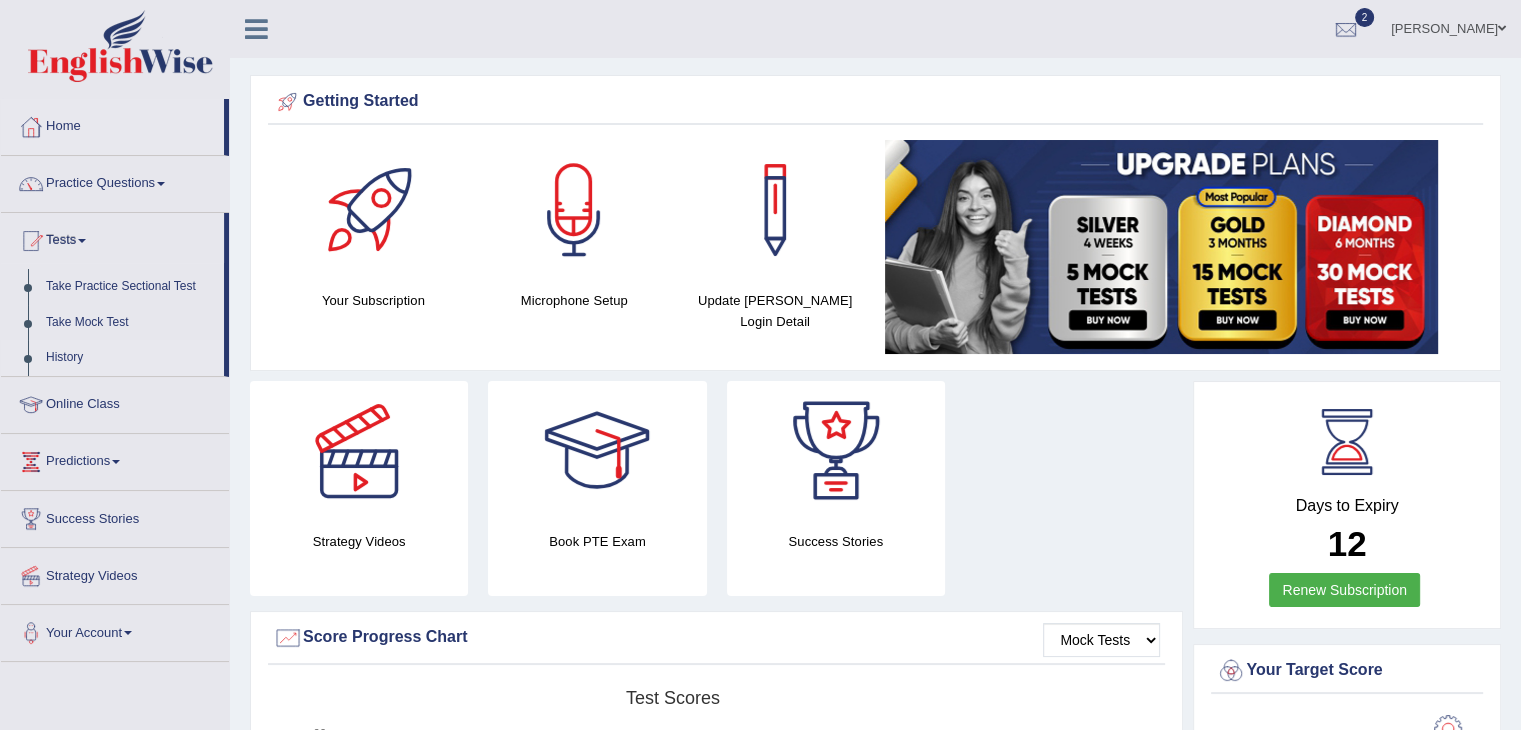 click on "History" at bounding box center [130, 358] 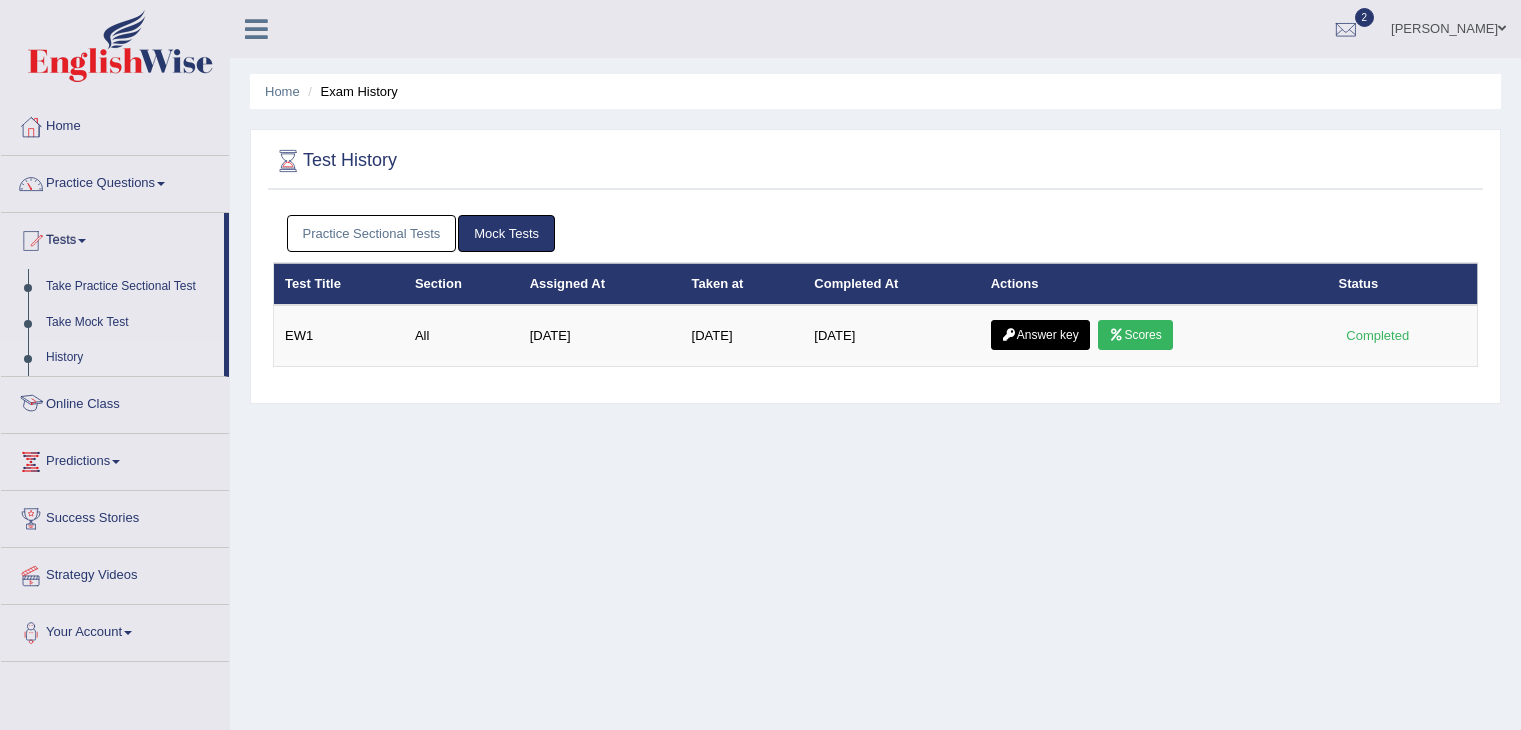 scroll, scrollTop: 0, scrollLeft: 0, axis: both 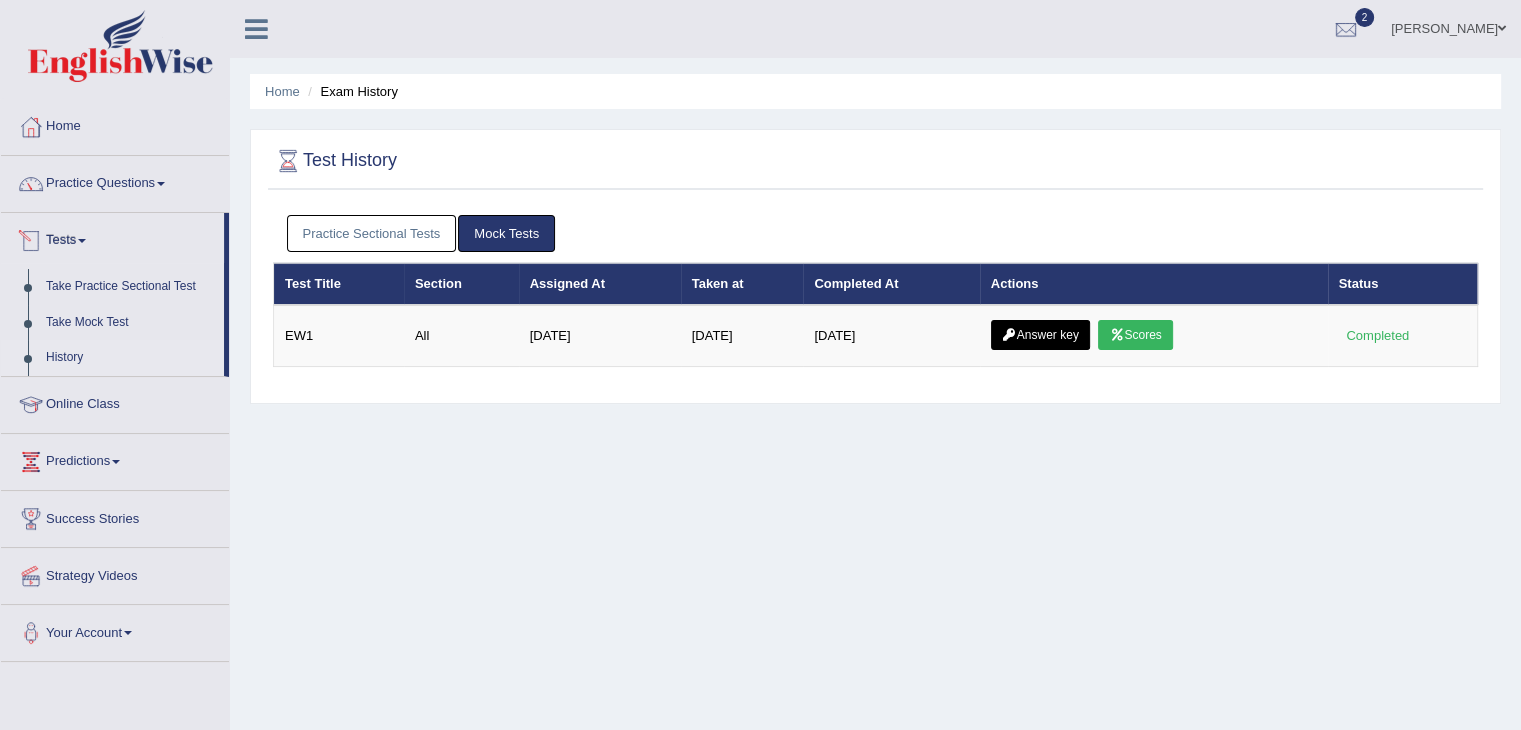 click on "Practice Sectional Tests" at bounding box center (372, 233) 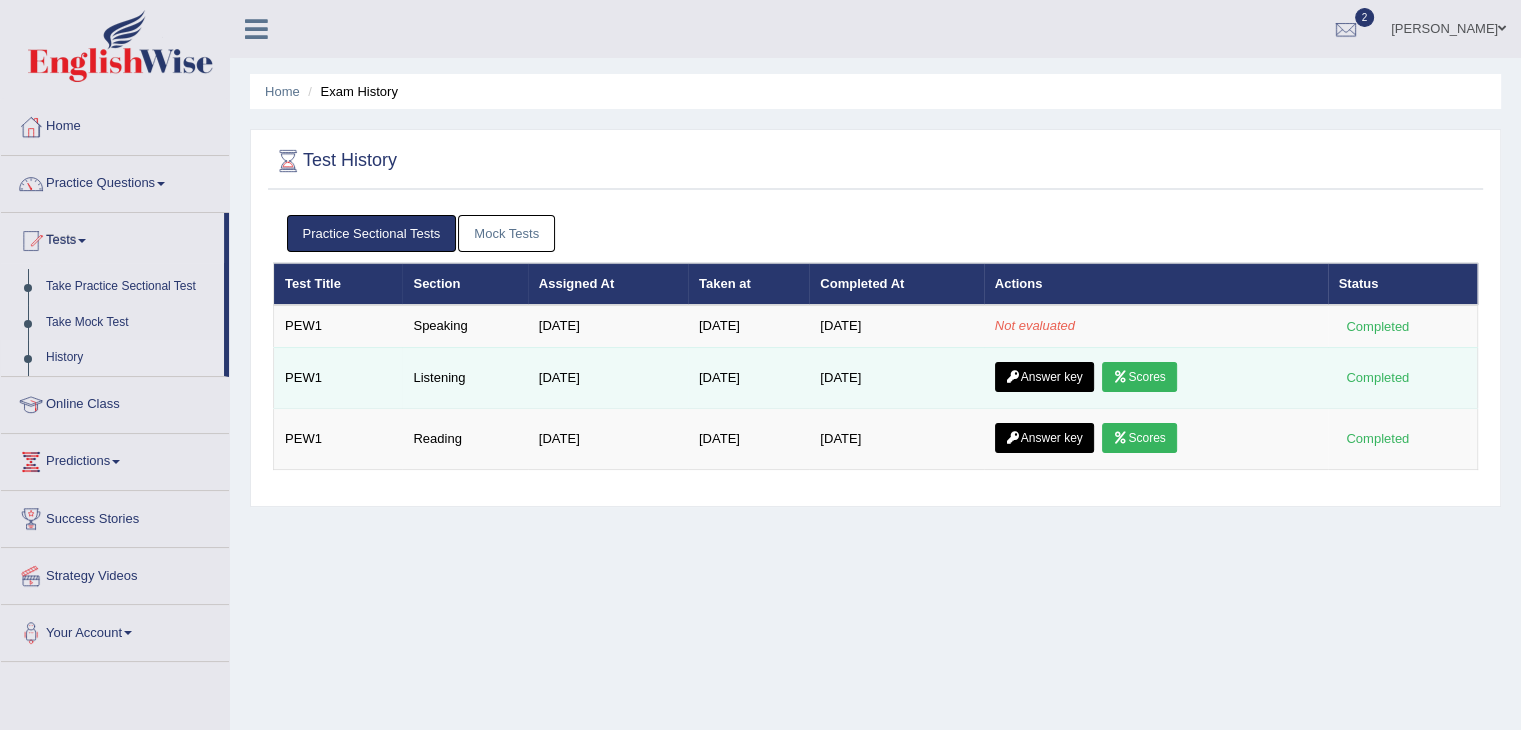 click on "Scores" at bounding box center (1139, 377) 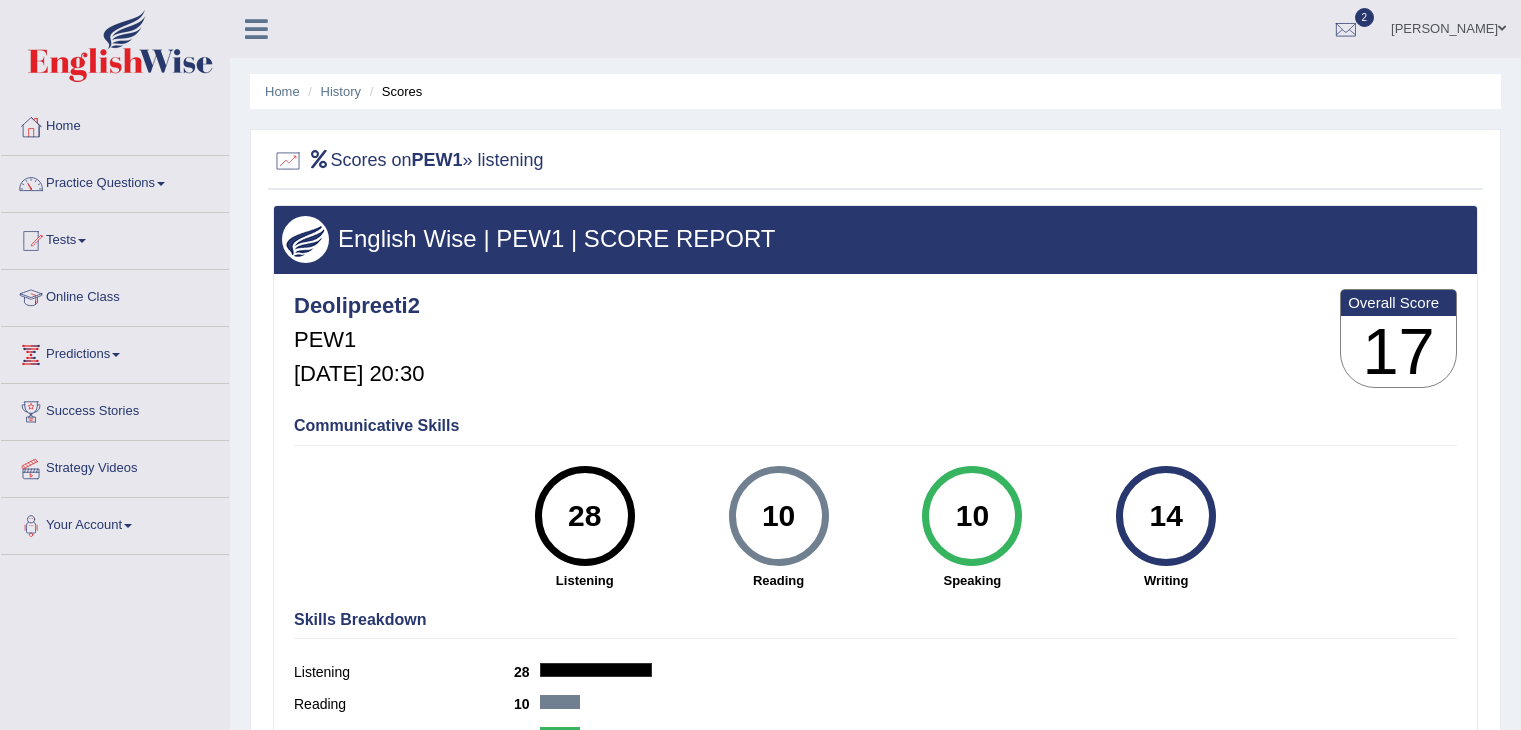 scroll, scrollTop: 0, scrollLeft: 0, axis: both 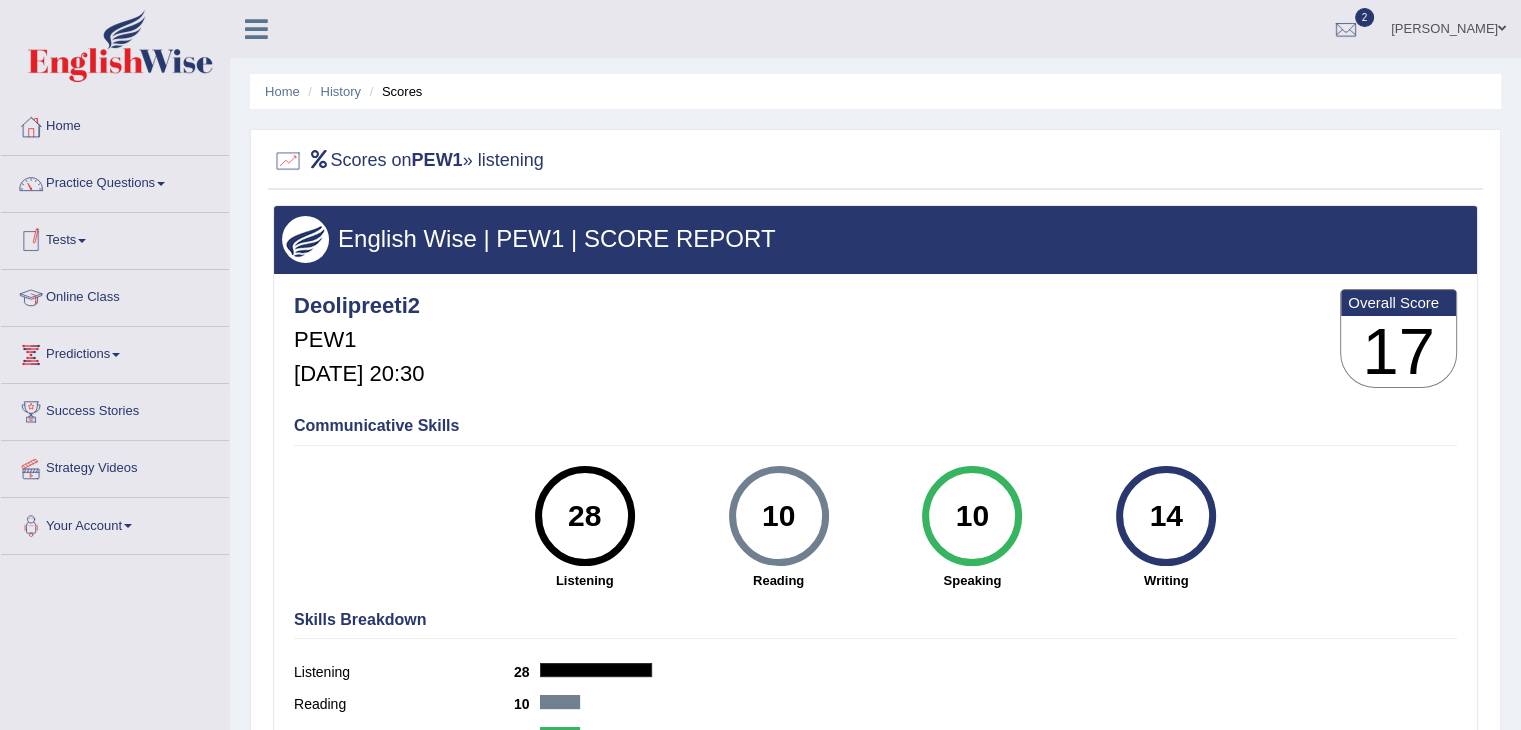 click at bounding box center [82, 241] 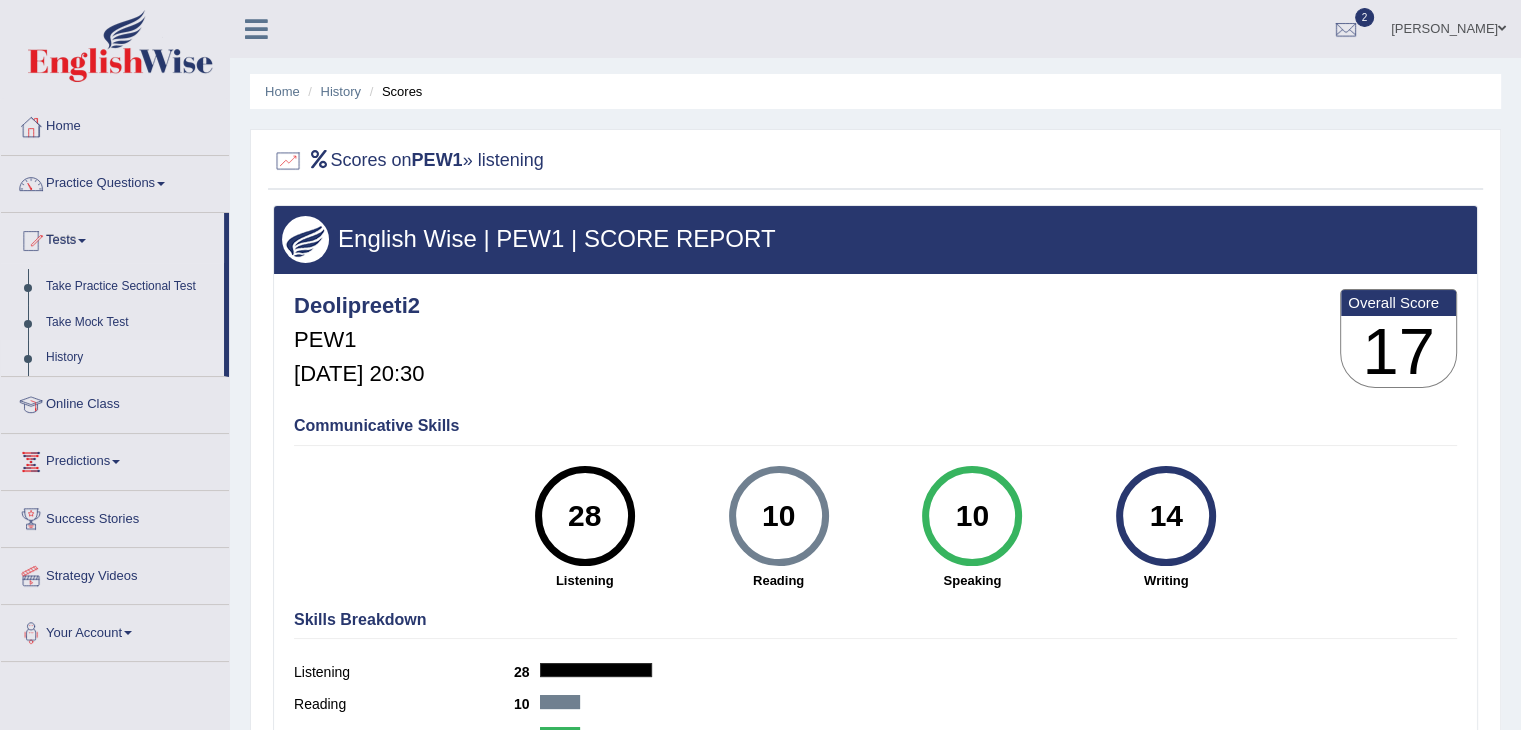 click on "History" at bounding box center (130, 358) 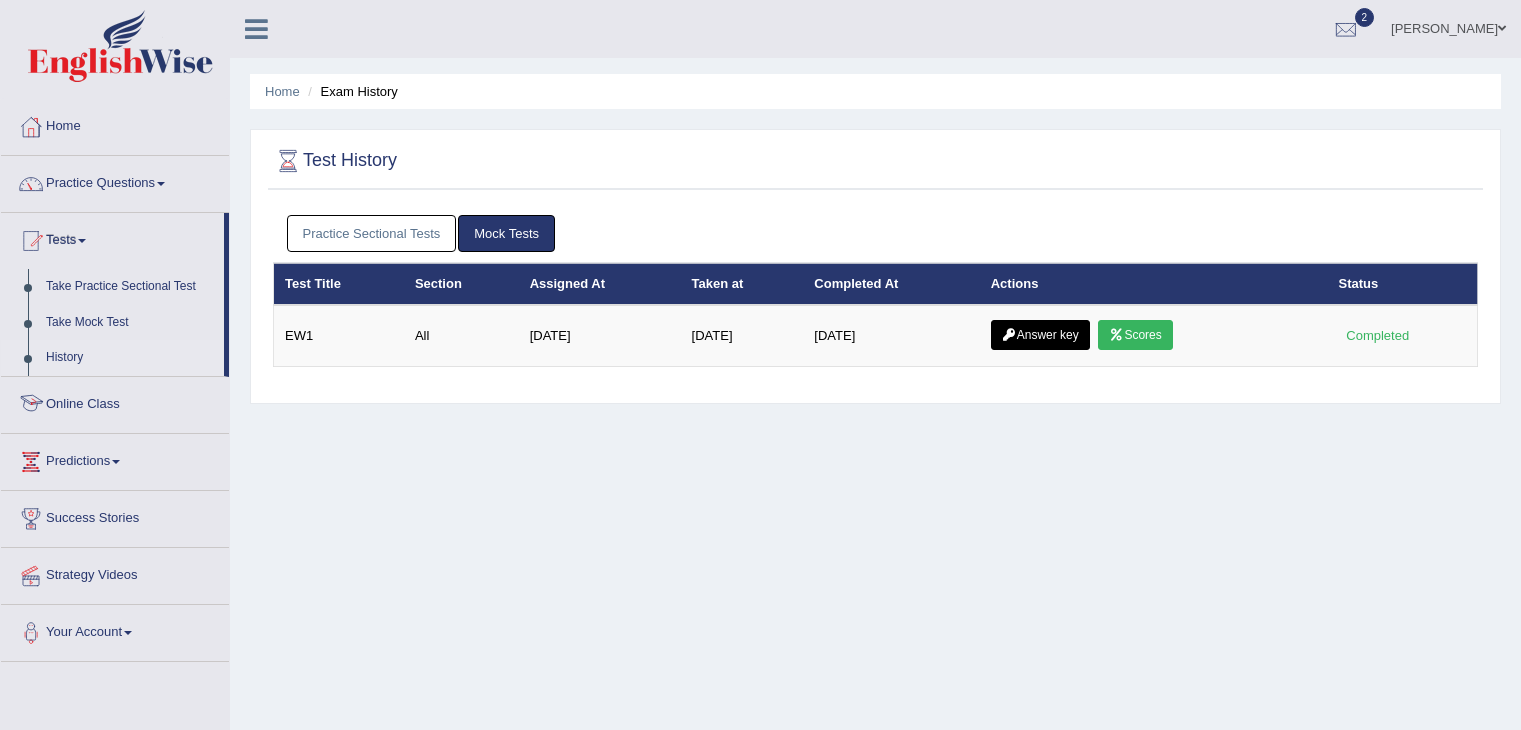 scroll, scrollTop: 0, scrollLeft: 0, axis: both 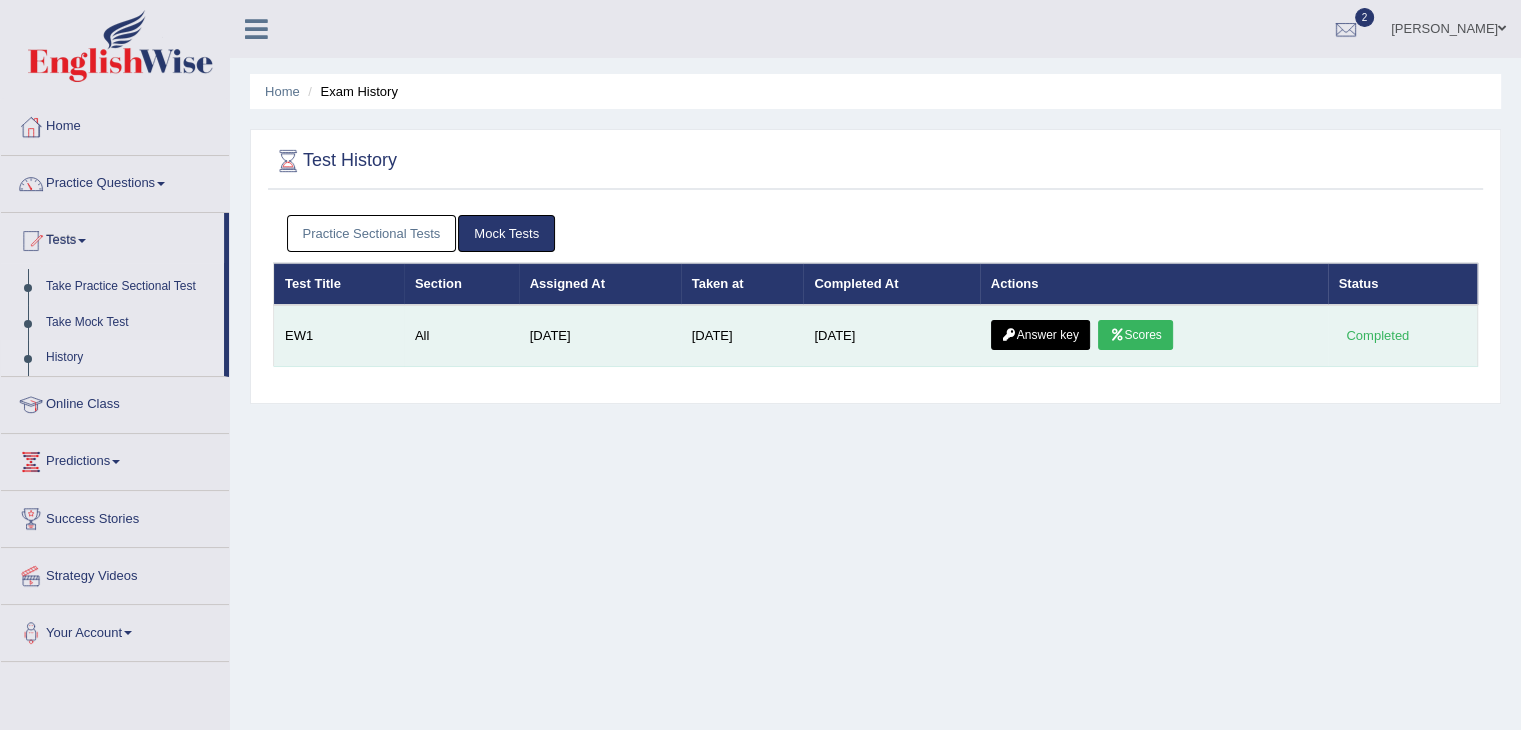 click on "Answer key" at bounding box center [1040, 335] 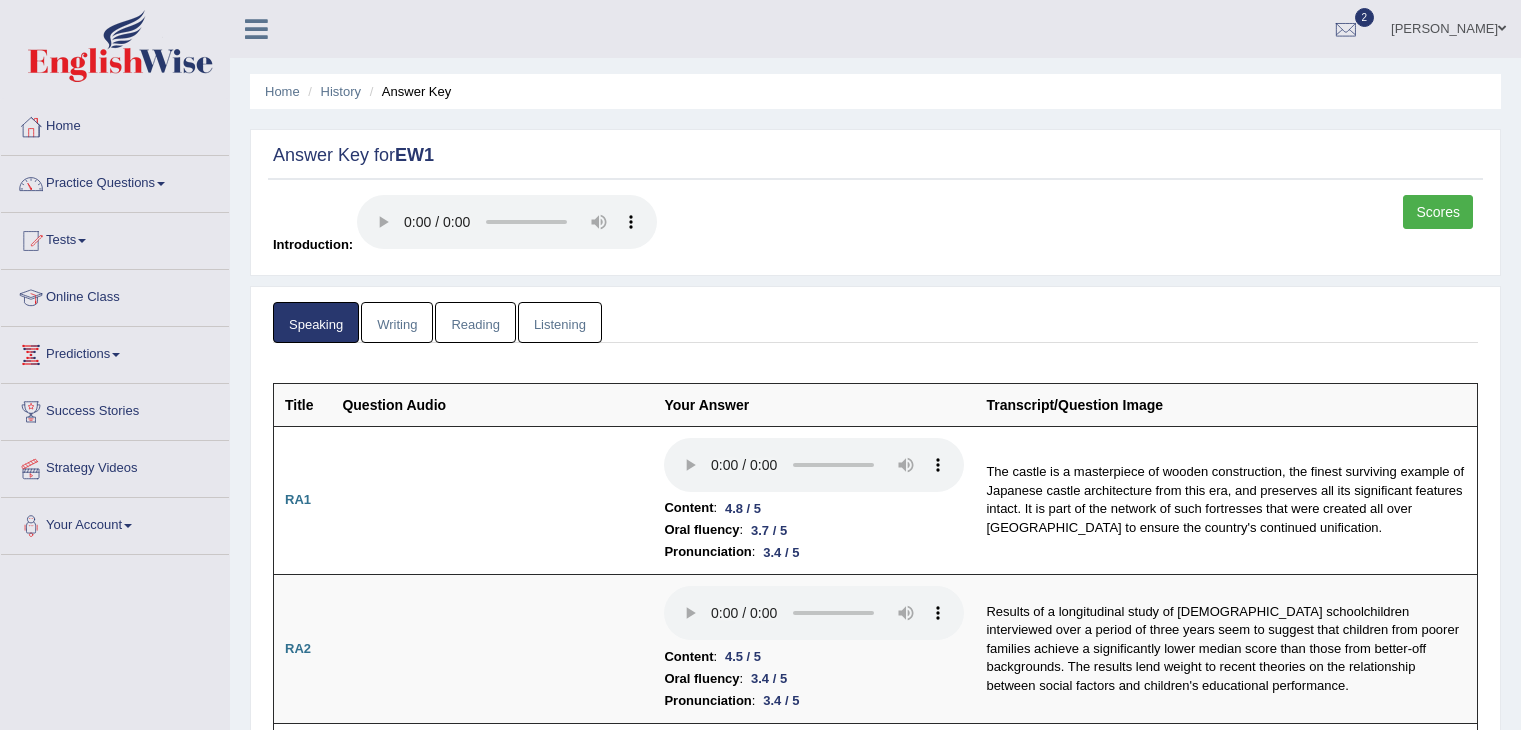scroll, scrollTop: 0, scrollLeft: 0, axis: both 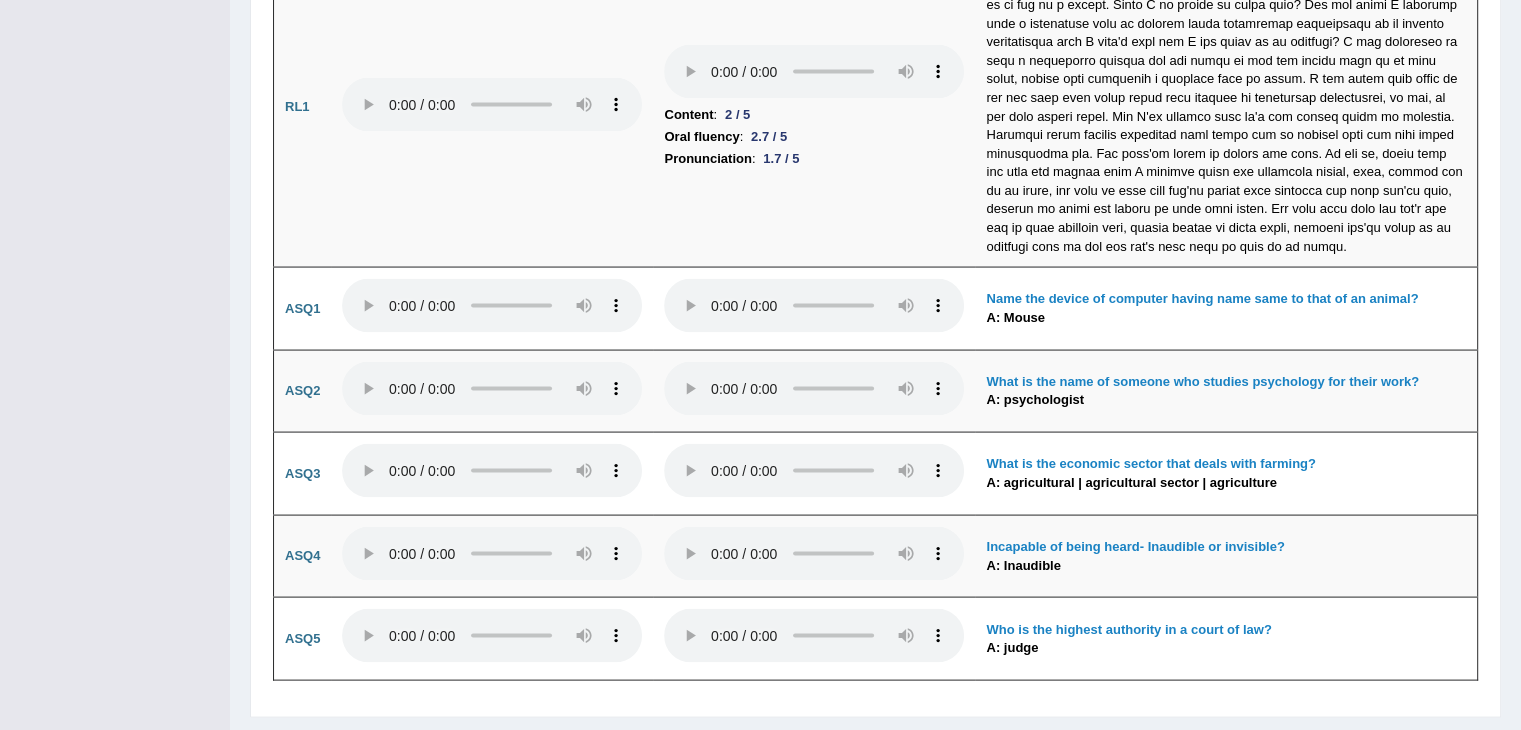 click on "2025 ©  English Wise.  All Rights Reserved  Back to English Wise" at bounding box center (1335, 747) 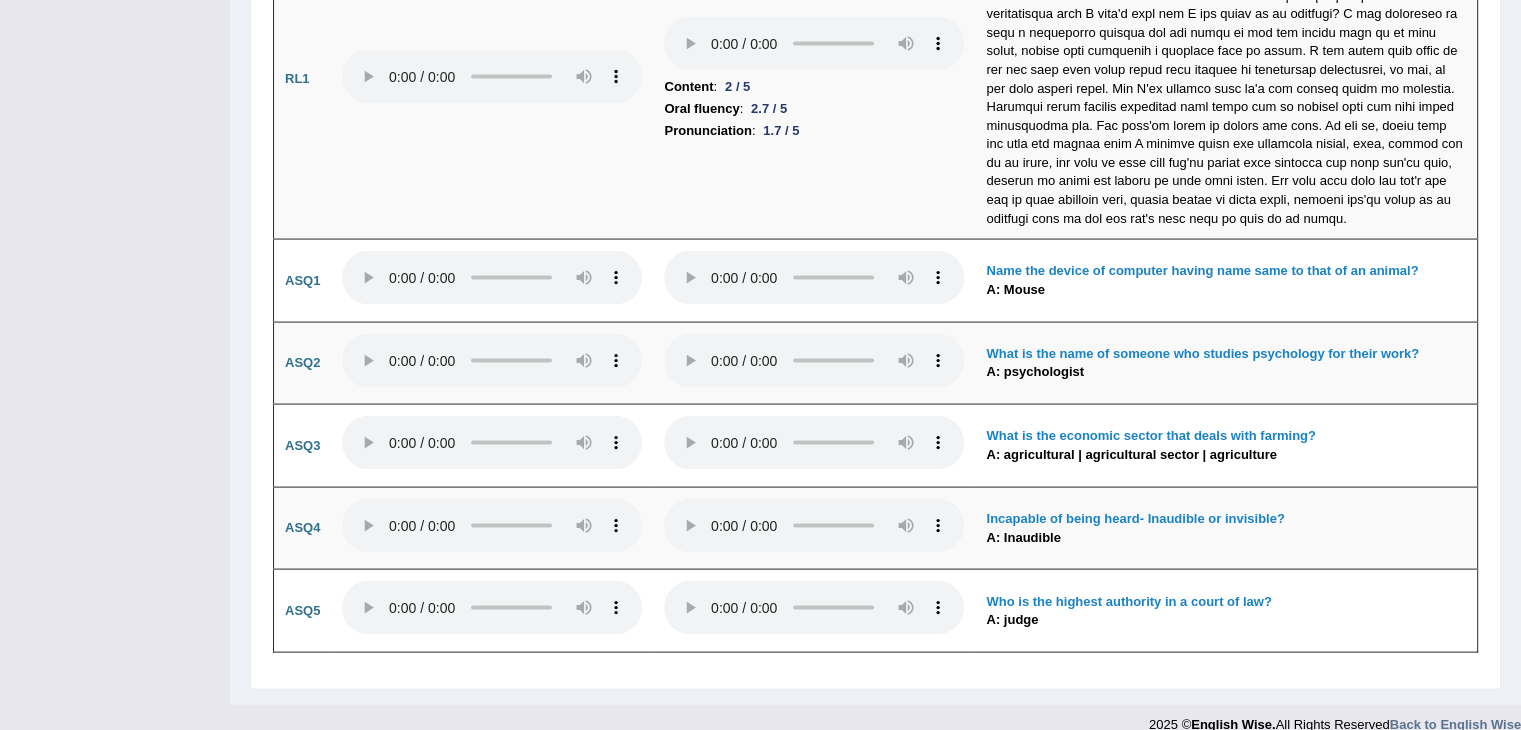 scroll, scrollTop: 3996, scrollLeft: 0, axis: vertical 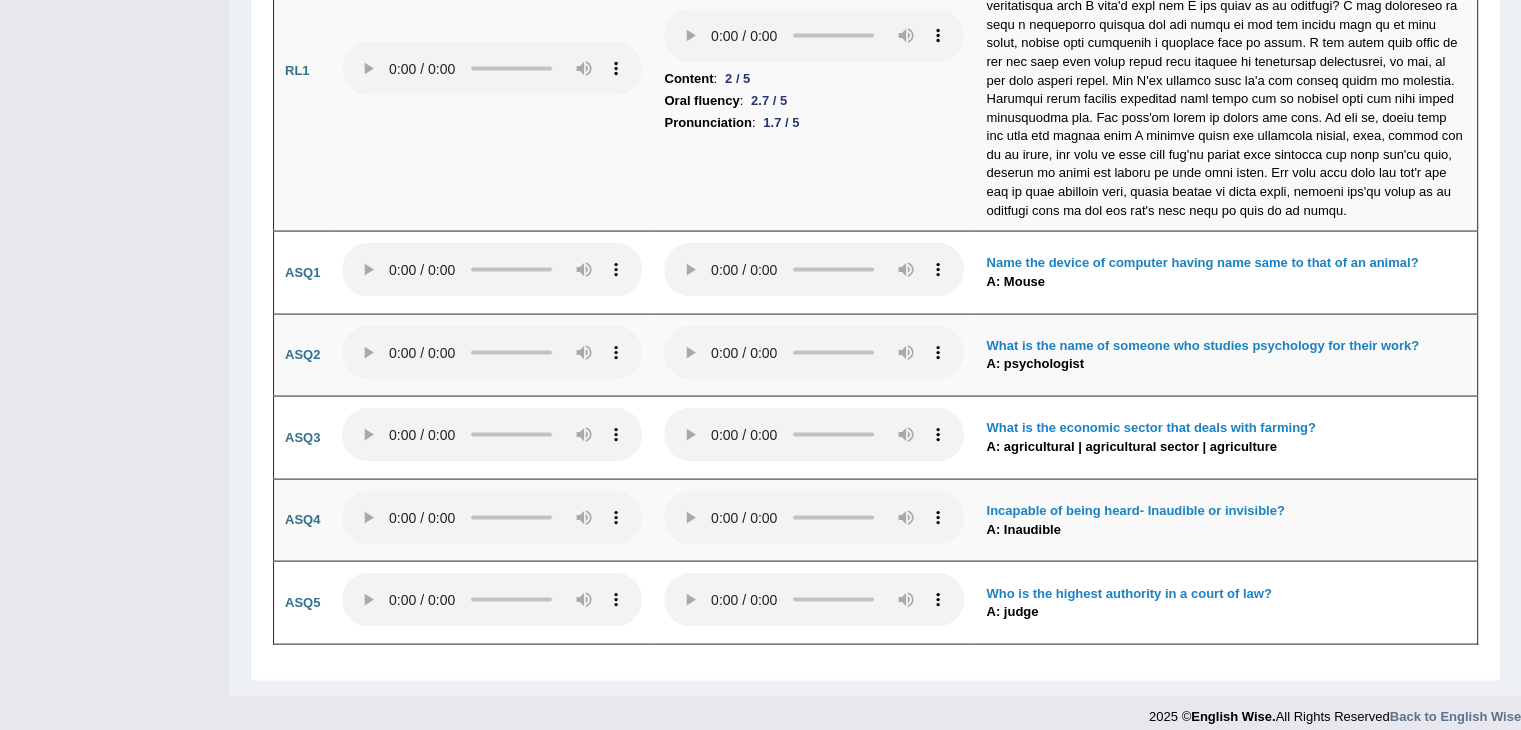 drag, startPoint x: 1517, startPoint y: 718, endPoint x: 1528, endPoint y: 720, distance: 11.18034 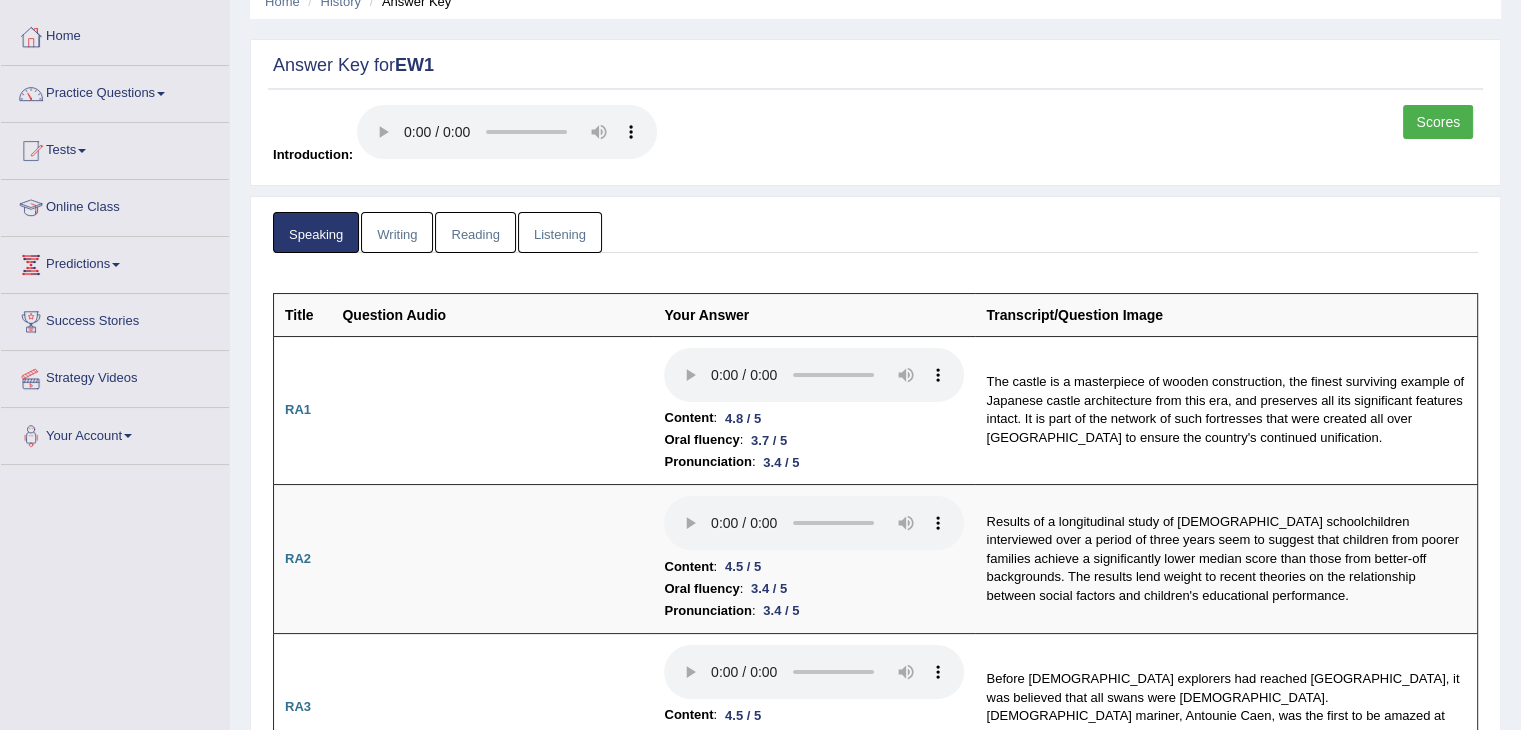 scroll, scrollTop: 0, scrollLeft: 0, axis: both 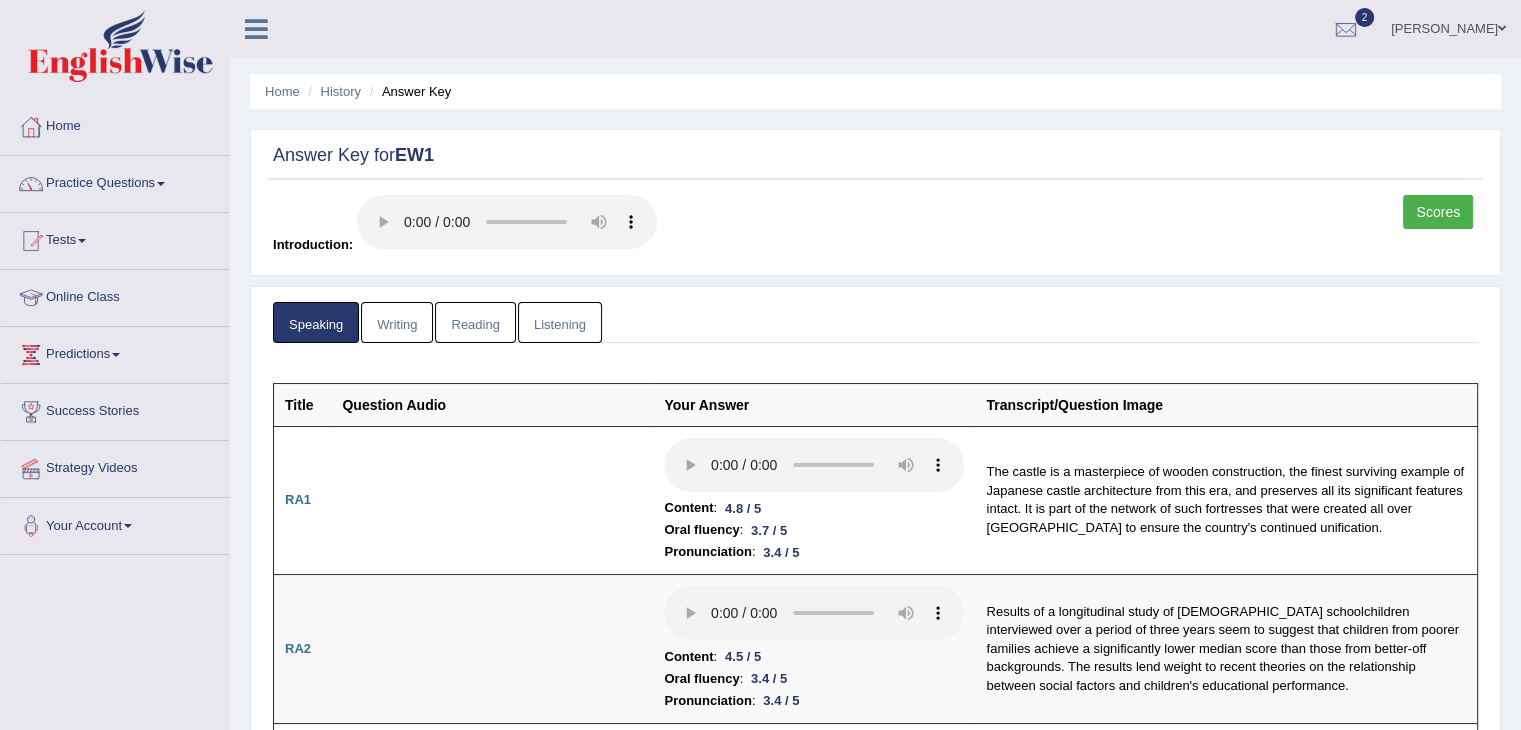 click on "Writing" at bounding box center [397, 322] 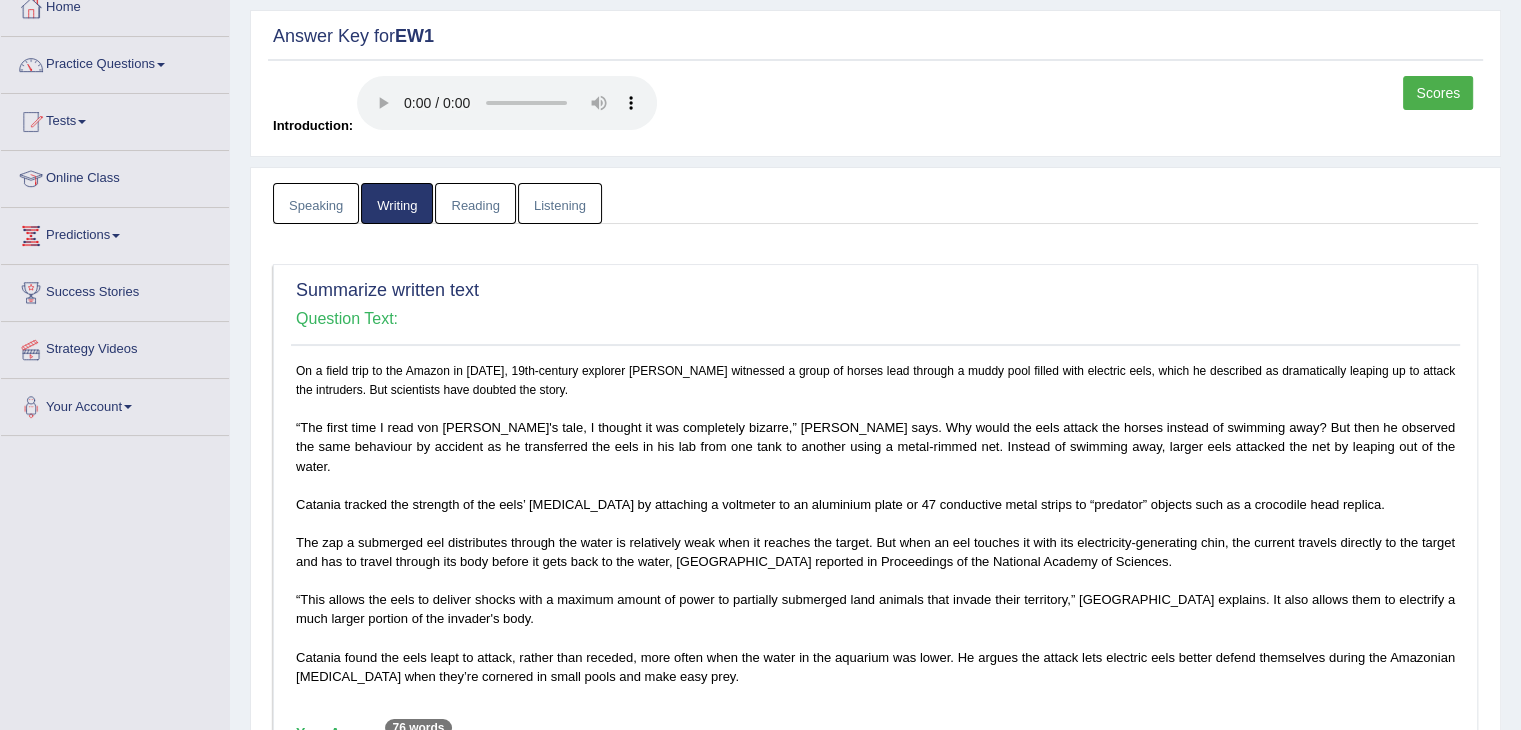 scroll, scrollTop: 120, scrollLeft: 0, axis: vertical 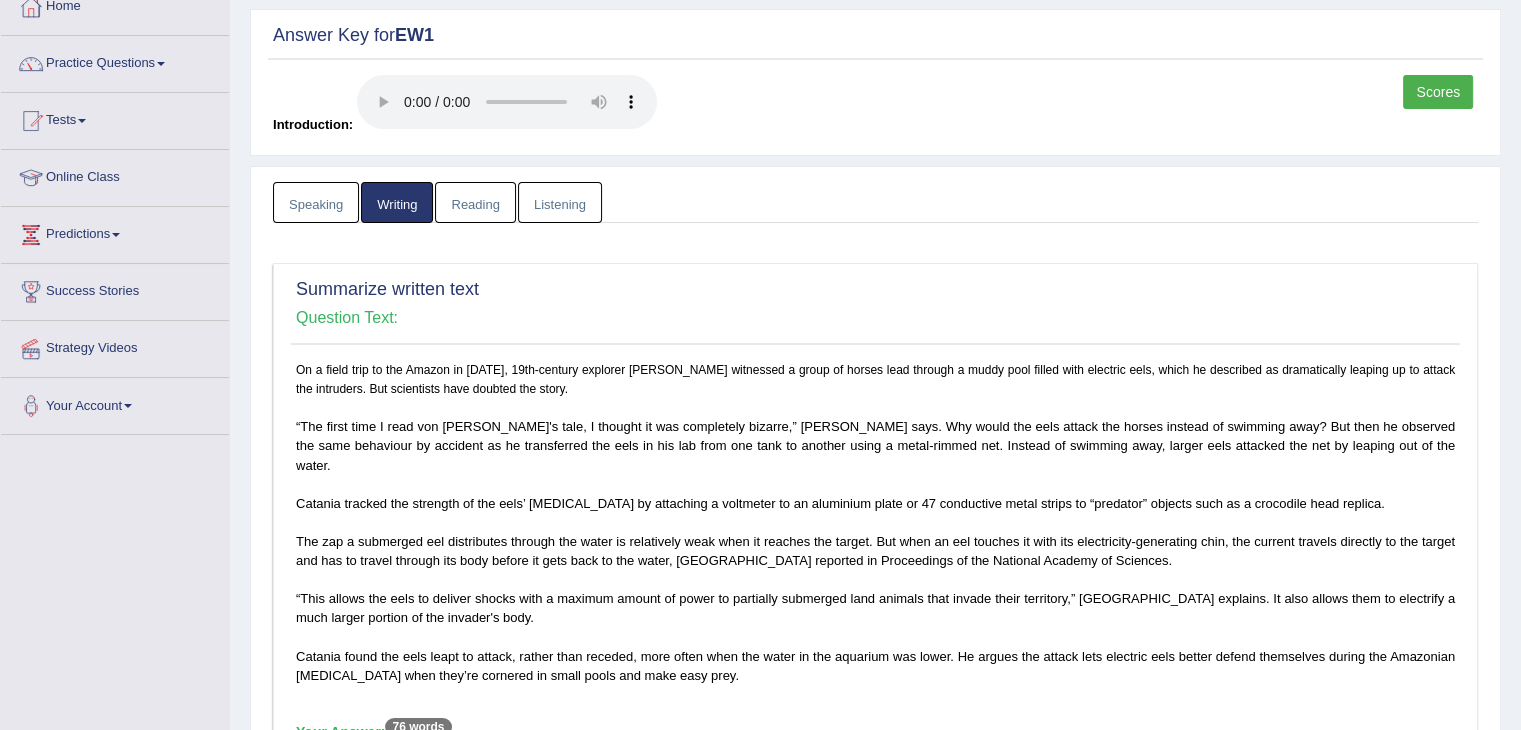 click on "Speaking" at bounding box center [316, 202] 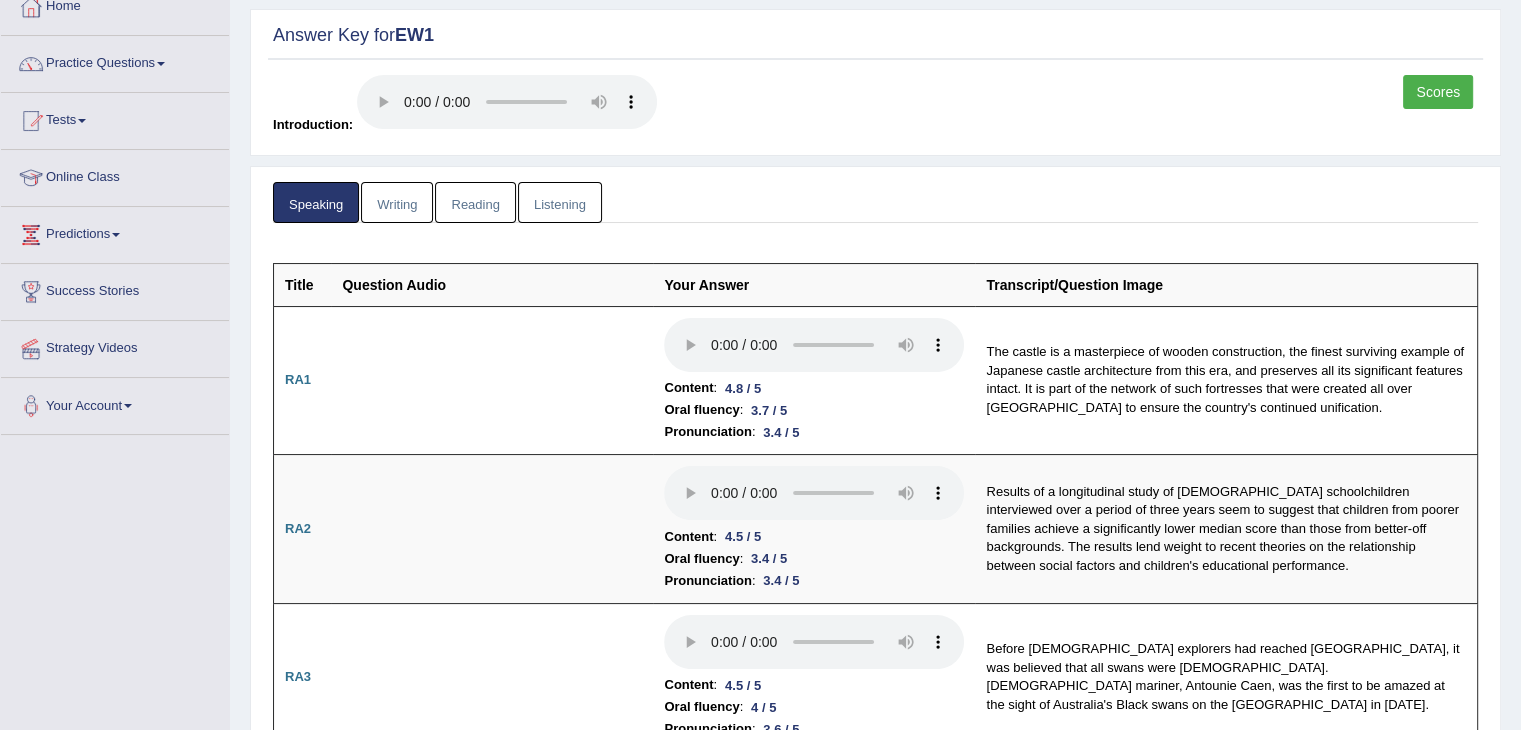click on "Scores" at bounding box center (1438, 92) 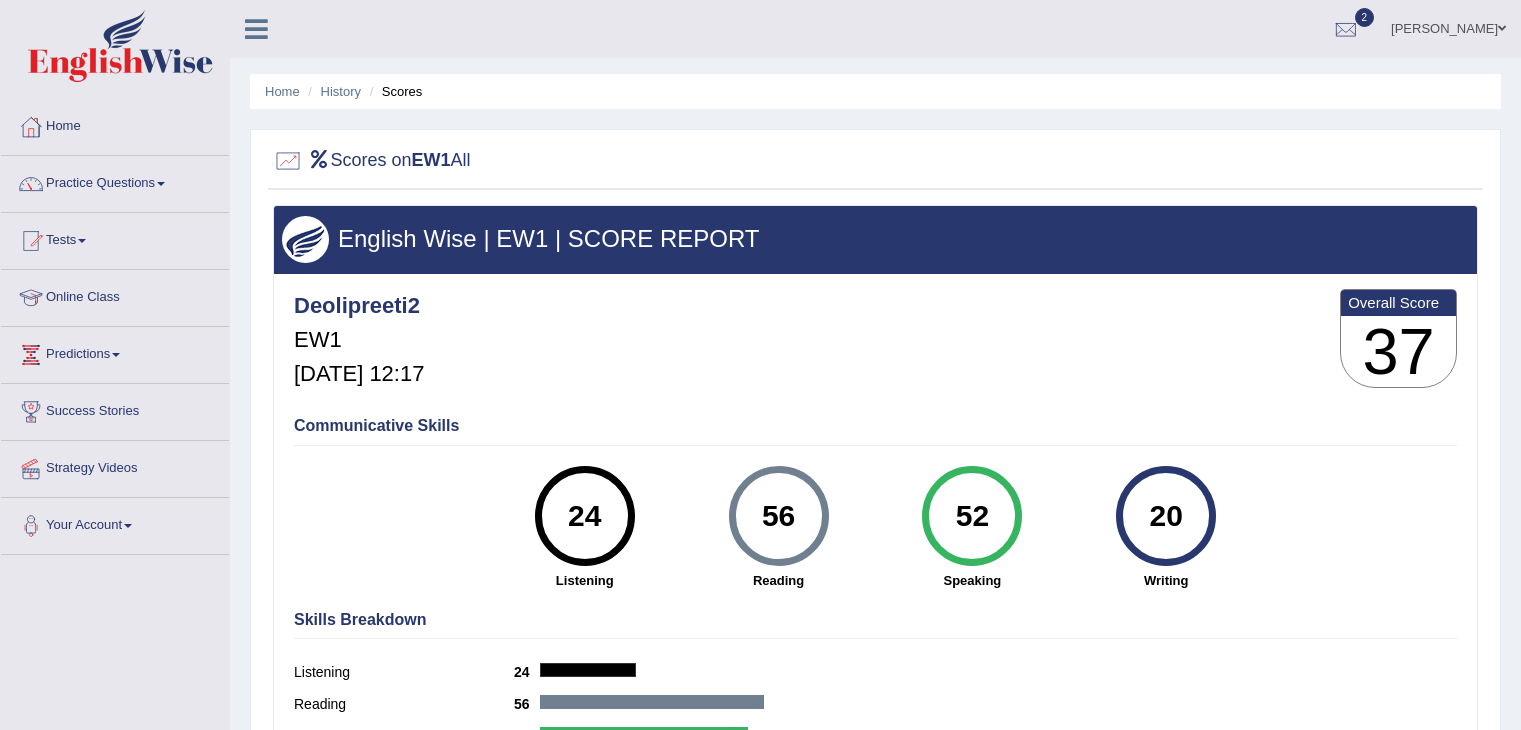 scroll, scrollTop: 0, scrollLeft: 0, axis: both 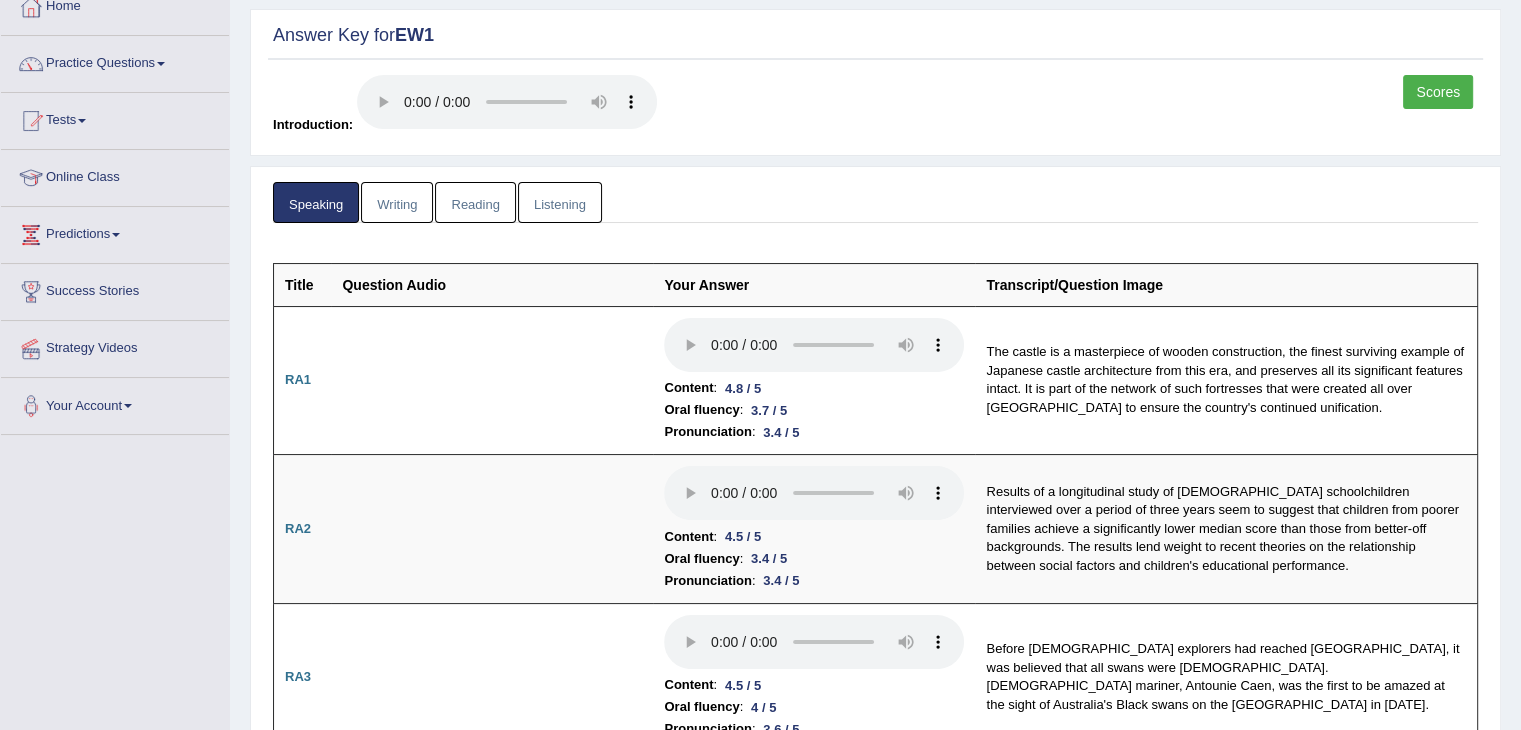 click on "Writing" at bounding box center [397, 202] 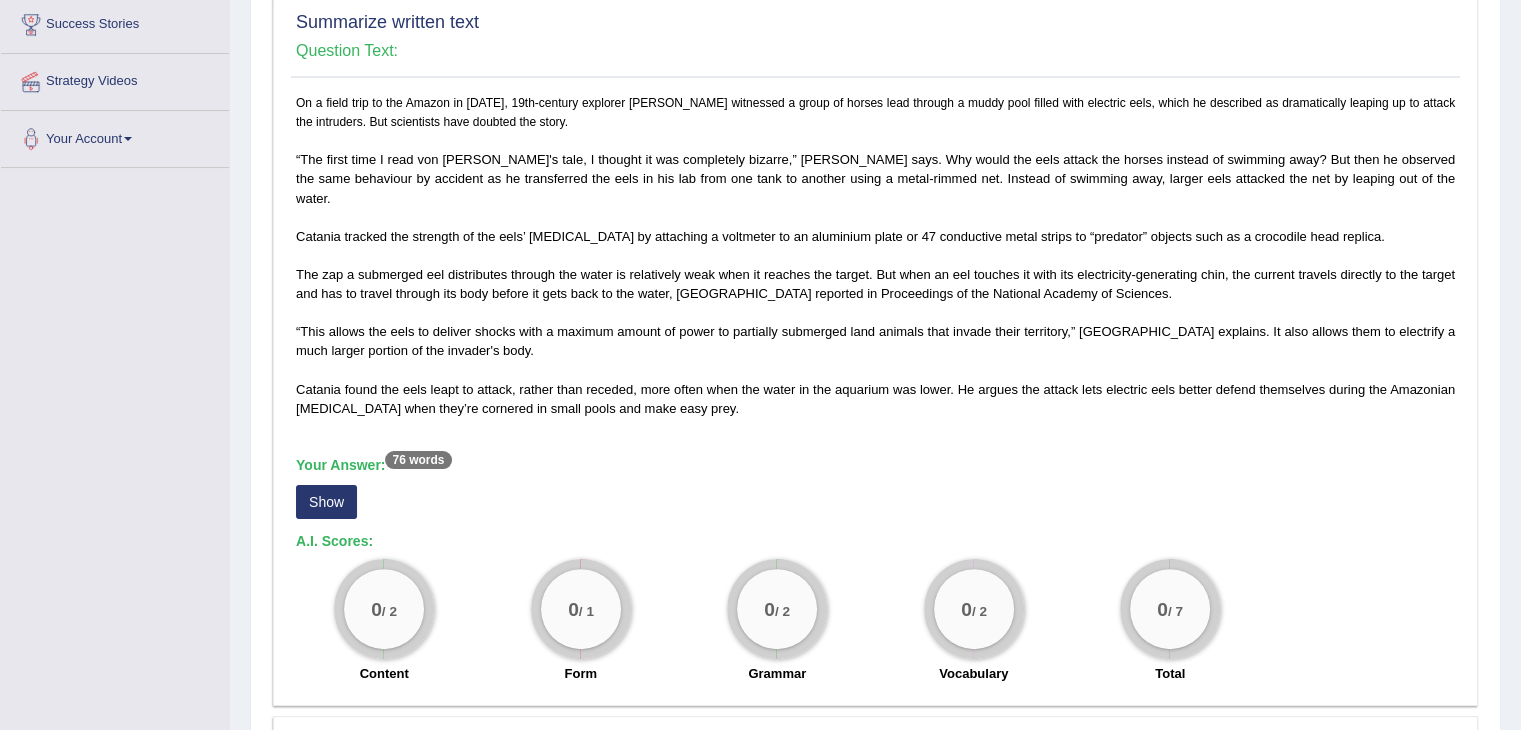 scroll, scrollTop: 400, scrollLeft: 0, axis: vertical 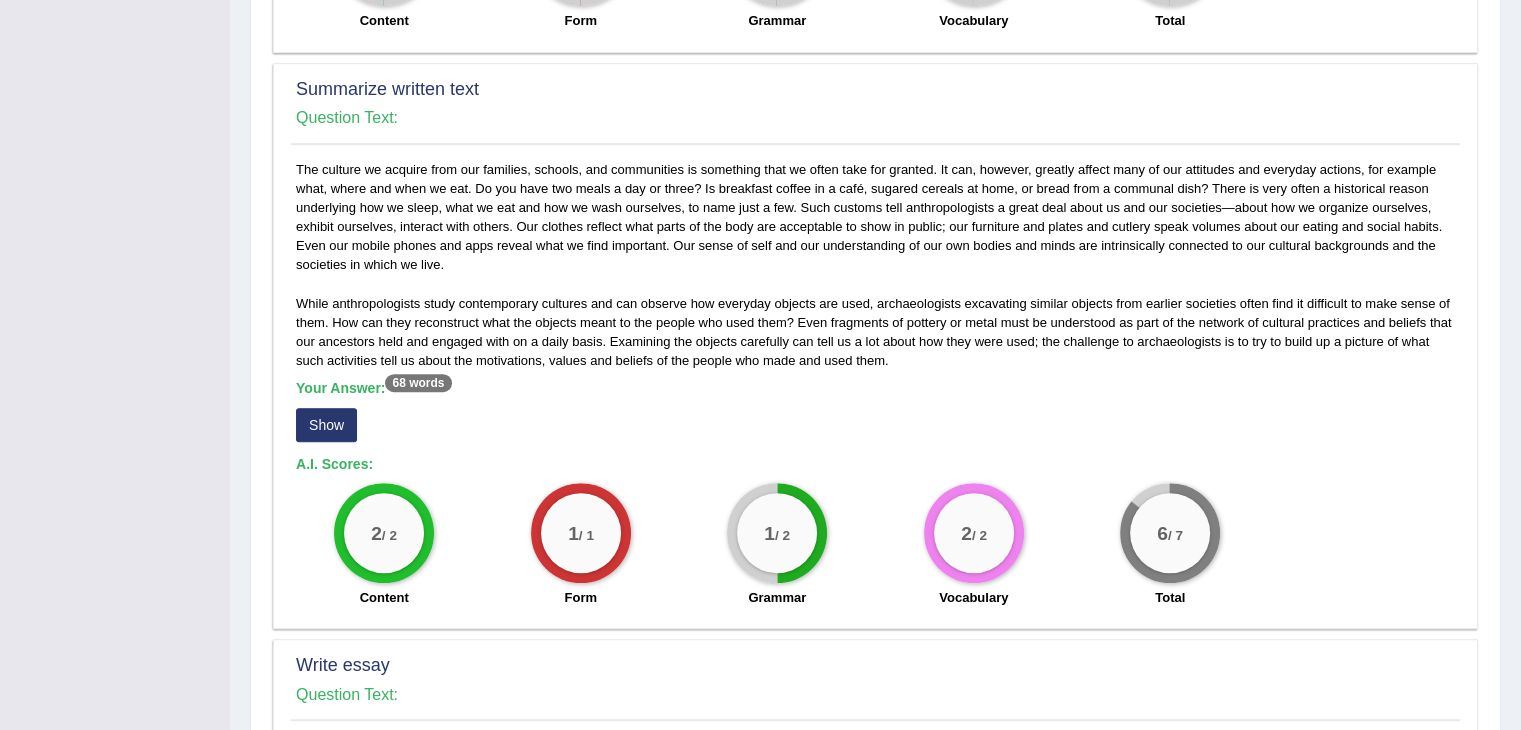 click on "Show" at bounding box center (326, 425) 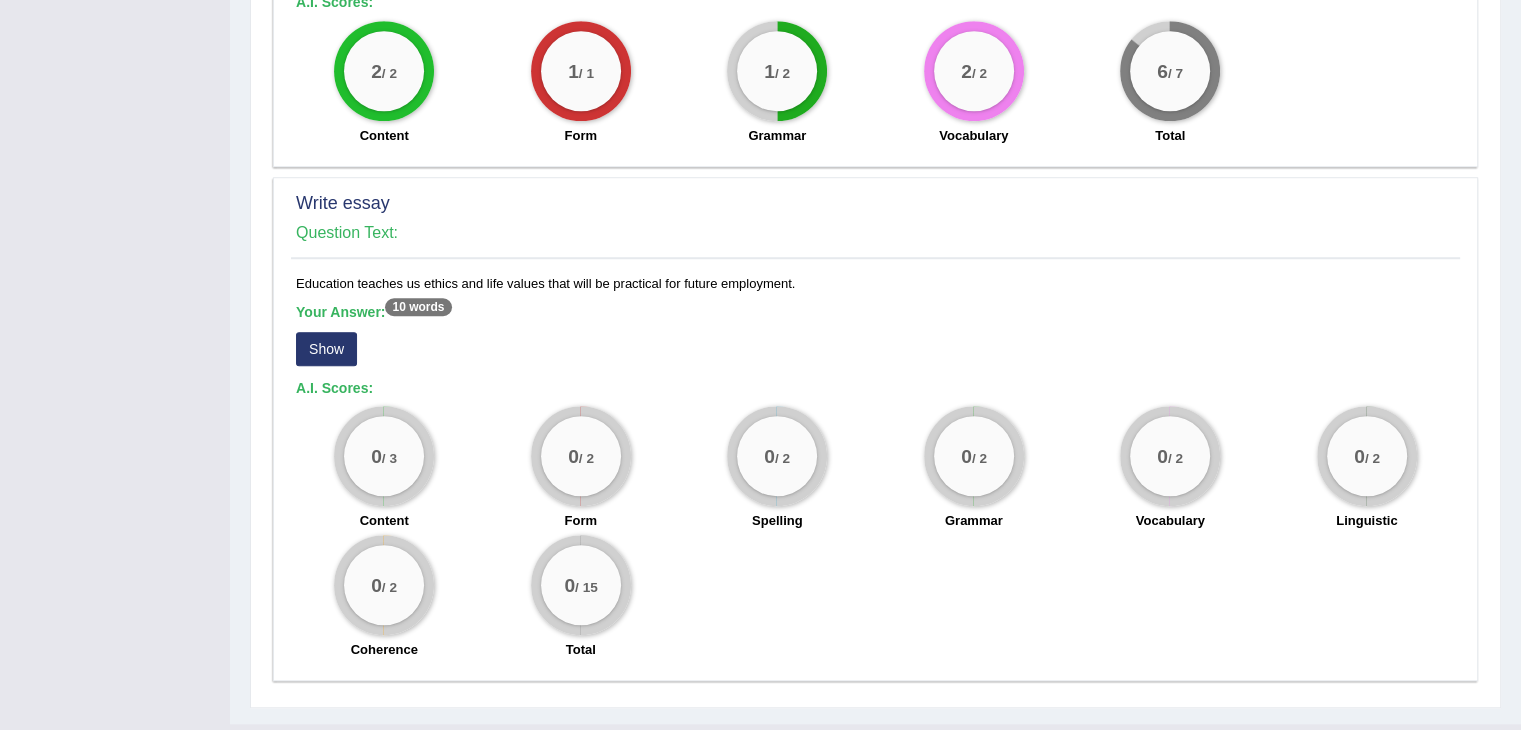 scroll, scrollTop: 1542, scrollLeft: 0, axis: vertical 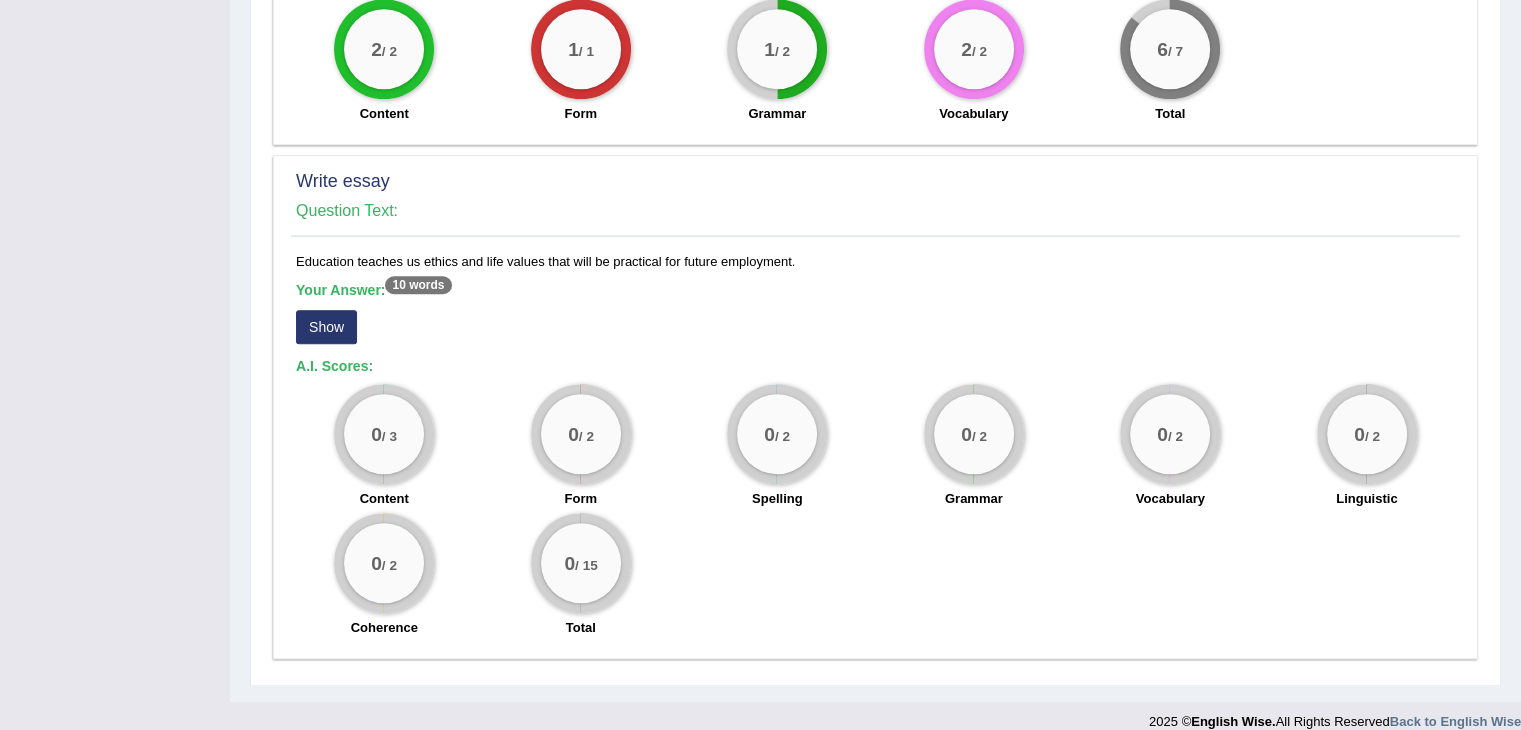 click on "Show" at bounding box center (326, 327) 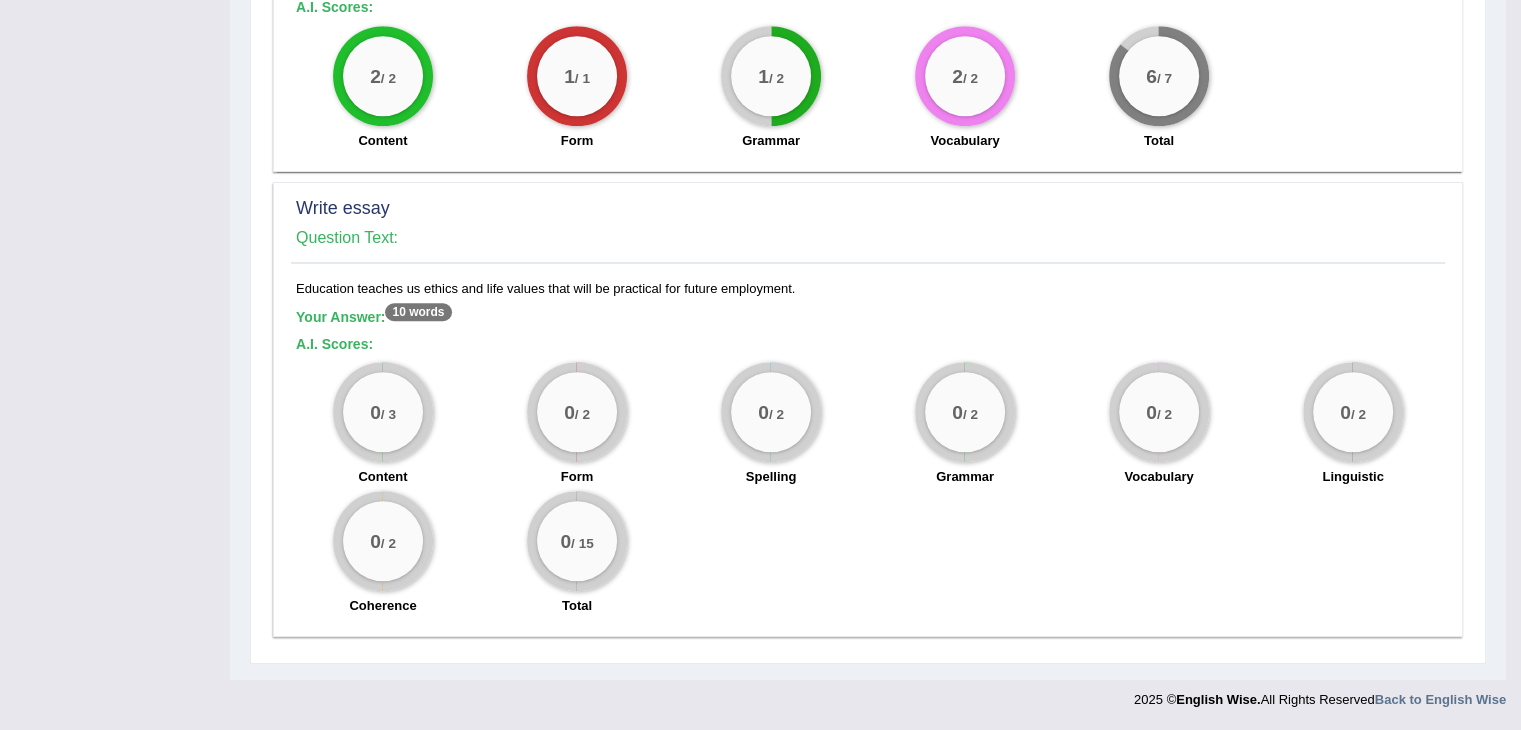scroll, scrollTop: 1493, scrollLeft: 0, axis: vertical 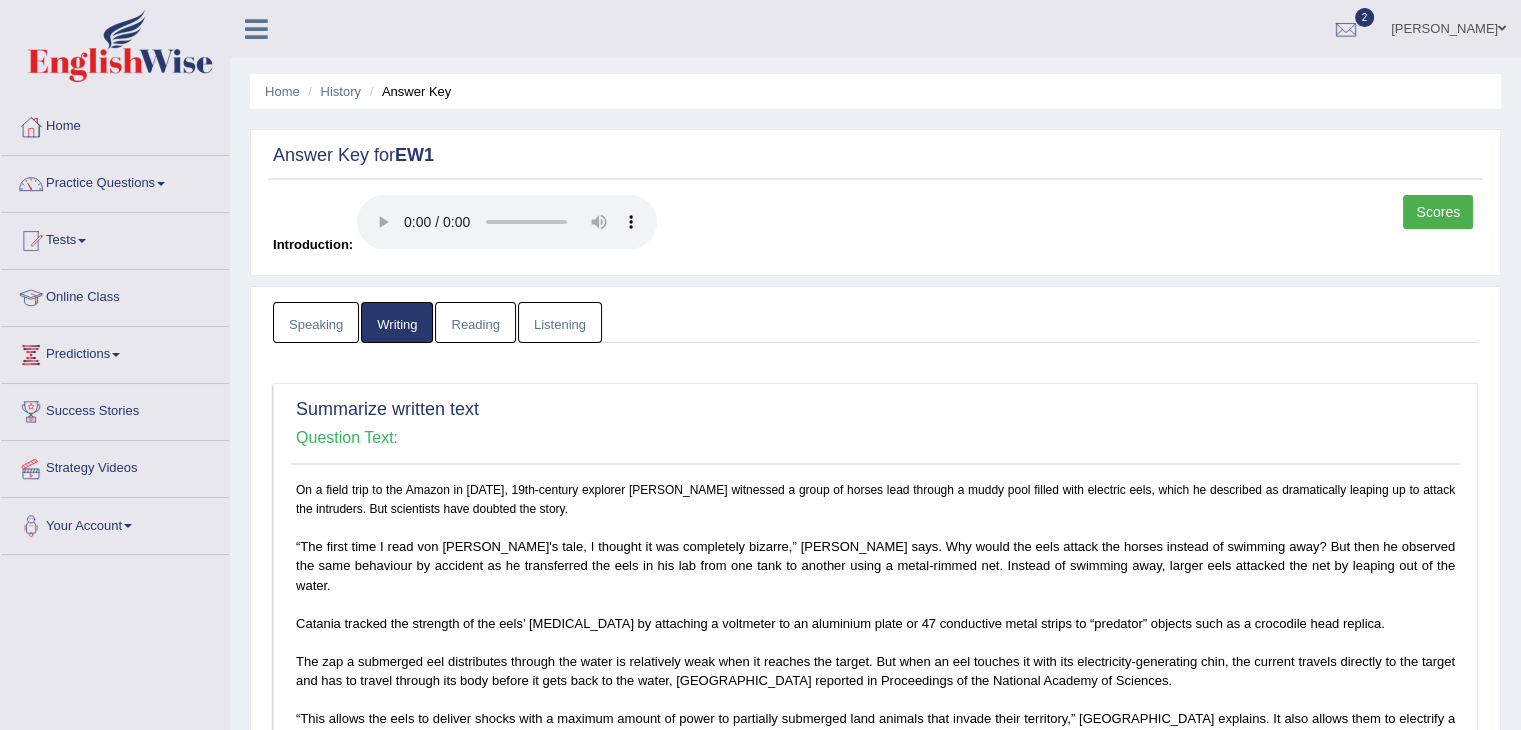 click on "Reading" at bounding box center [475, 322] 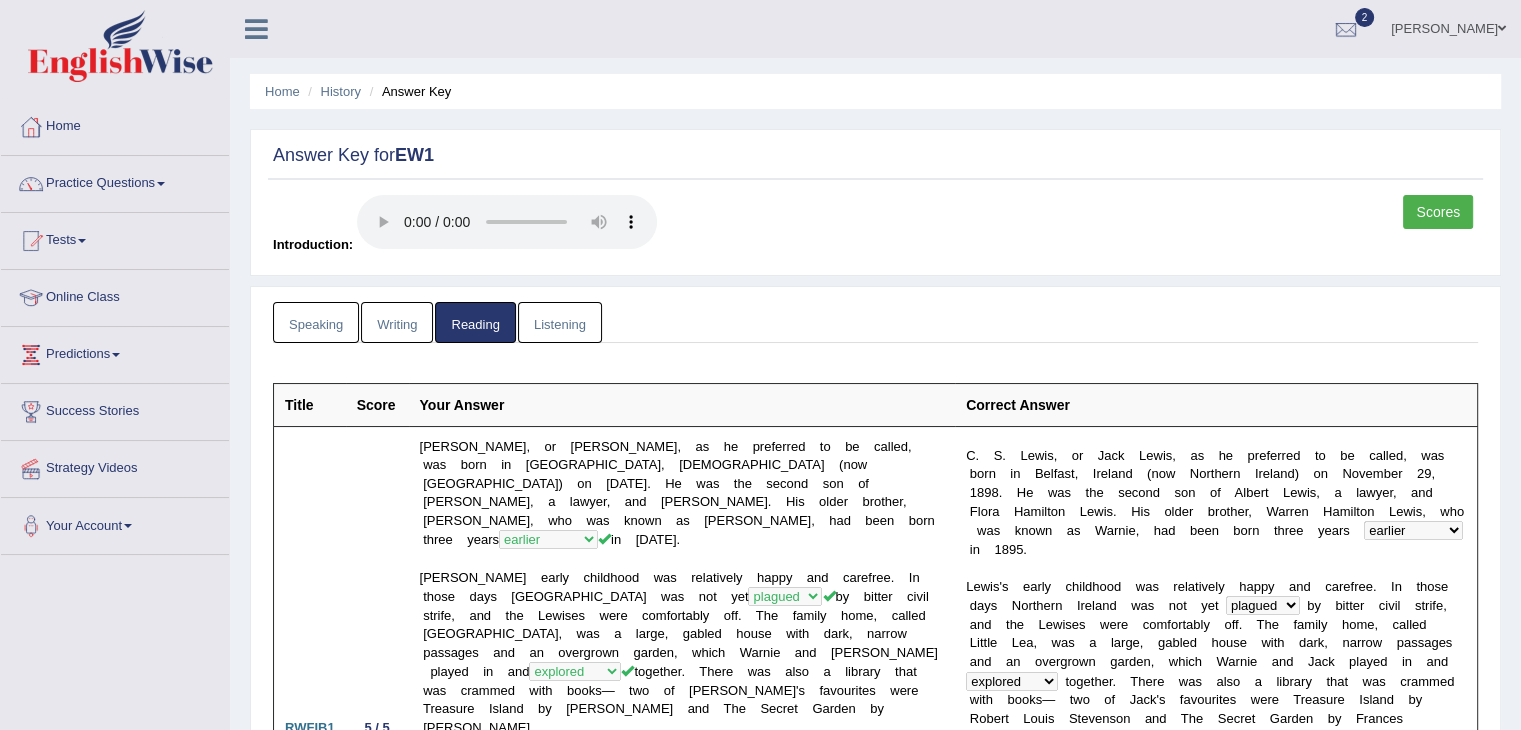 click on "Scores
Introduction:" at bounding box center [875, 230] 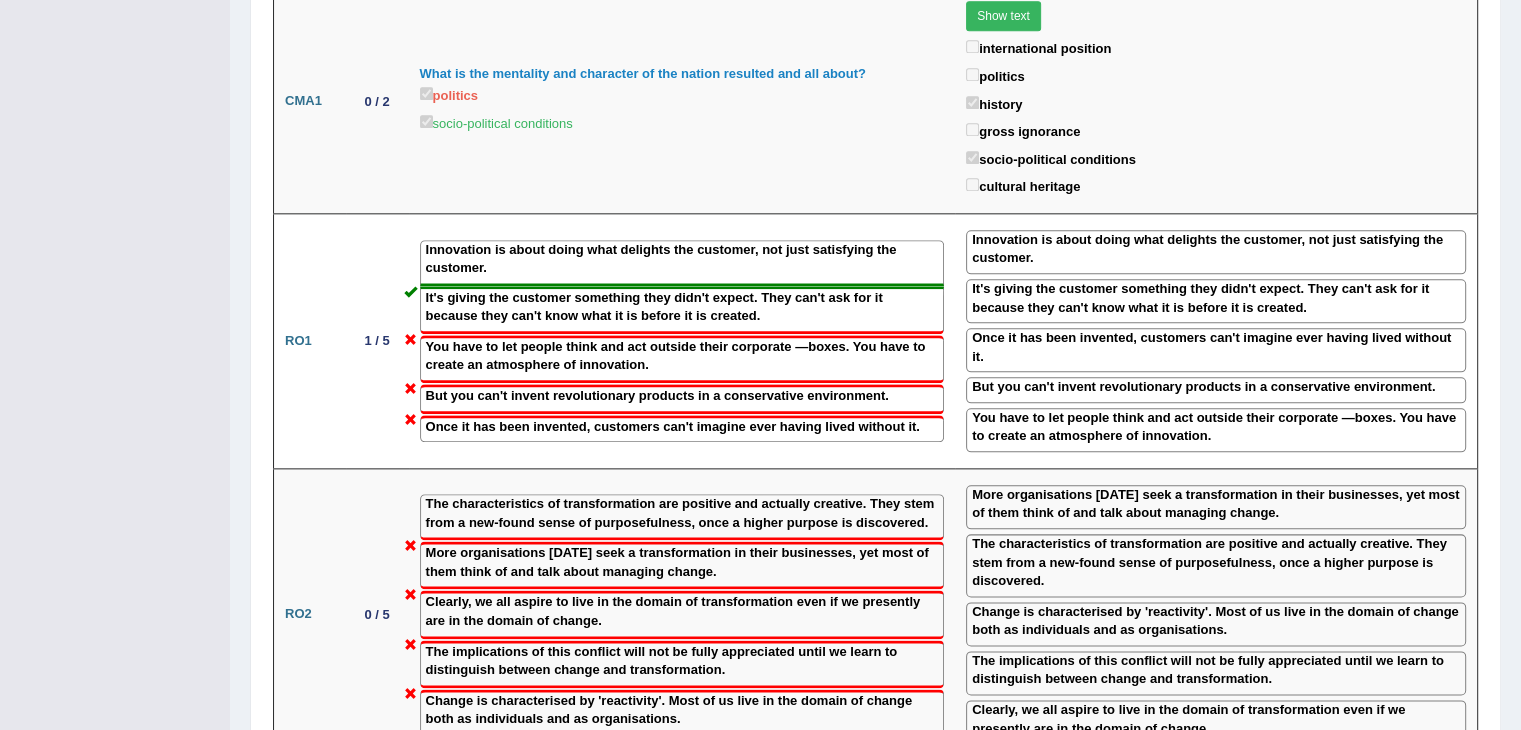 scroll, scrollTop: 2346, scrollLeft: 0, axis: vertical 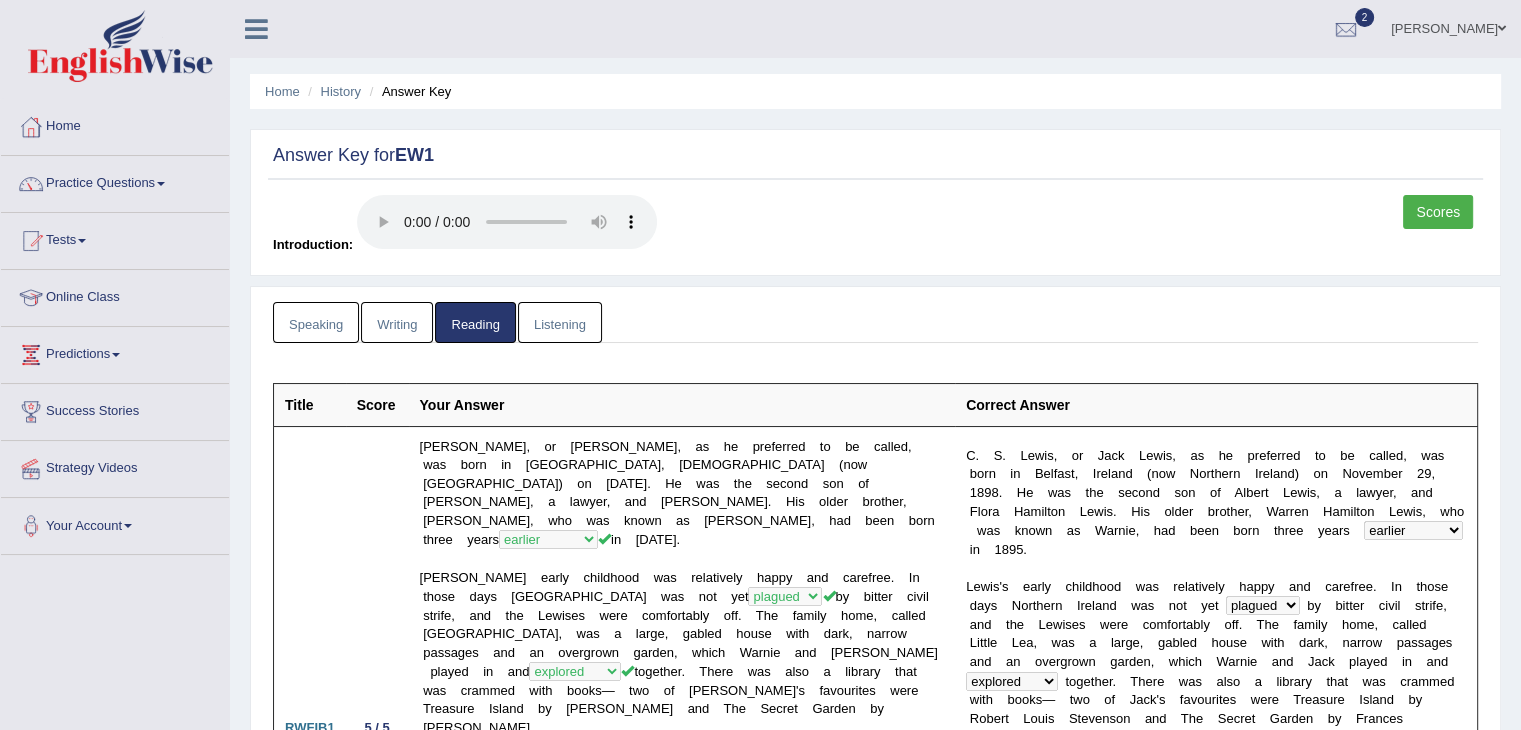 click on "Listening" at bounding box center (560, 322) 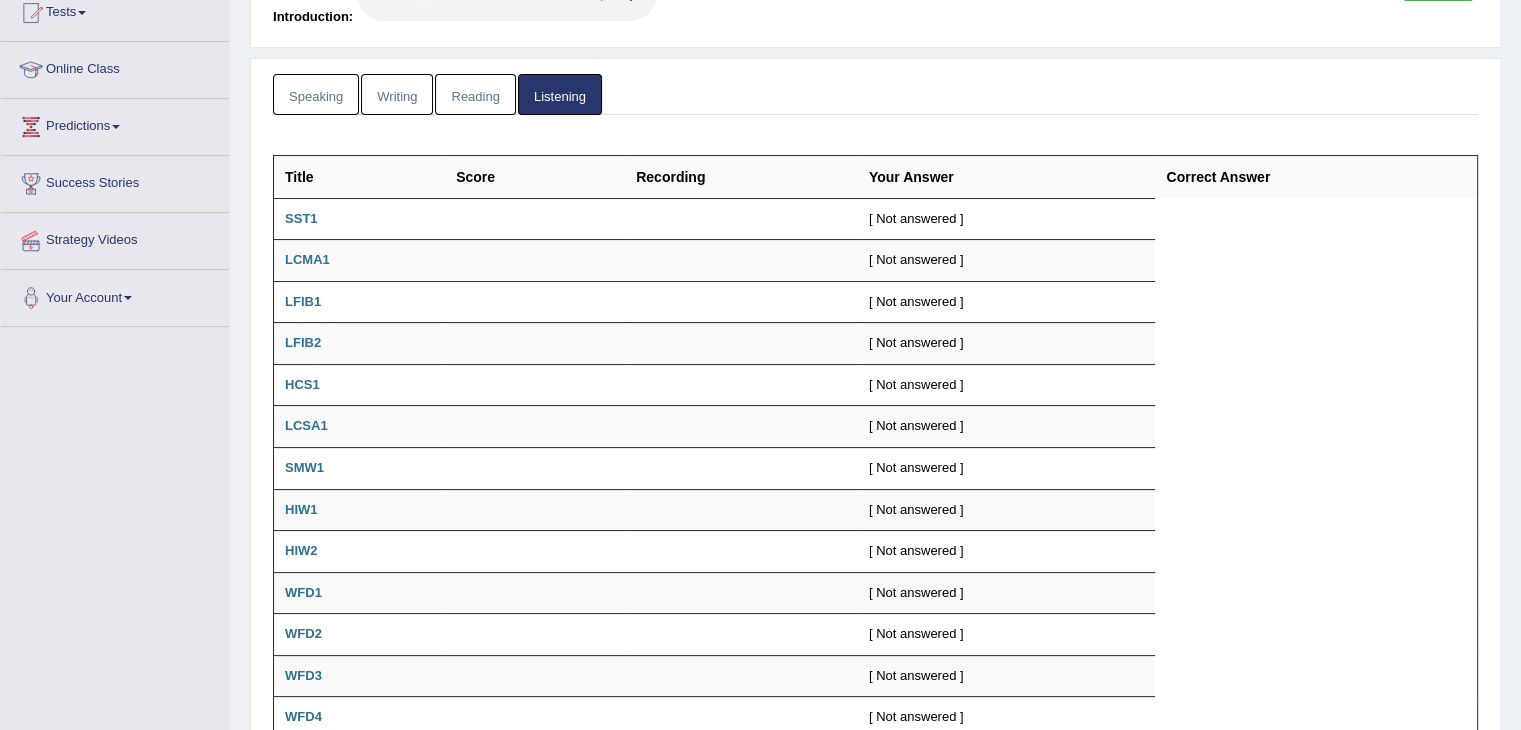scroll, scrollTop: 148, scrollLeft: 0, axis: vertical 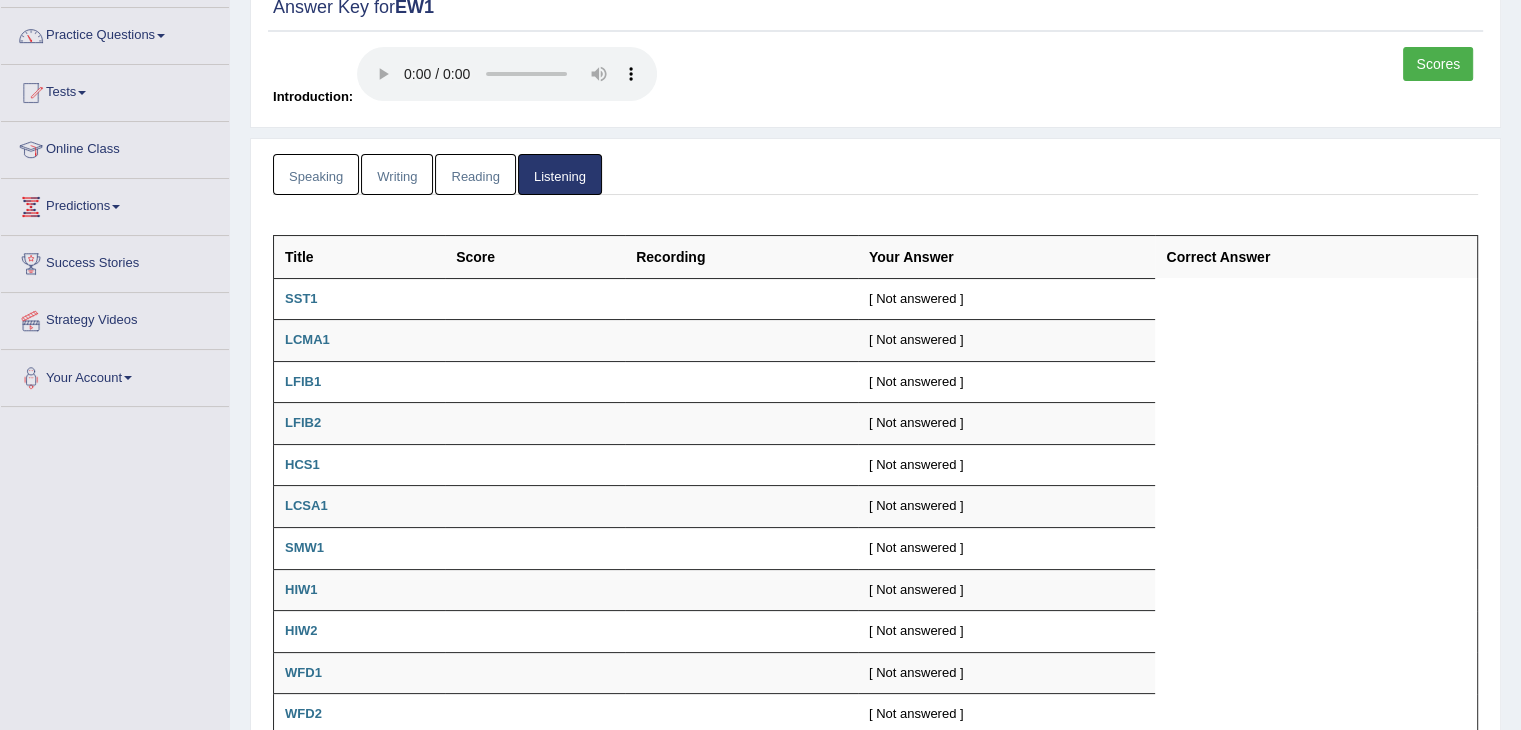 click on "Speaking" at bounding box center [316, 174] 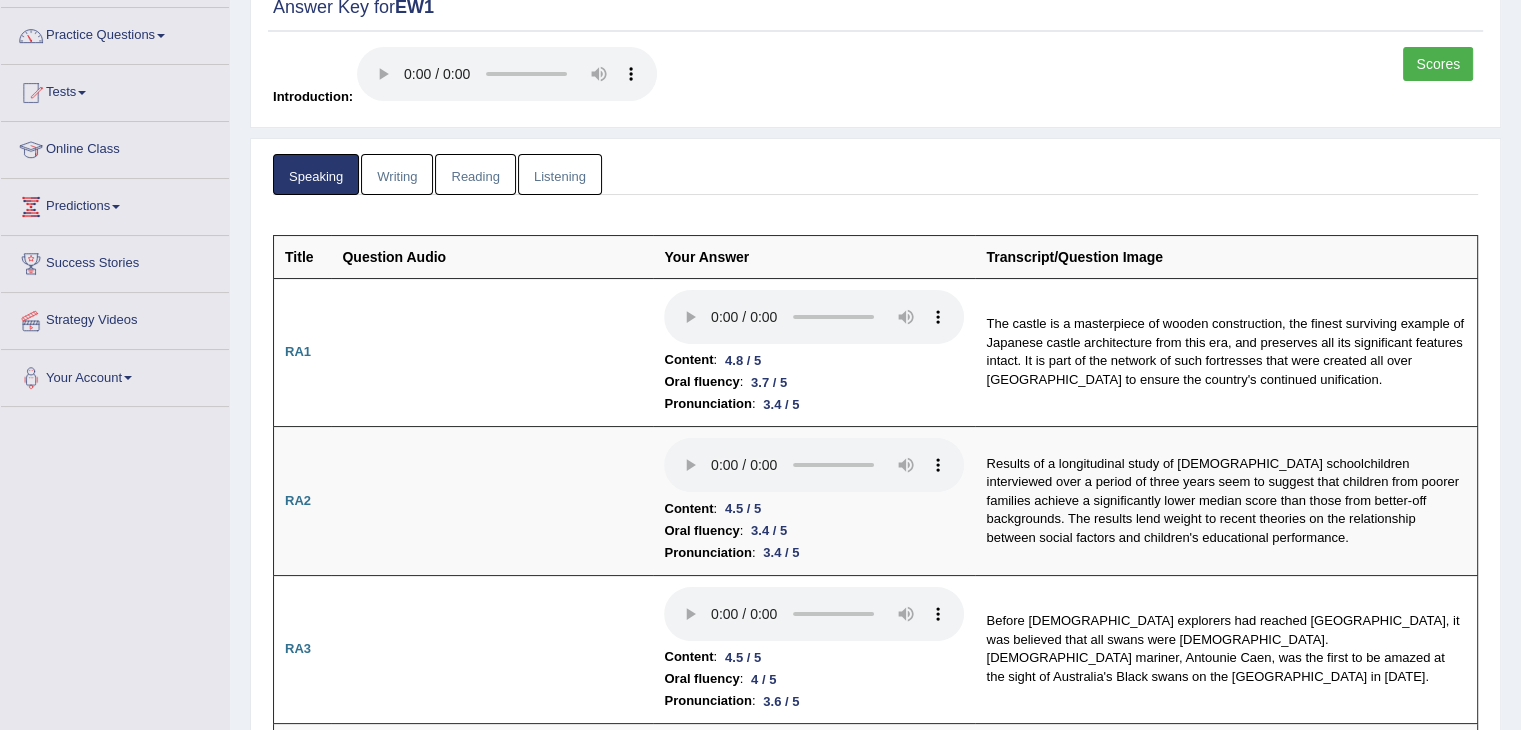 click on "Scores" at bounding box center [1438, 64] 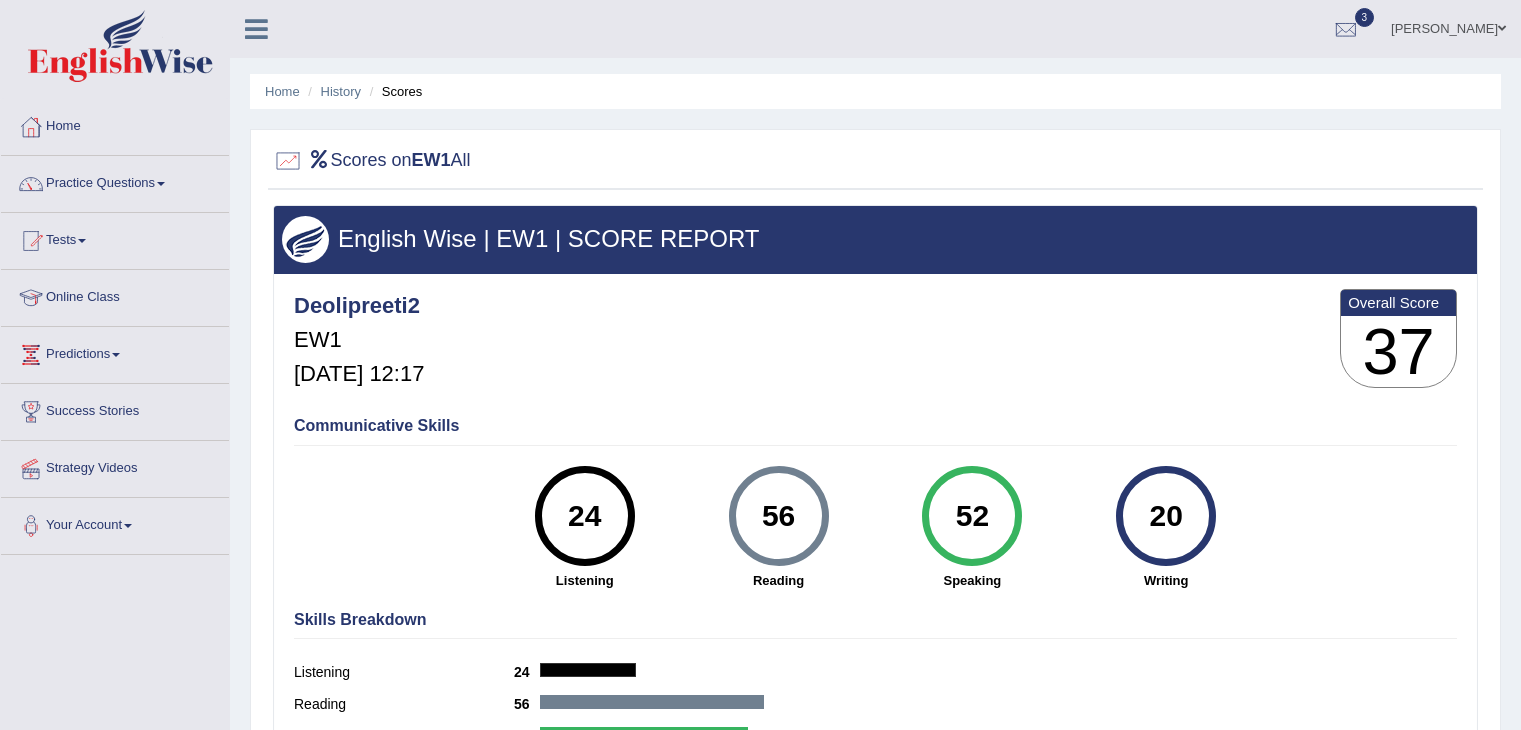 scroll, scrollTop: 0, scrollLeft: 0, axis: both 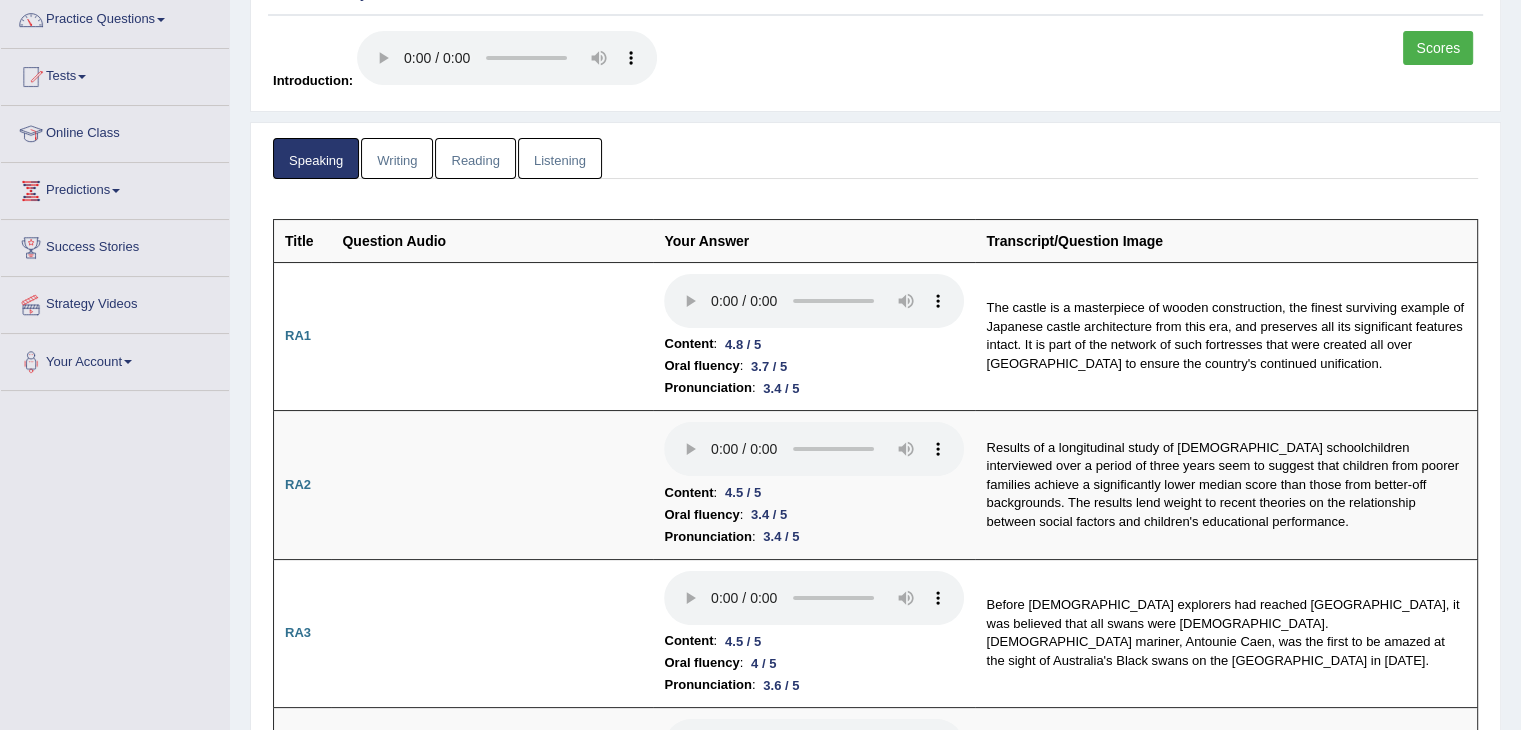 click on "Speaking" at bounding box center (316, 158) 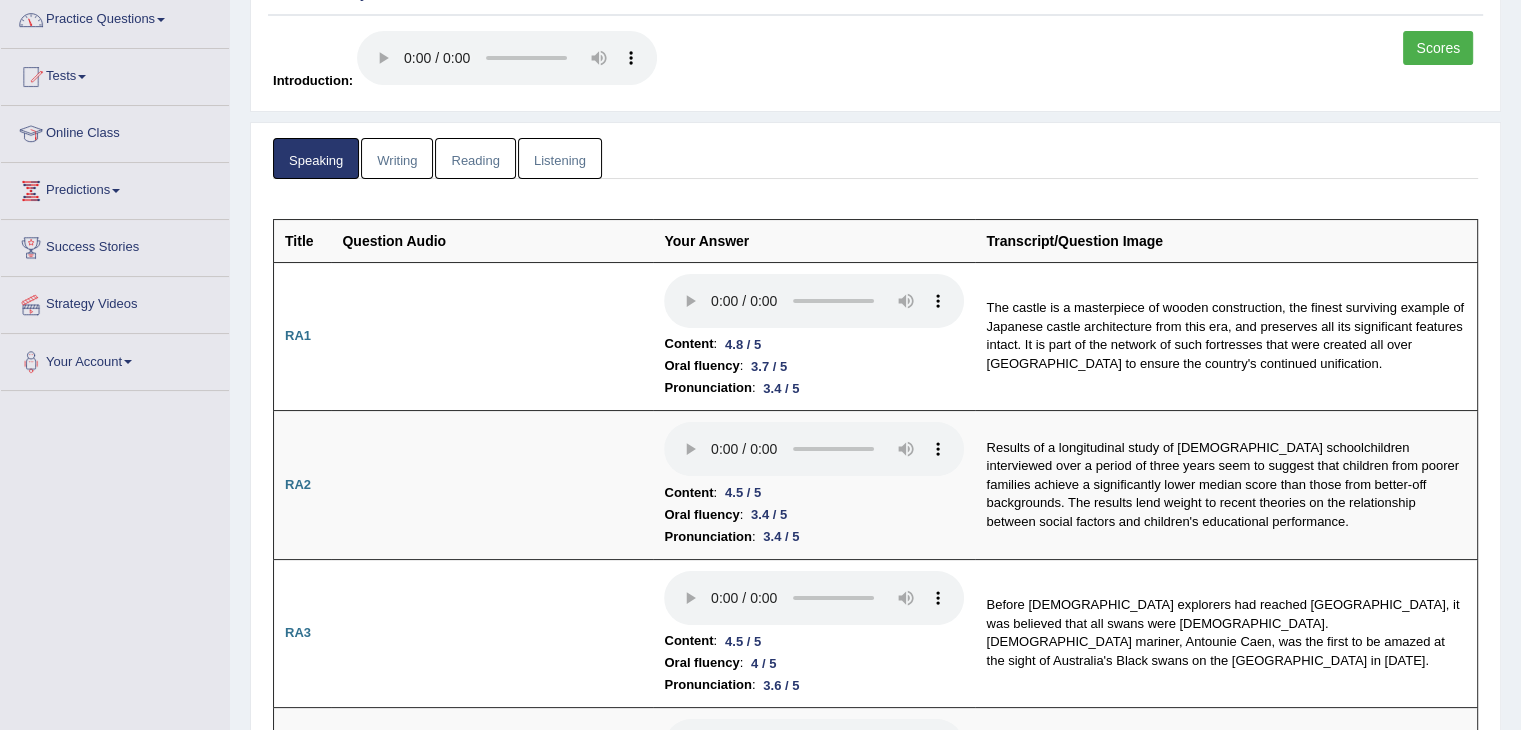 click on "Tests" at bounding box center [115, 74] 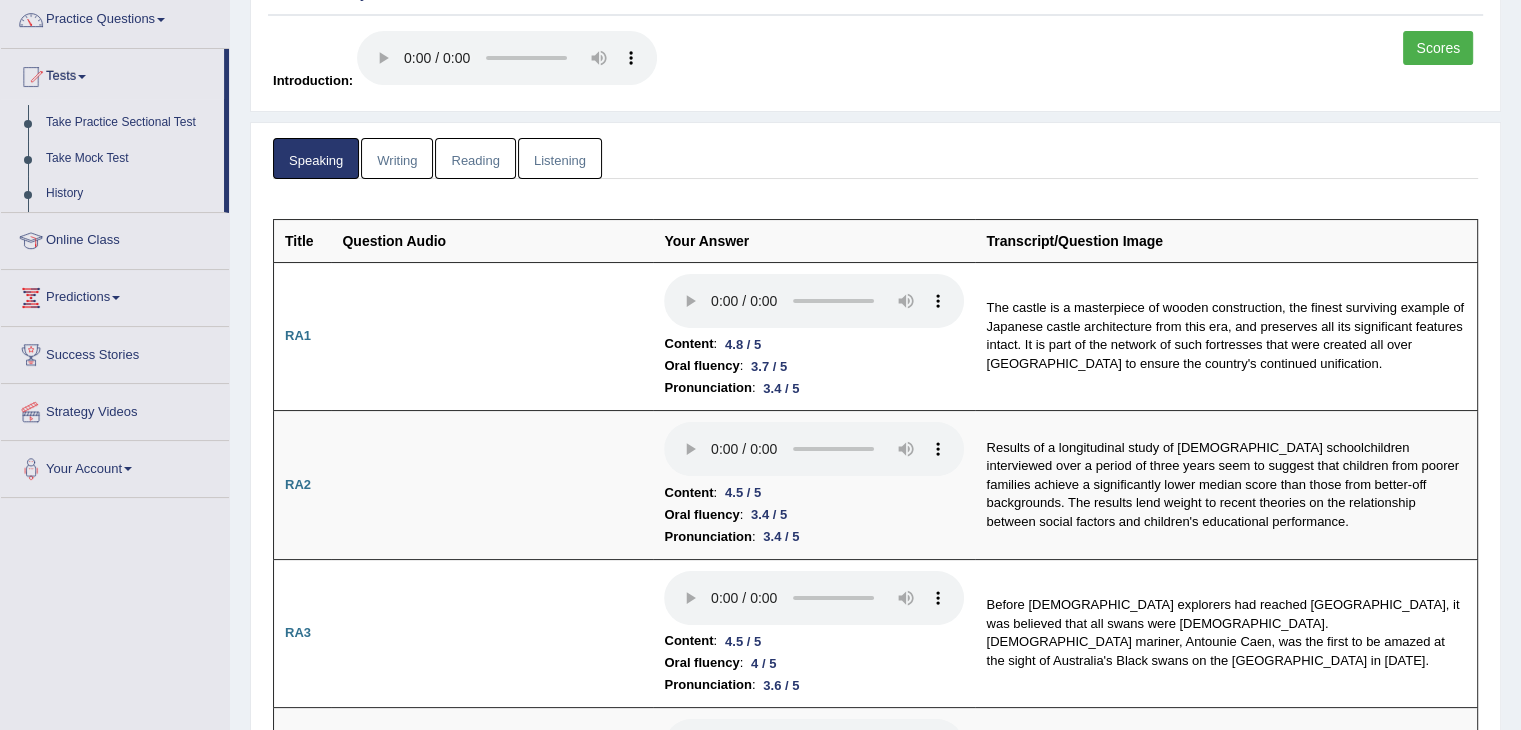 click on "Scores" at bounding box center (1438, 48) 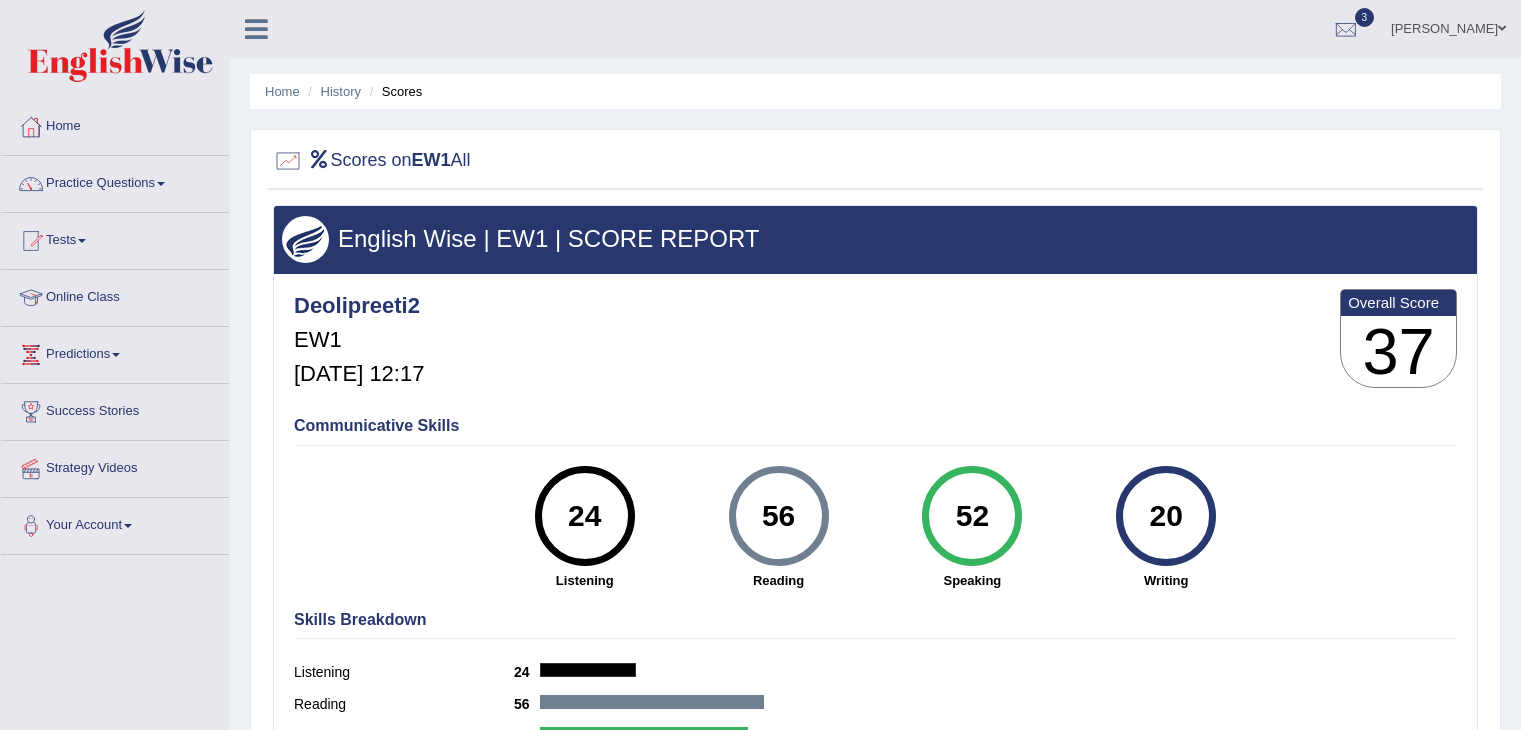 scroll, scrollTop: 0, scrollLeft: 0, axis: both 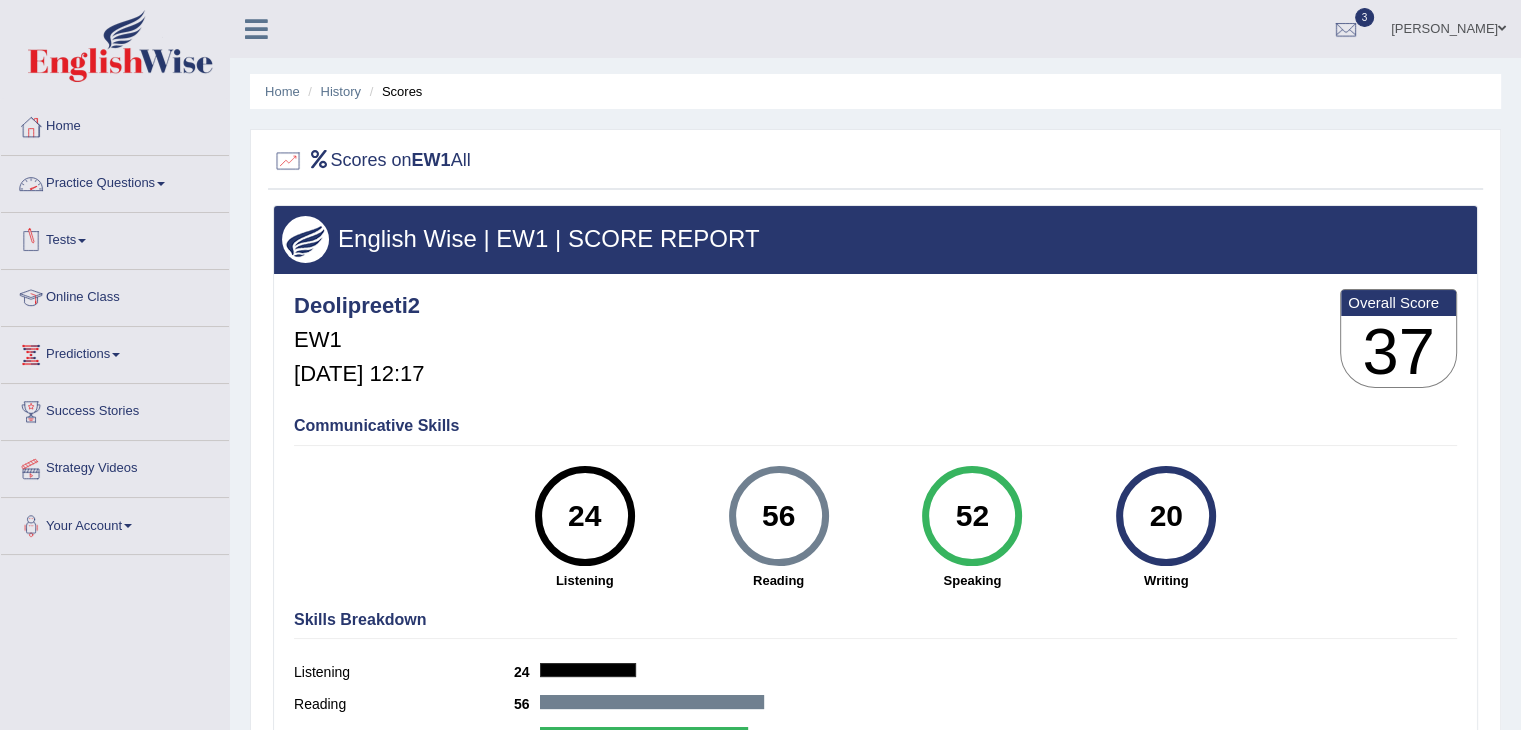 click on "Practice Questions" at bounding box center [115, 181] 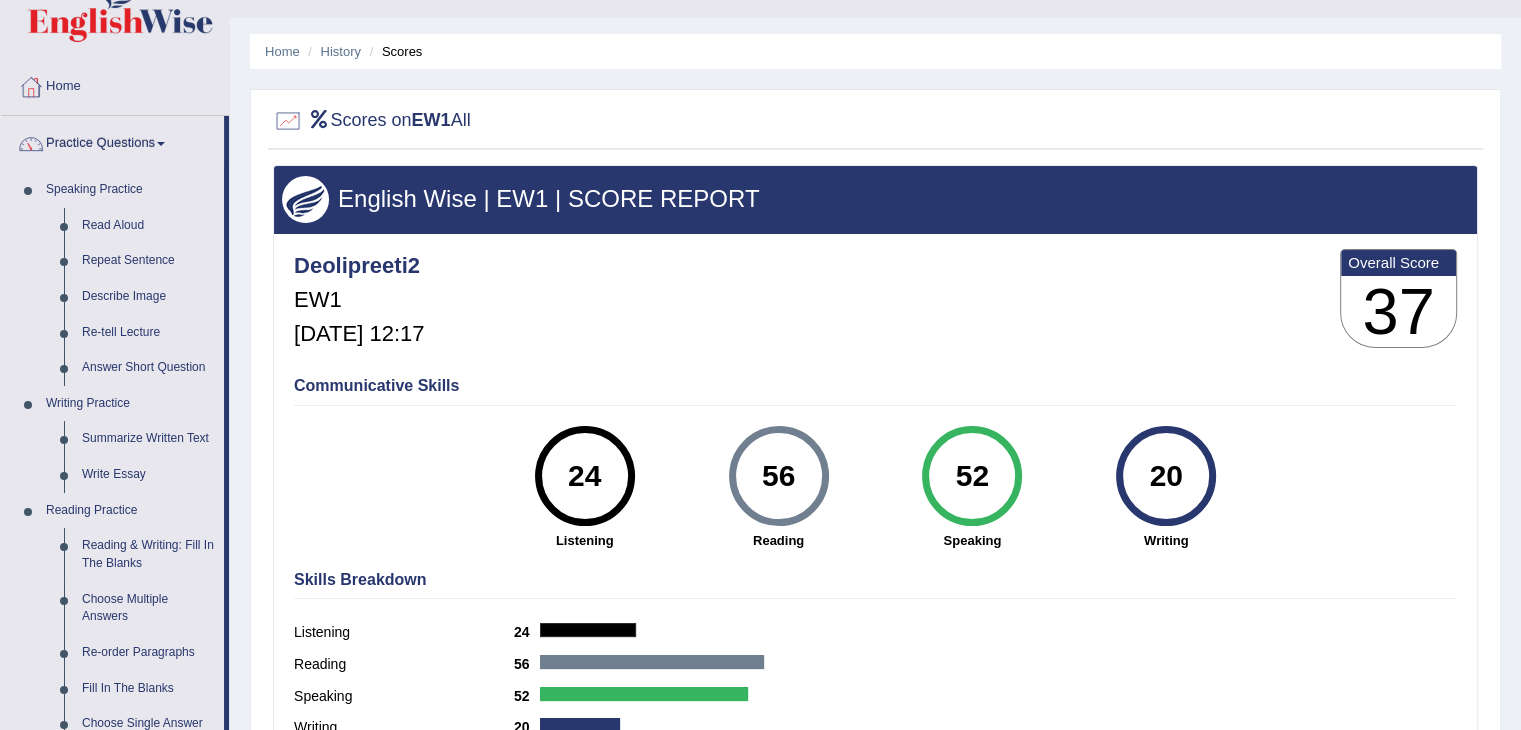 scroll, scrollTop: 40, scrollLeft: 0, axis: vertical 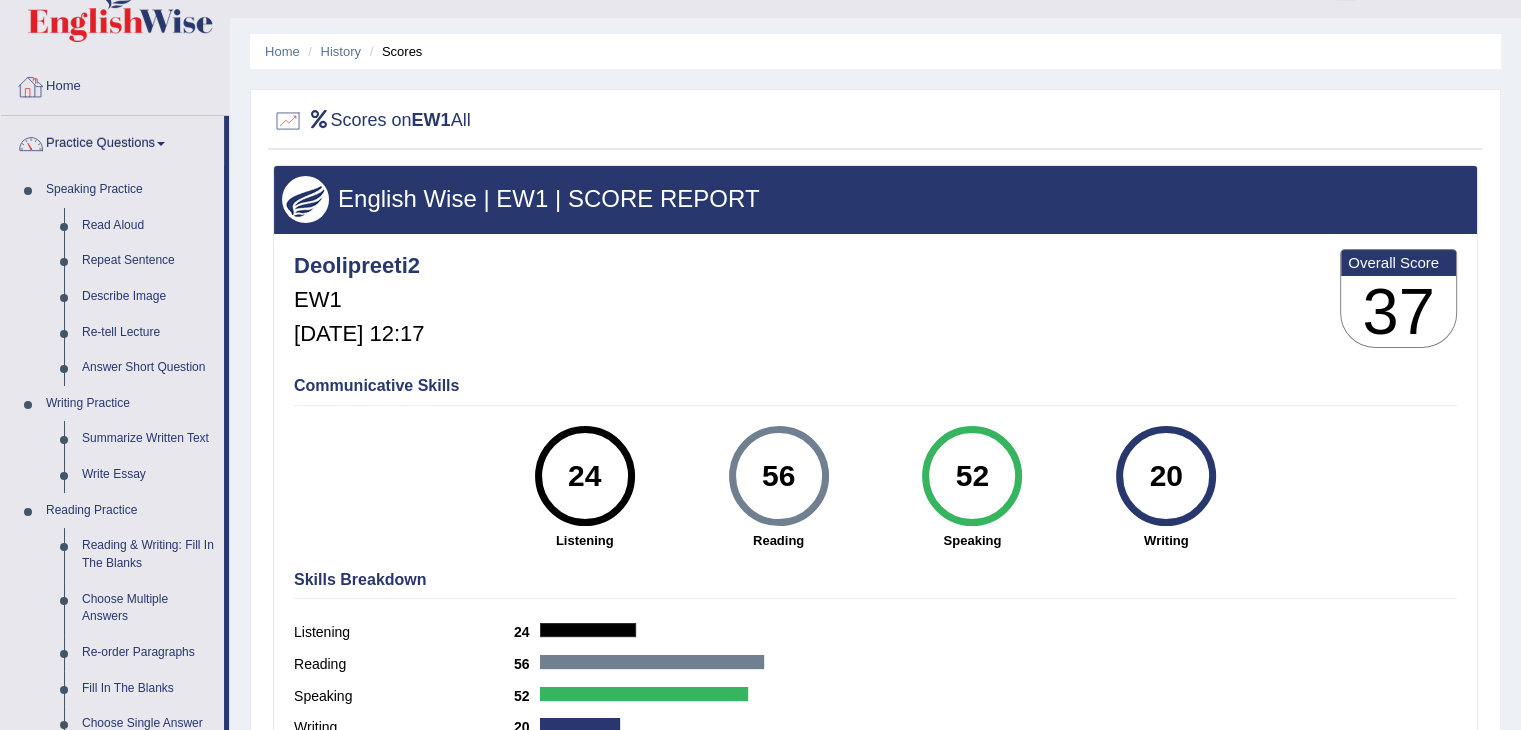 click at bounding box center [31, 87] 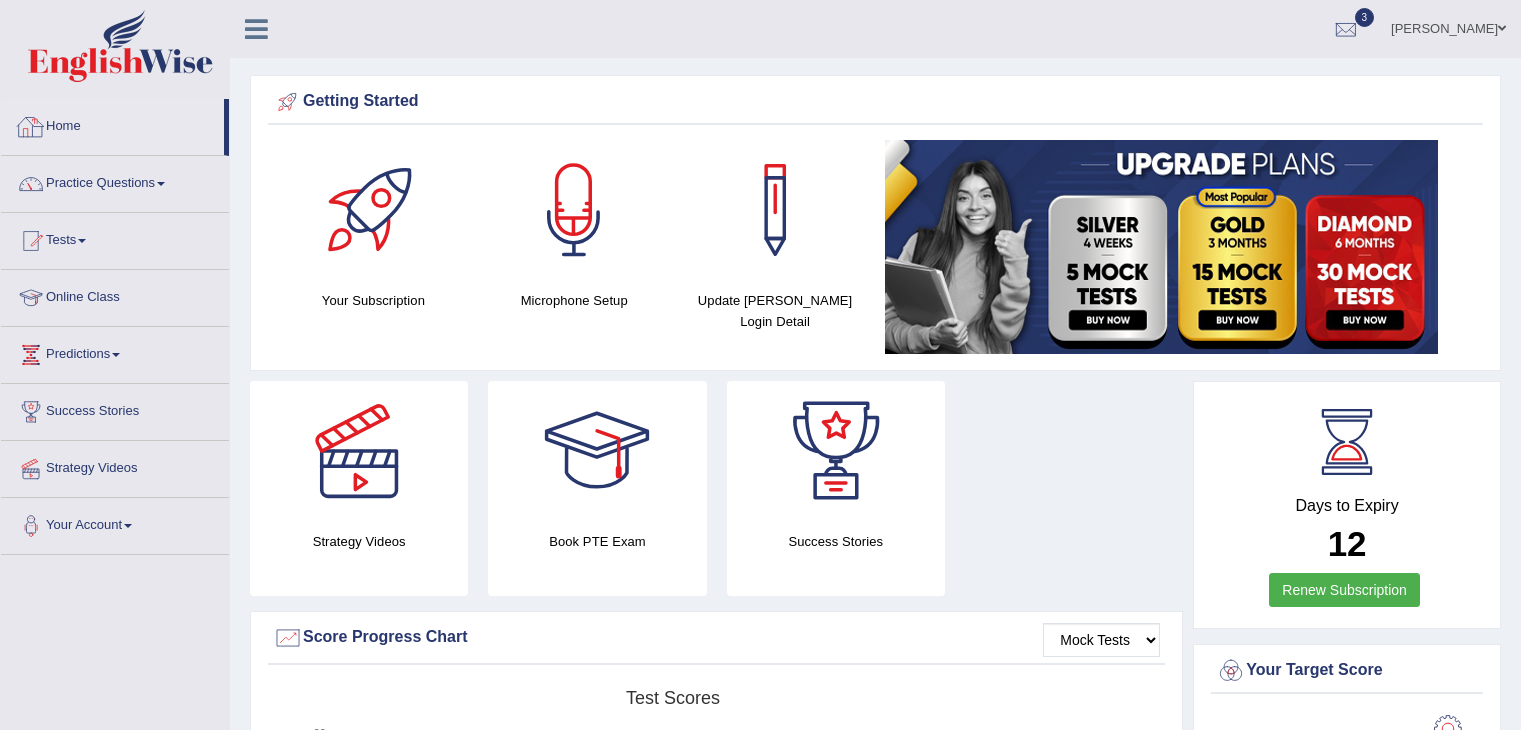 scroll, scrollTop: 0, scrollLeft: 0, axis: both 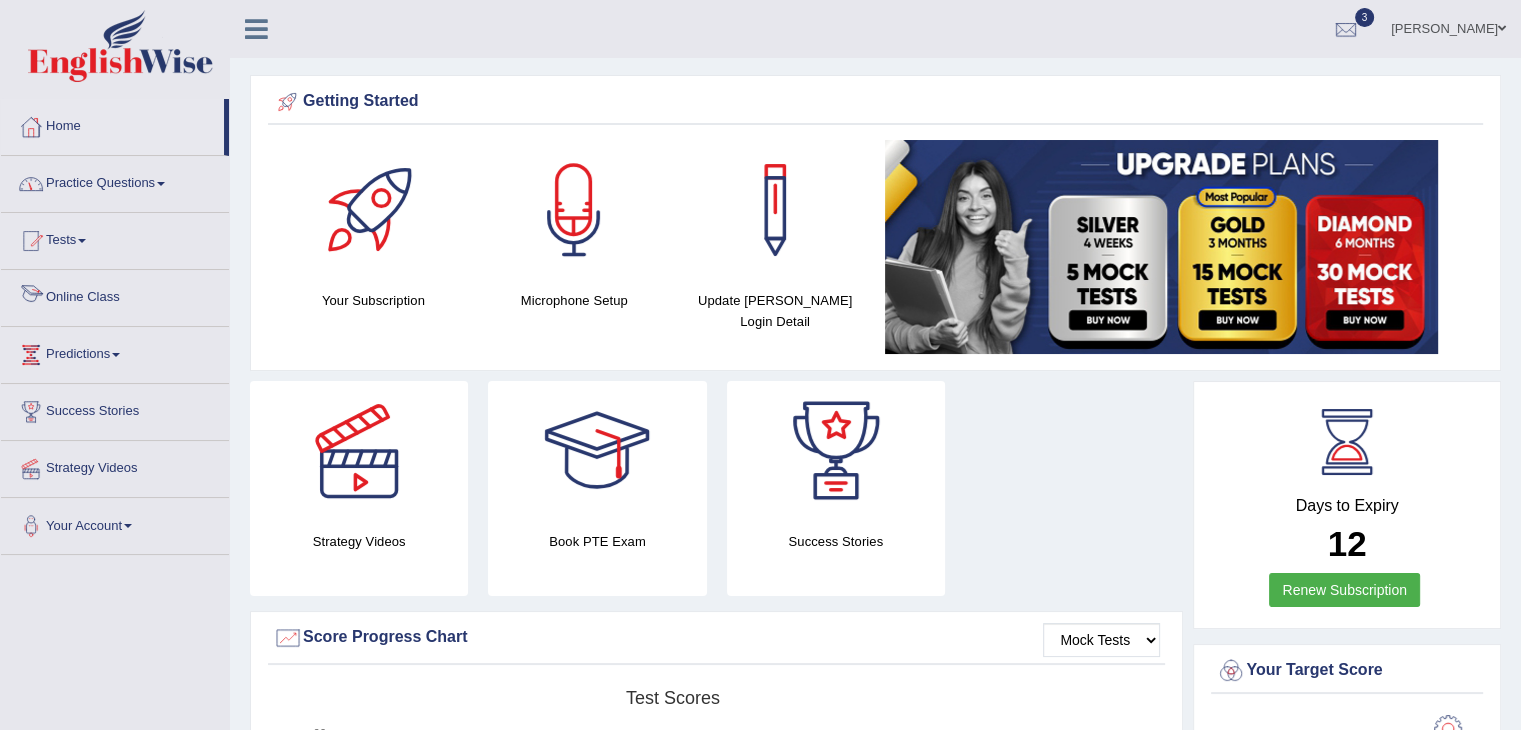 click on "Online Class" at bounding box center (115, 295) 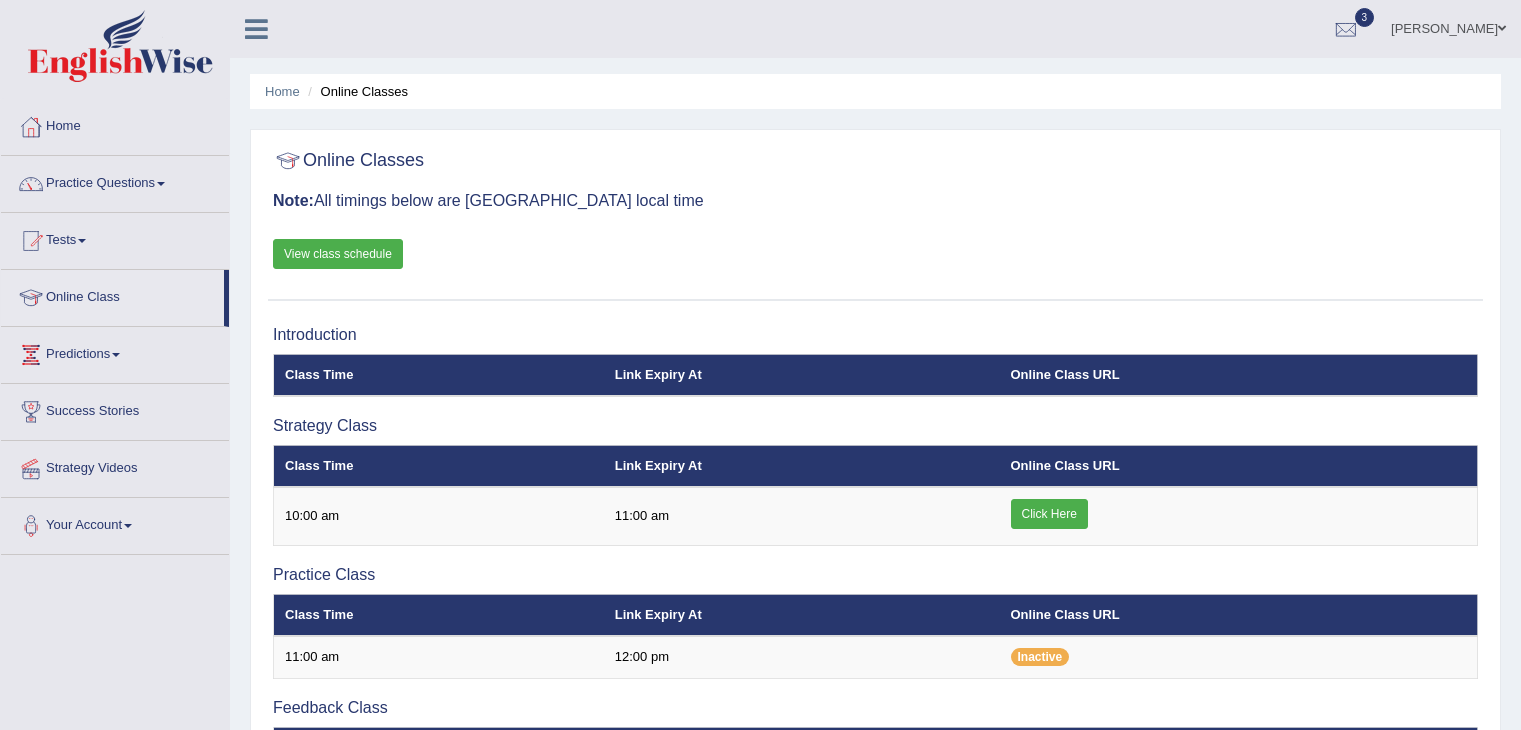 scroll, scrollTop: 0, scrollLeft: 0, axis: both 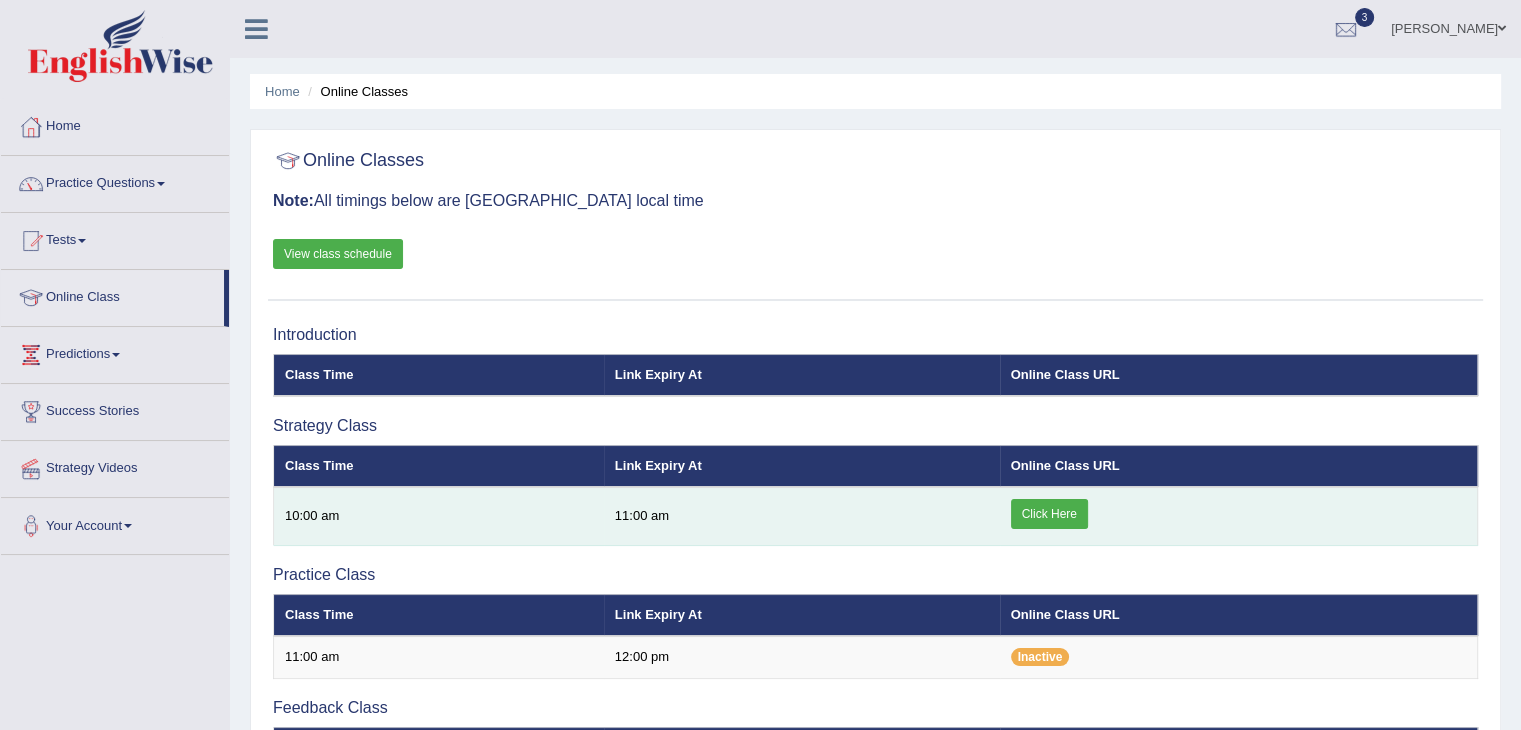 click on "Click Here" at bounding box center [1049, 514] 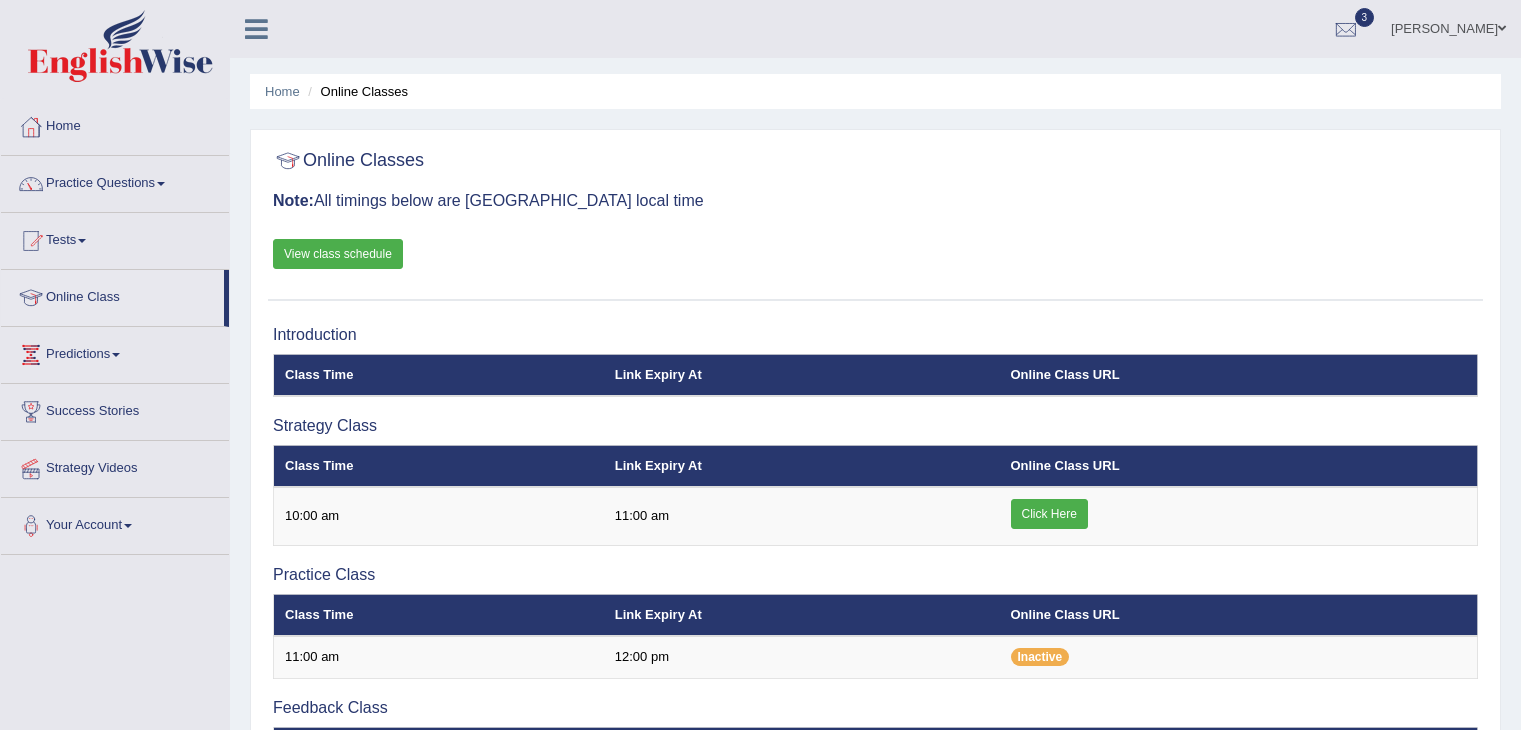 scroll, scrollTop: 0, scrollLeft: 0, axis: both 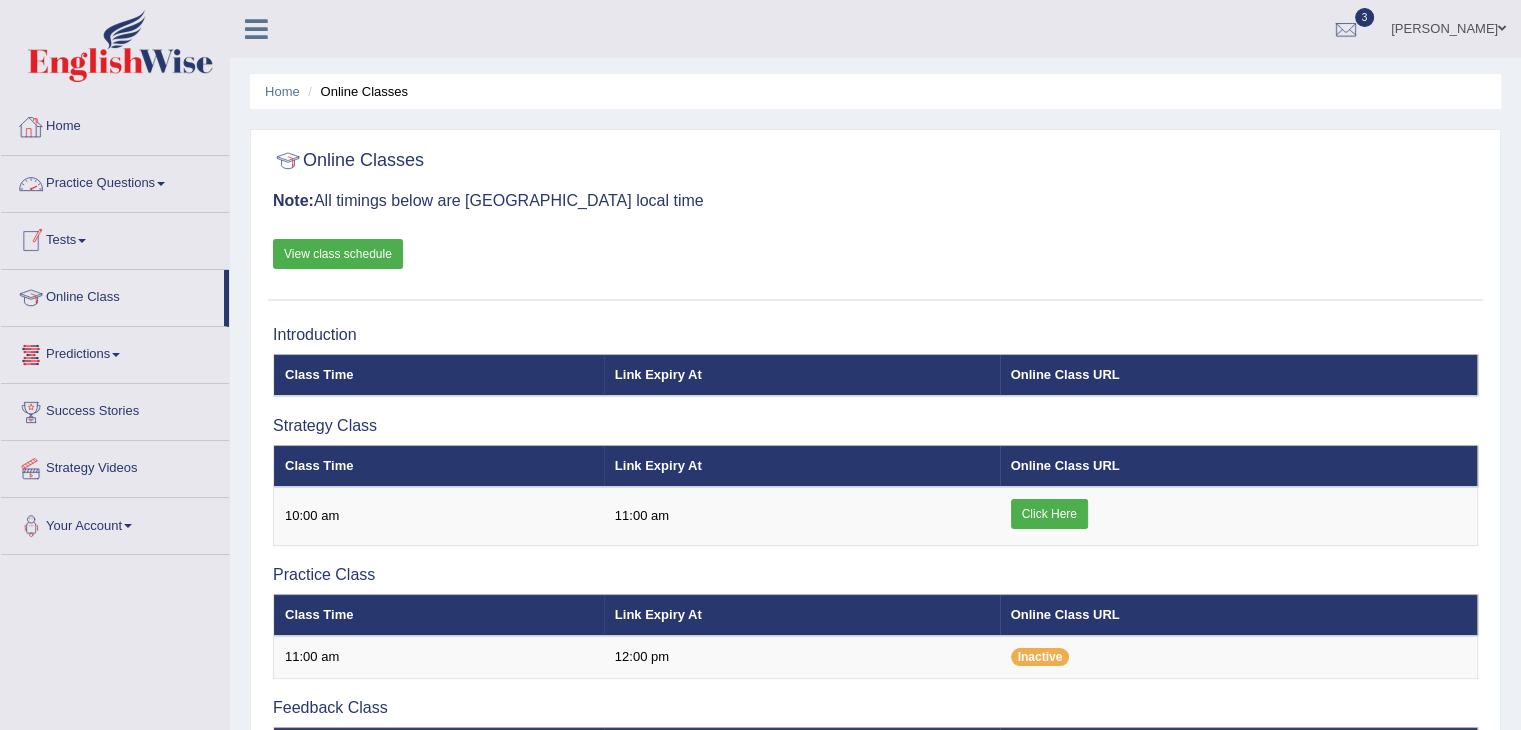 click on "Practice Questions" at bounding box center (115, 181) 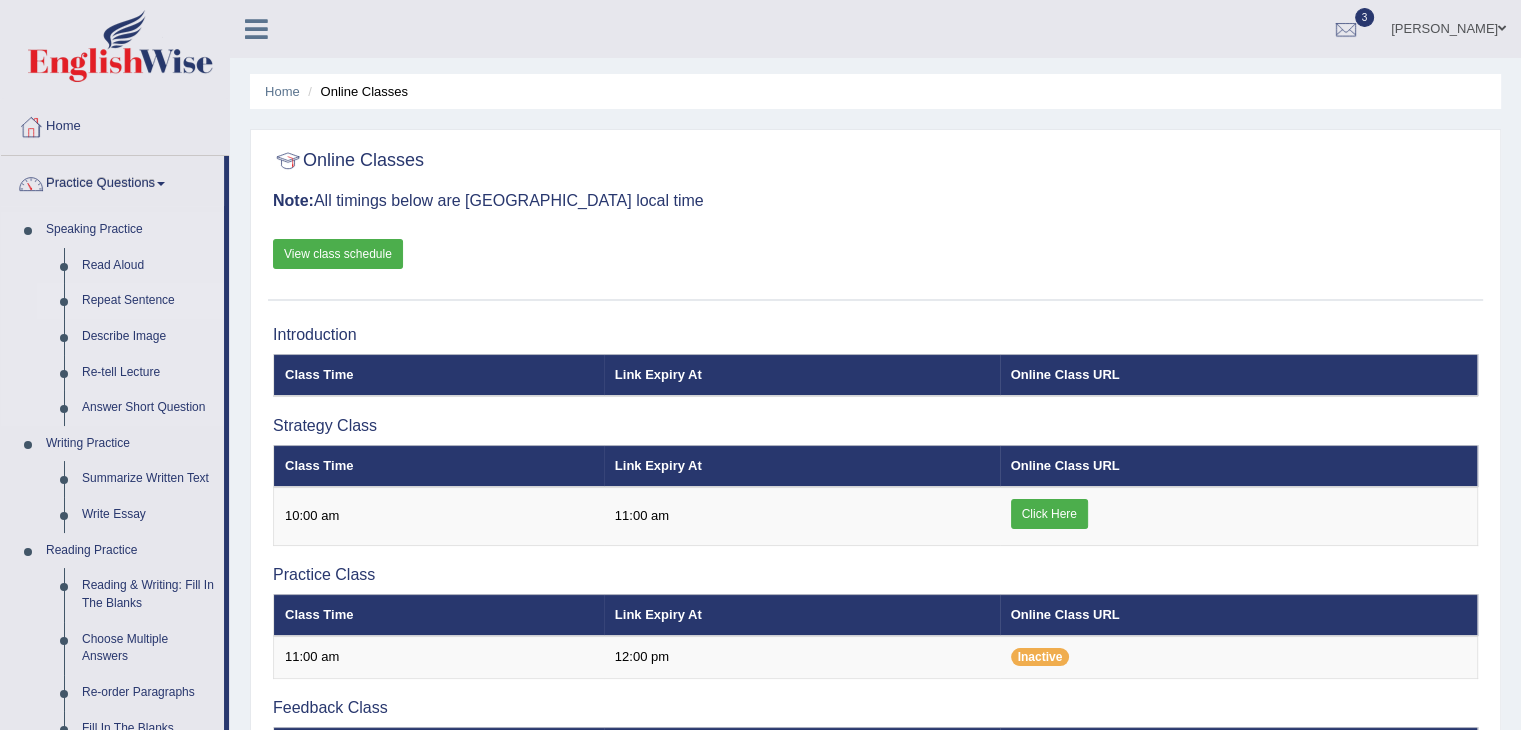 click on "Repeat Sentence" at bounding box center [148, 301] 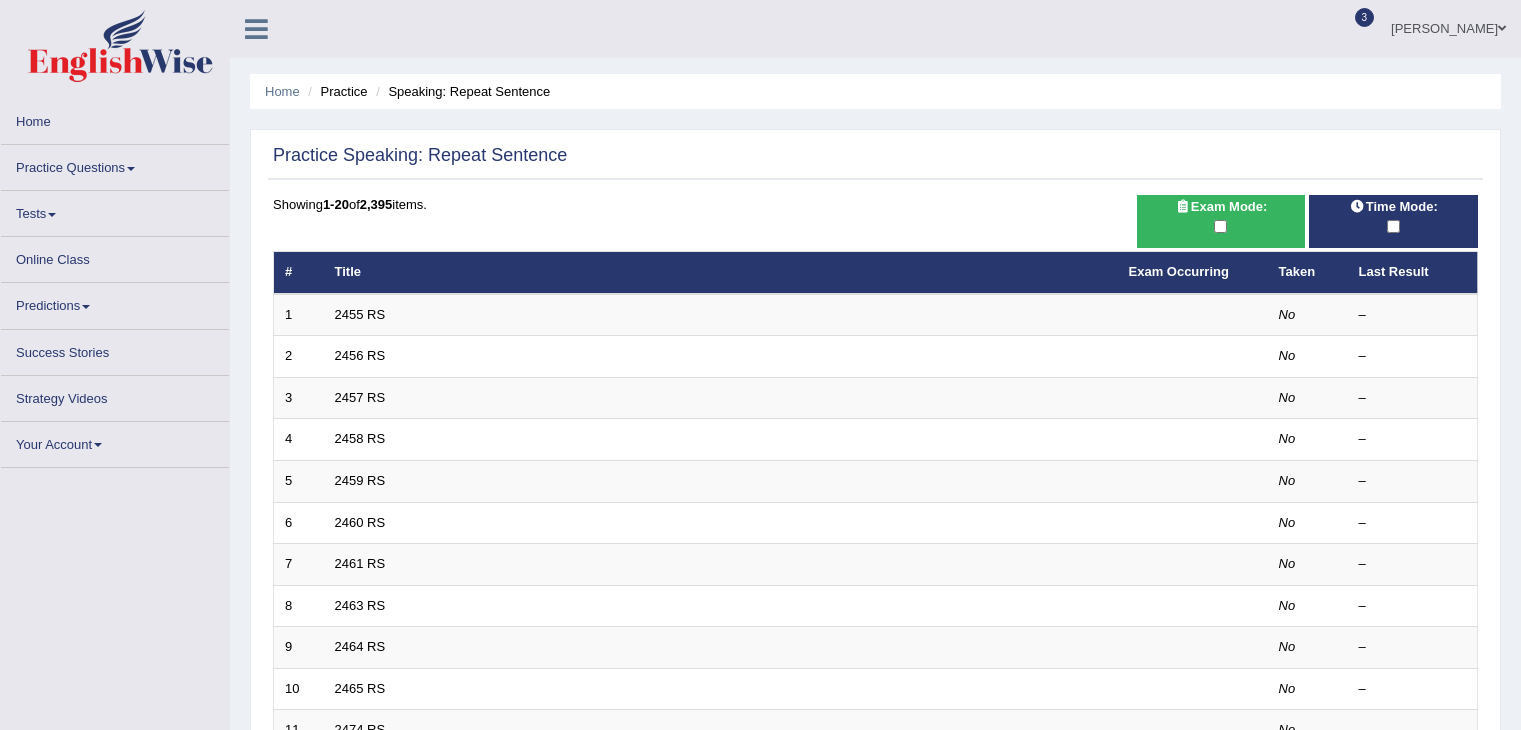 scroll, scrollTop: 0, scrollLeft: 0, axis: both 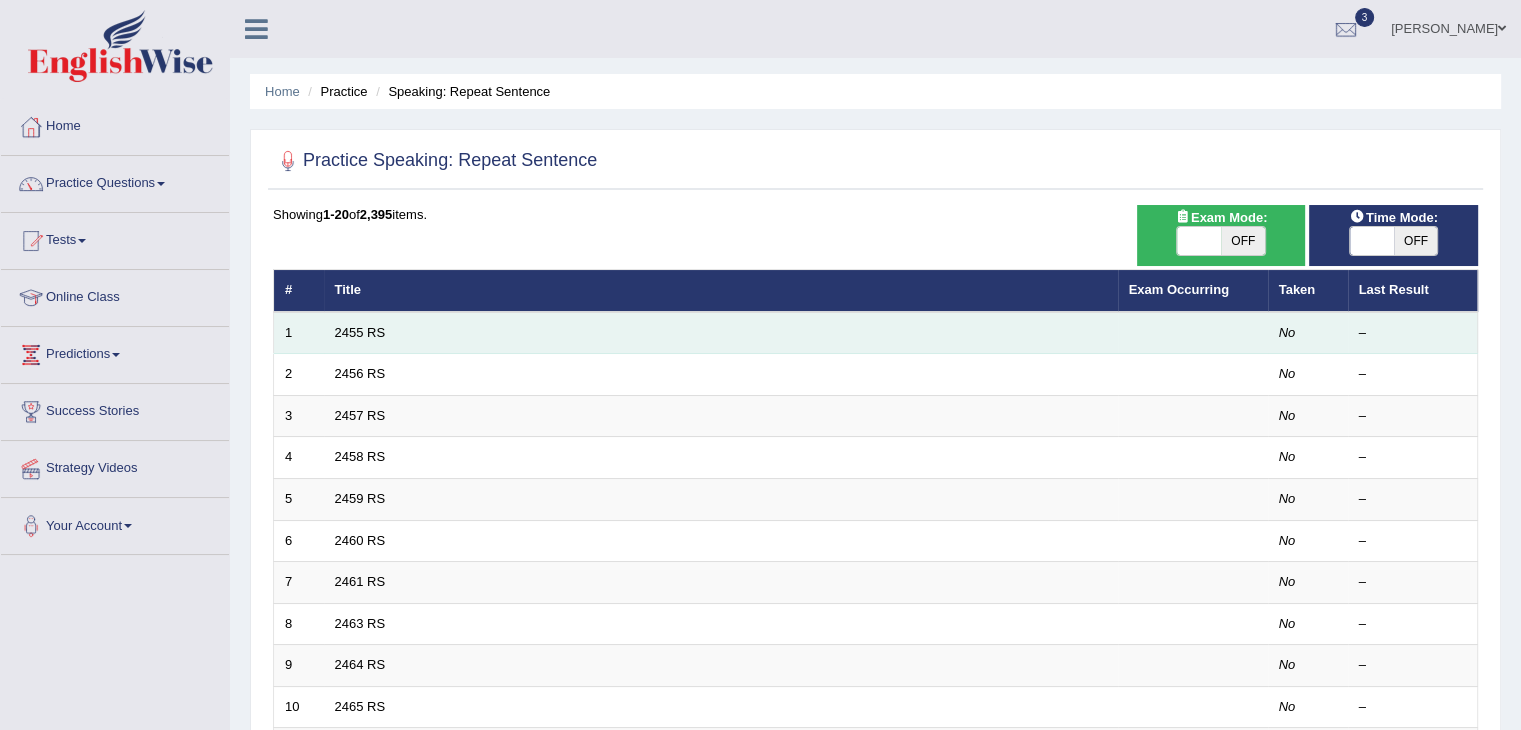 click on "2455 RS" at bounding box center (721, 333) 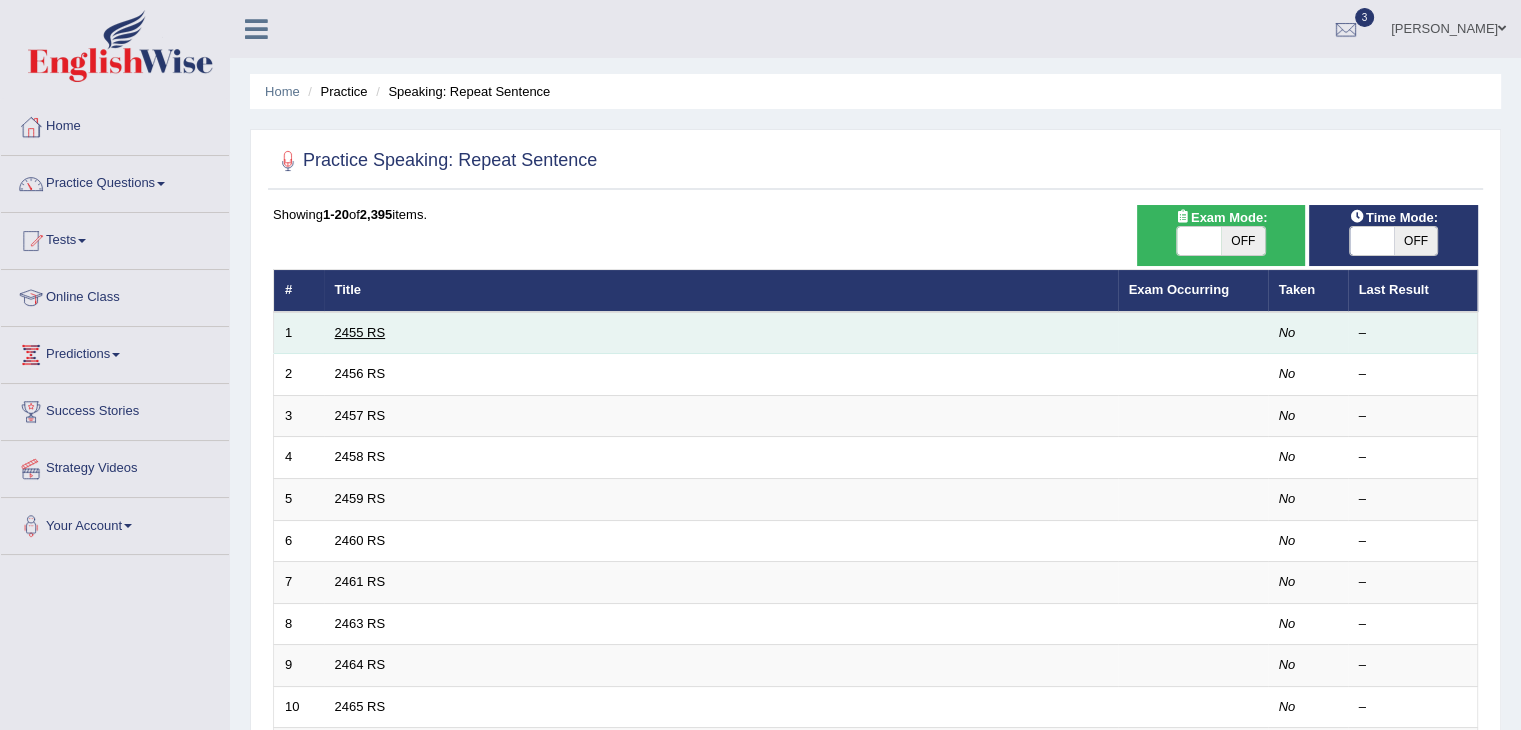 click on "2455 RS" at bounding box center [360, 332] 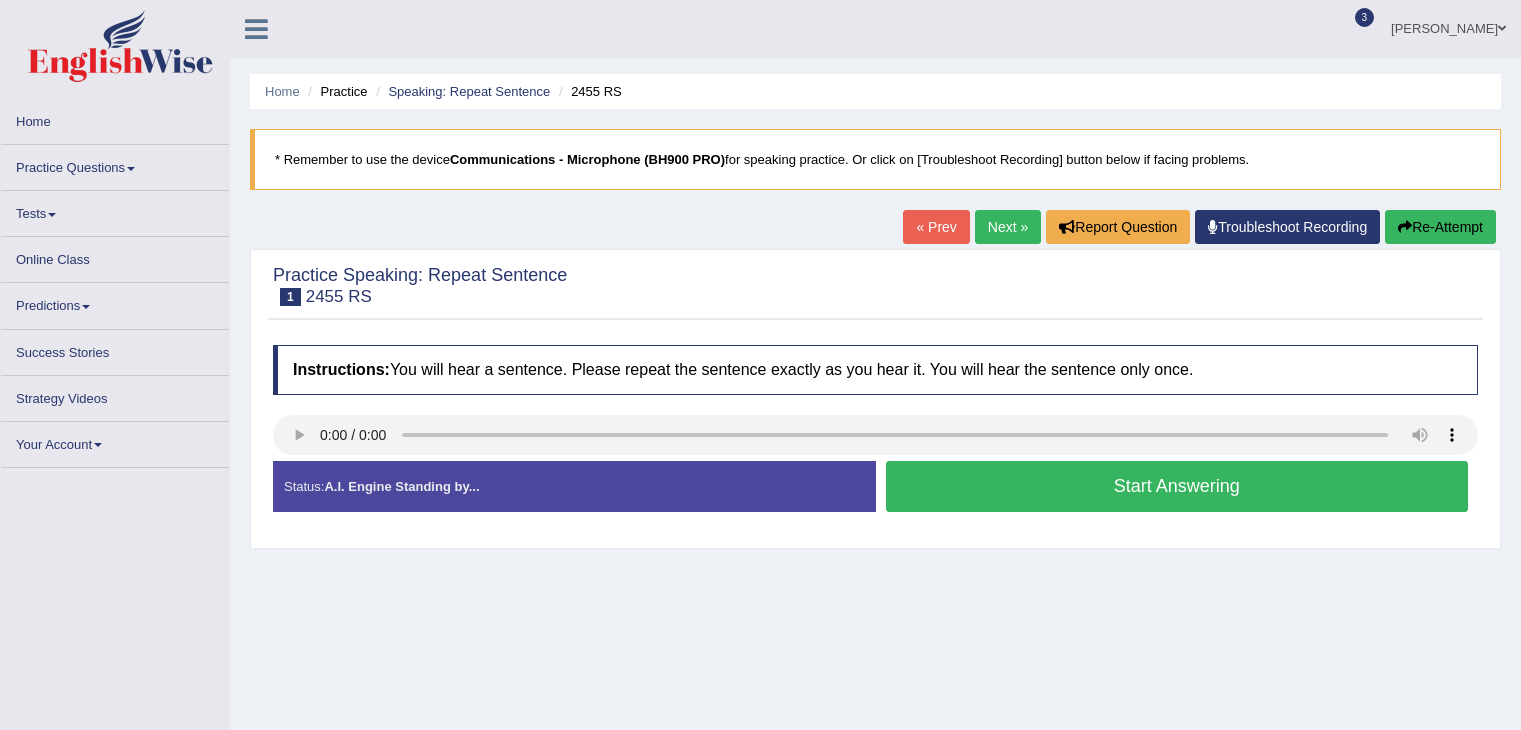 scroll, scrollTop: 0, scrollLeft: 0, axis: both 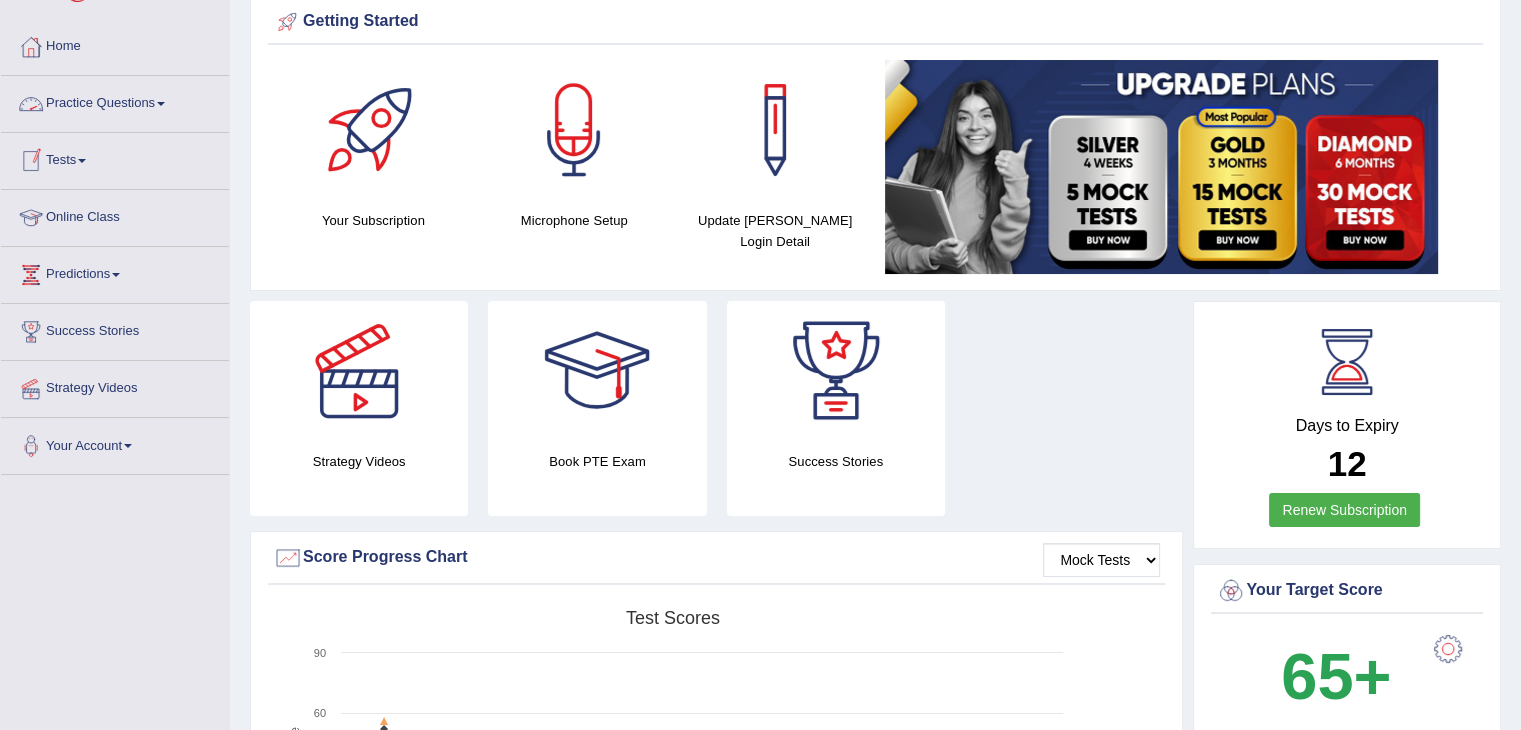 click at bounding box center (161, 104) 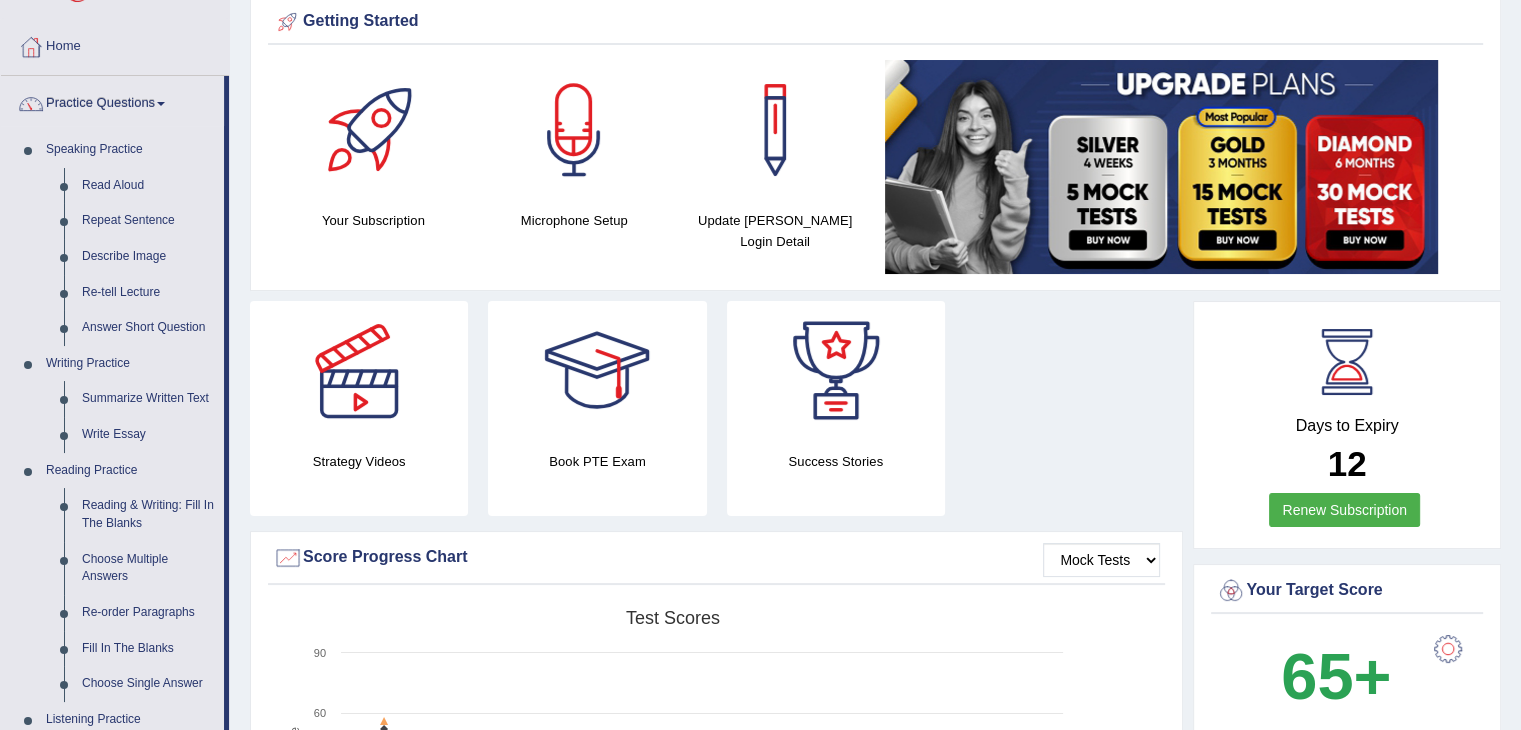 click at bounding box center [161, 104] 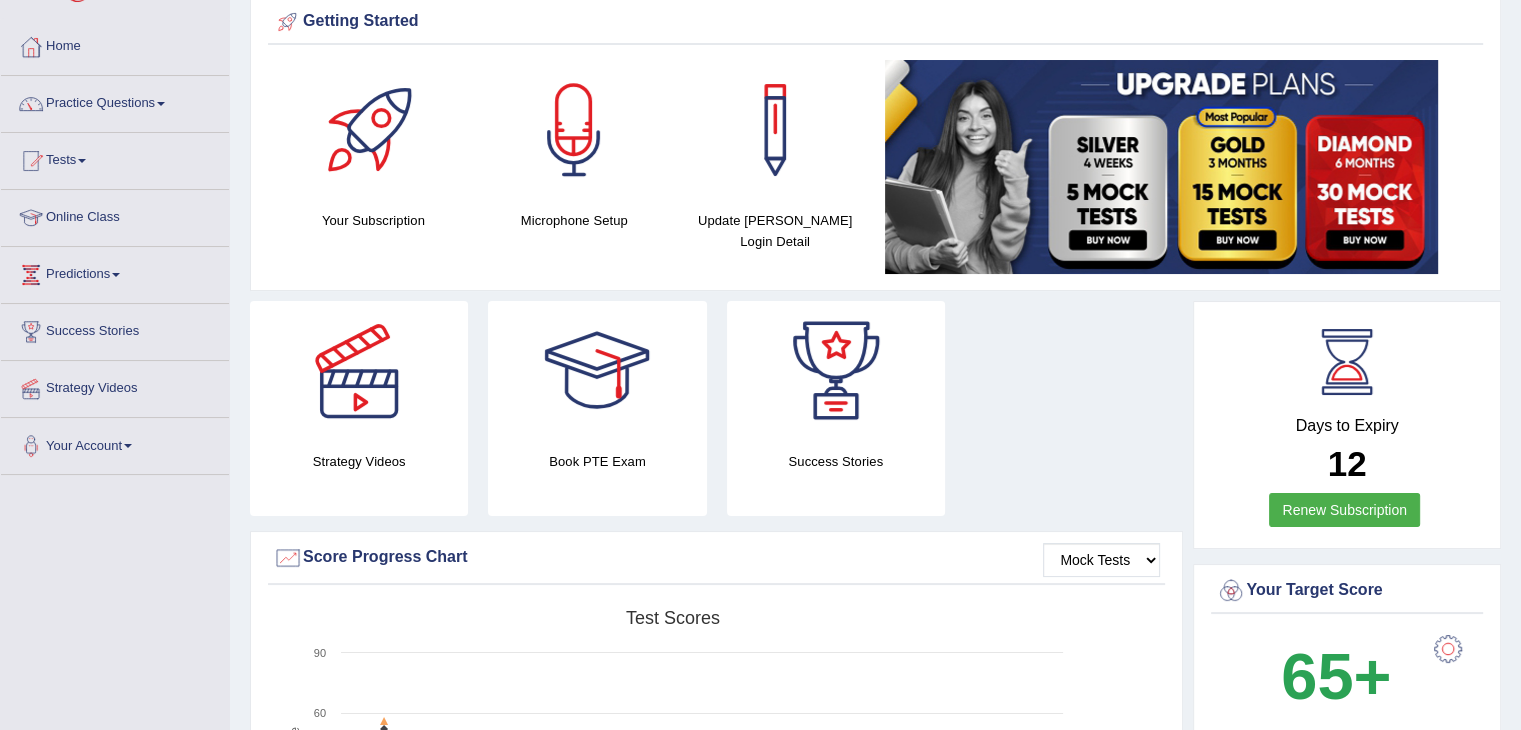click at bounding box center (82, 161) 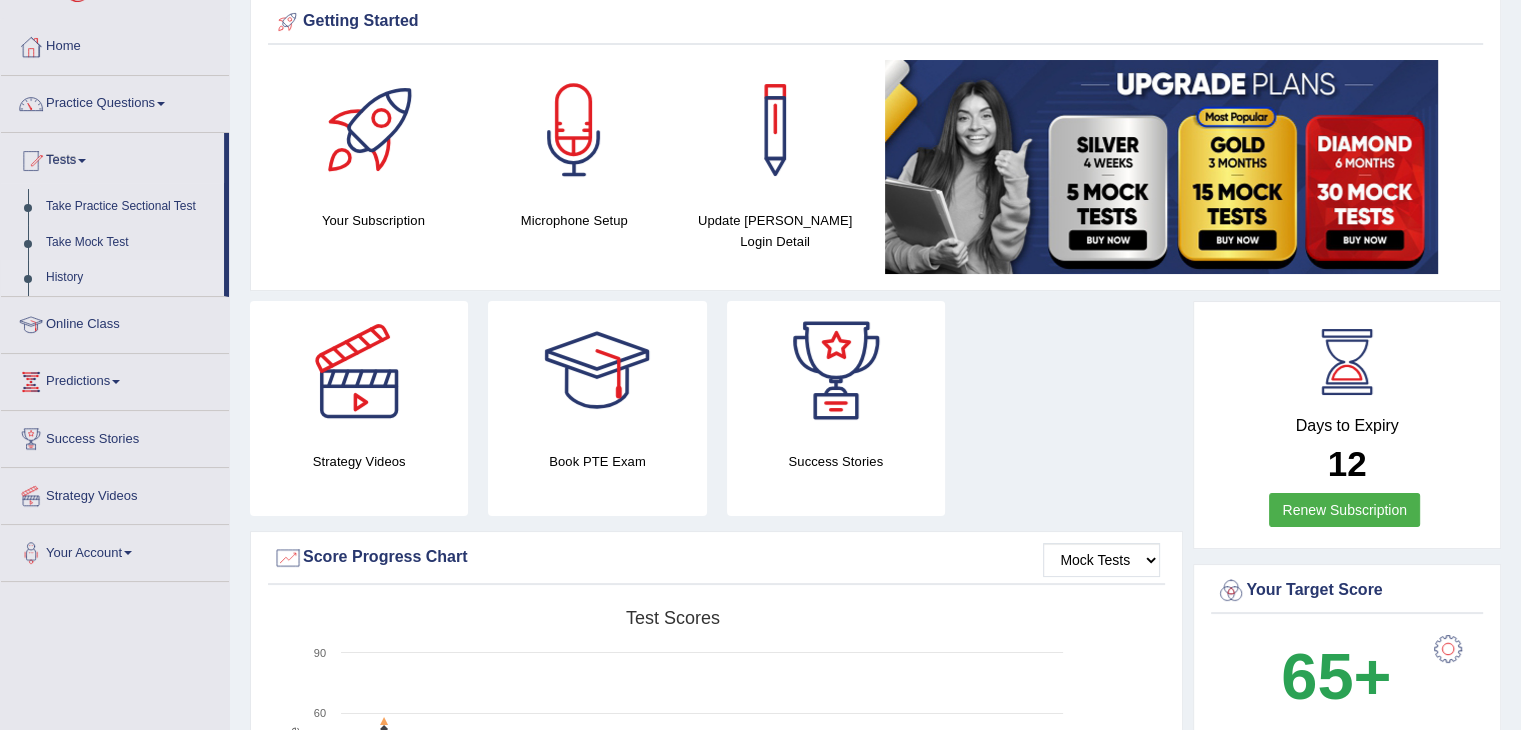 click on "History" at bounding box center (130, 278) 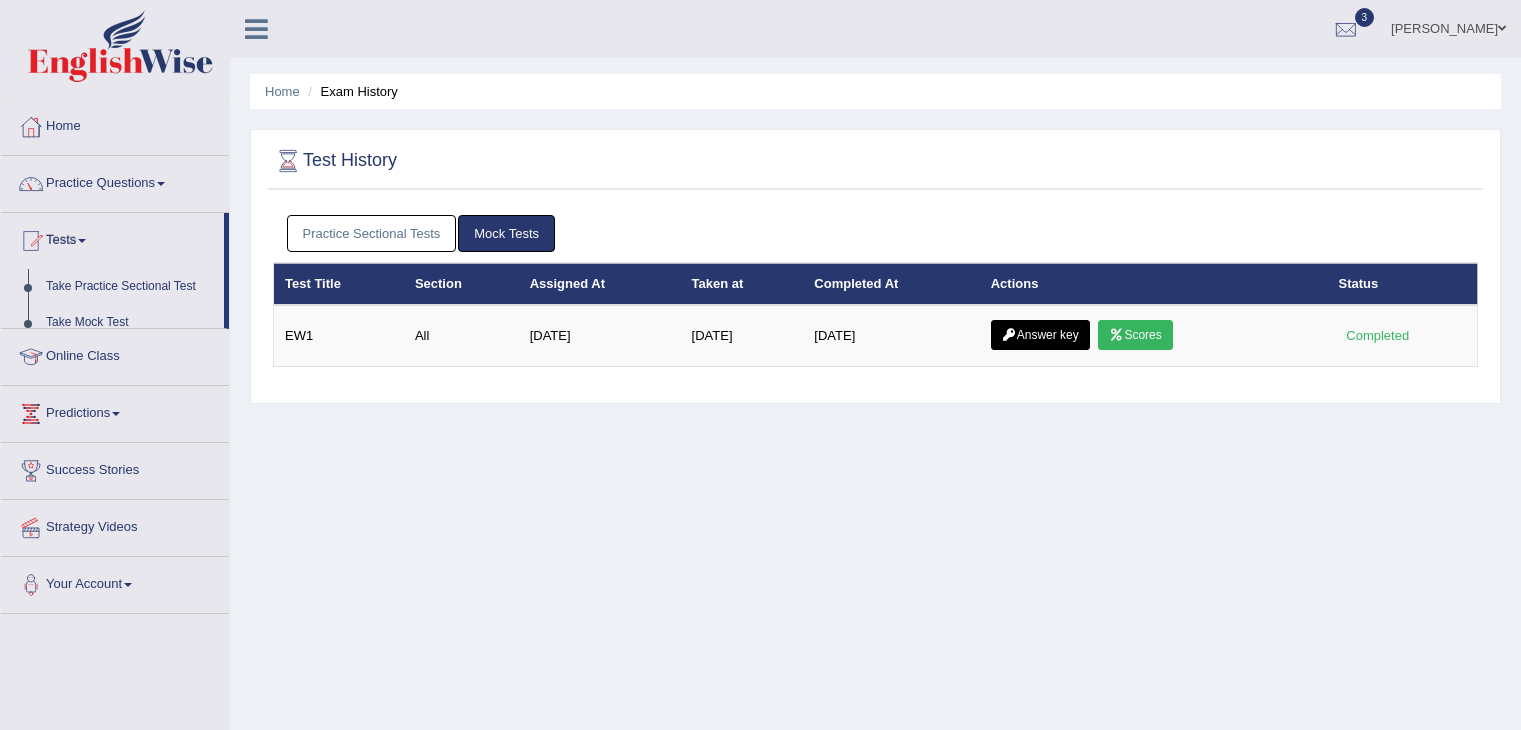 scroll, scrollTop: 0, scrollLeft: 0, axis: both 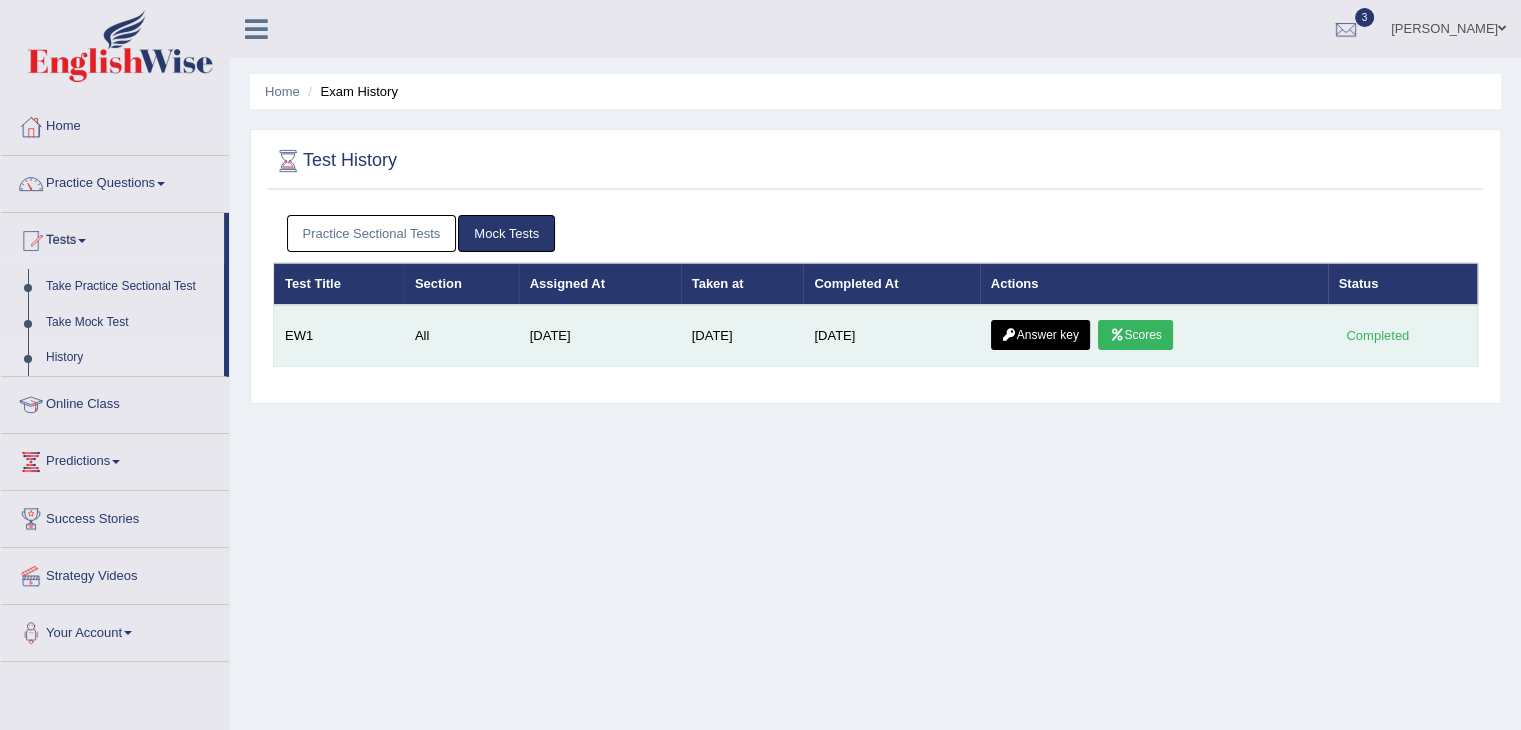 click on "Scores" at bounding box center (1135, 335) 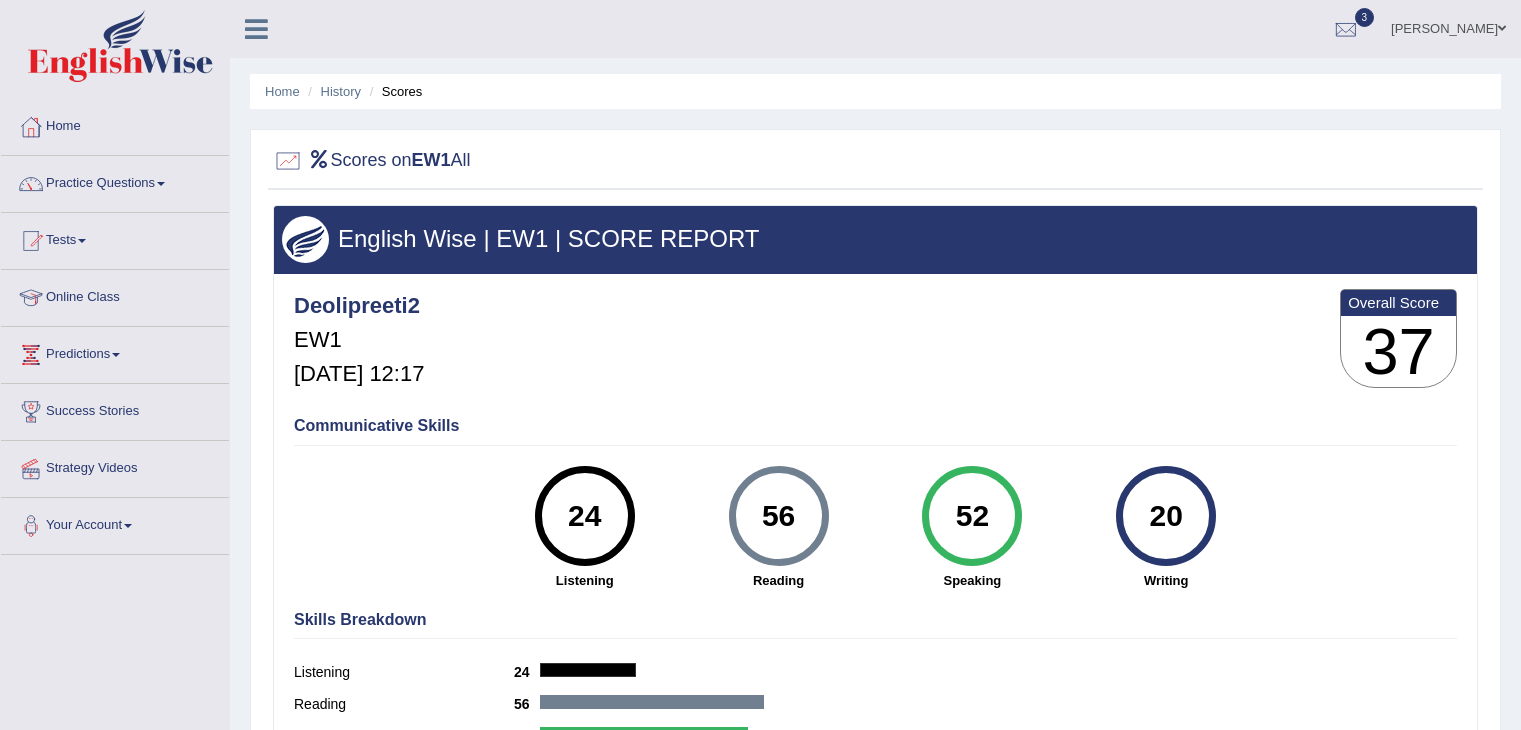 scroll, scrollTop: 0, scrollLeft: 0, axis: both 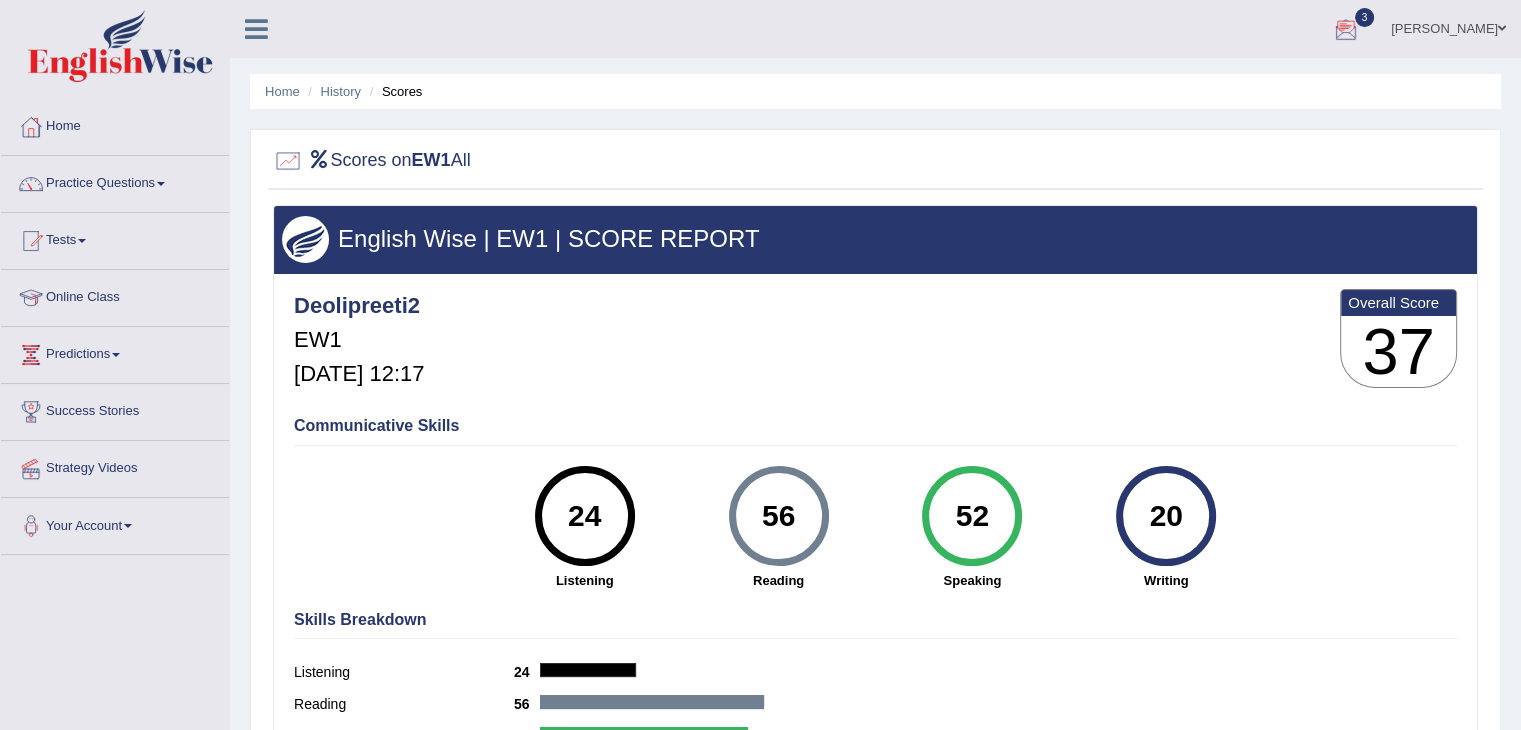 click at bounding box center [1346, 30] 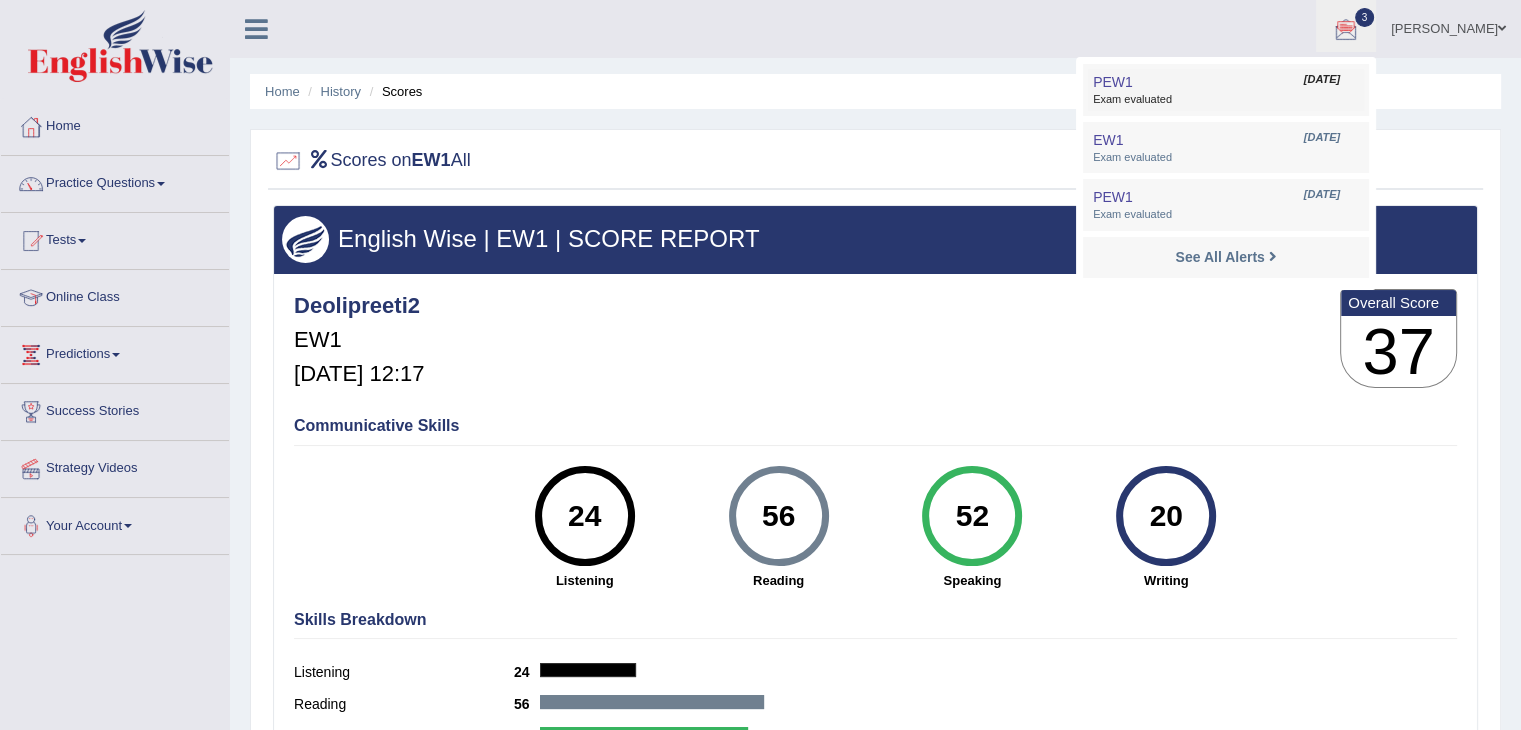 click on "Exam evaluated" at bounding box center (1226, 100) 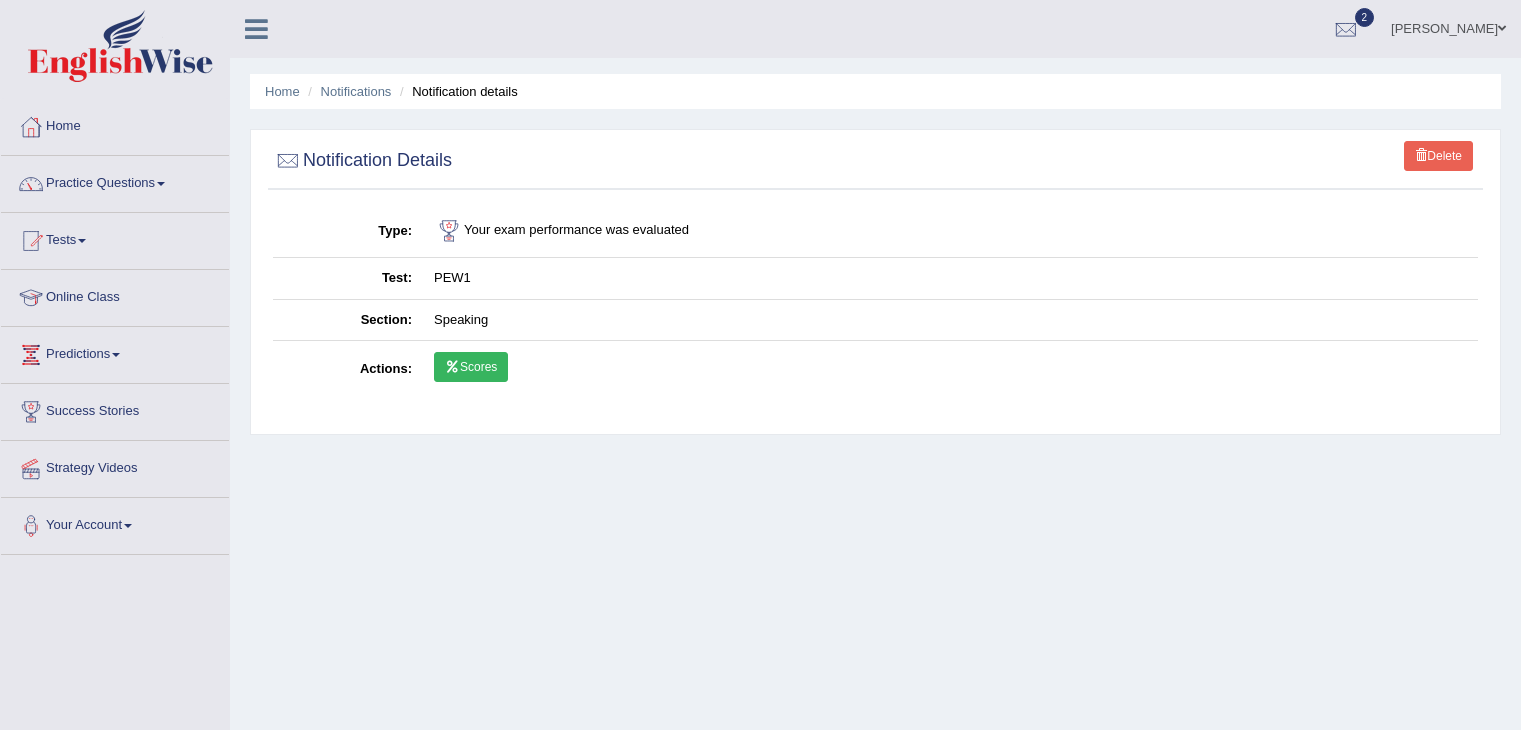 scroll, scrollTop: 0, scrollLeft: 0, axis: both 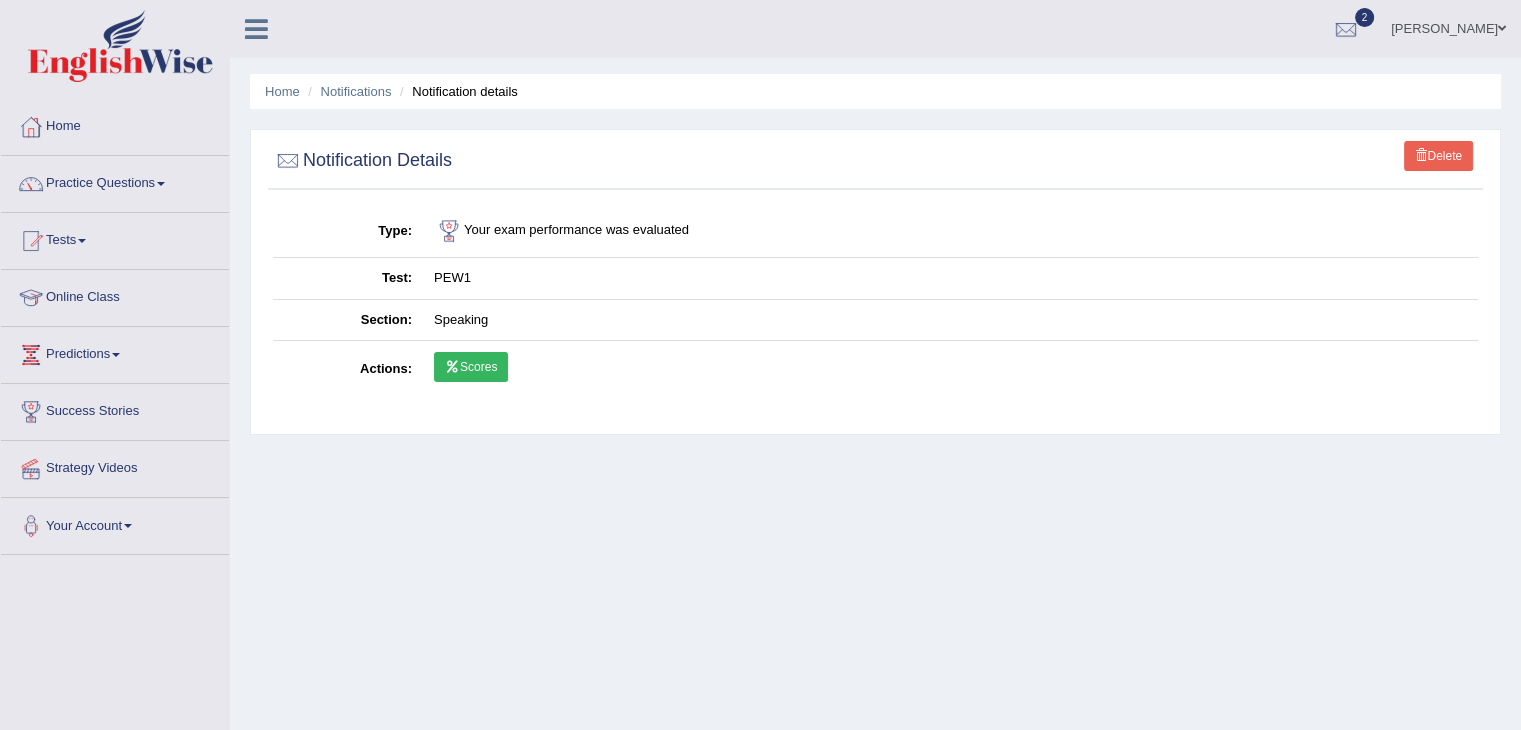click on "Scores" at bounding box center [471, 367] 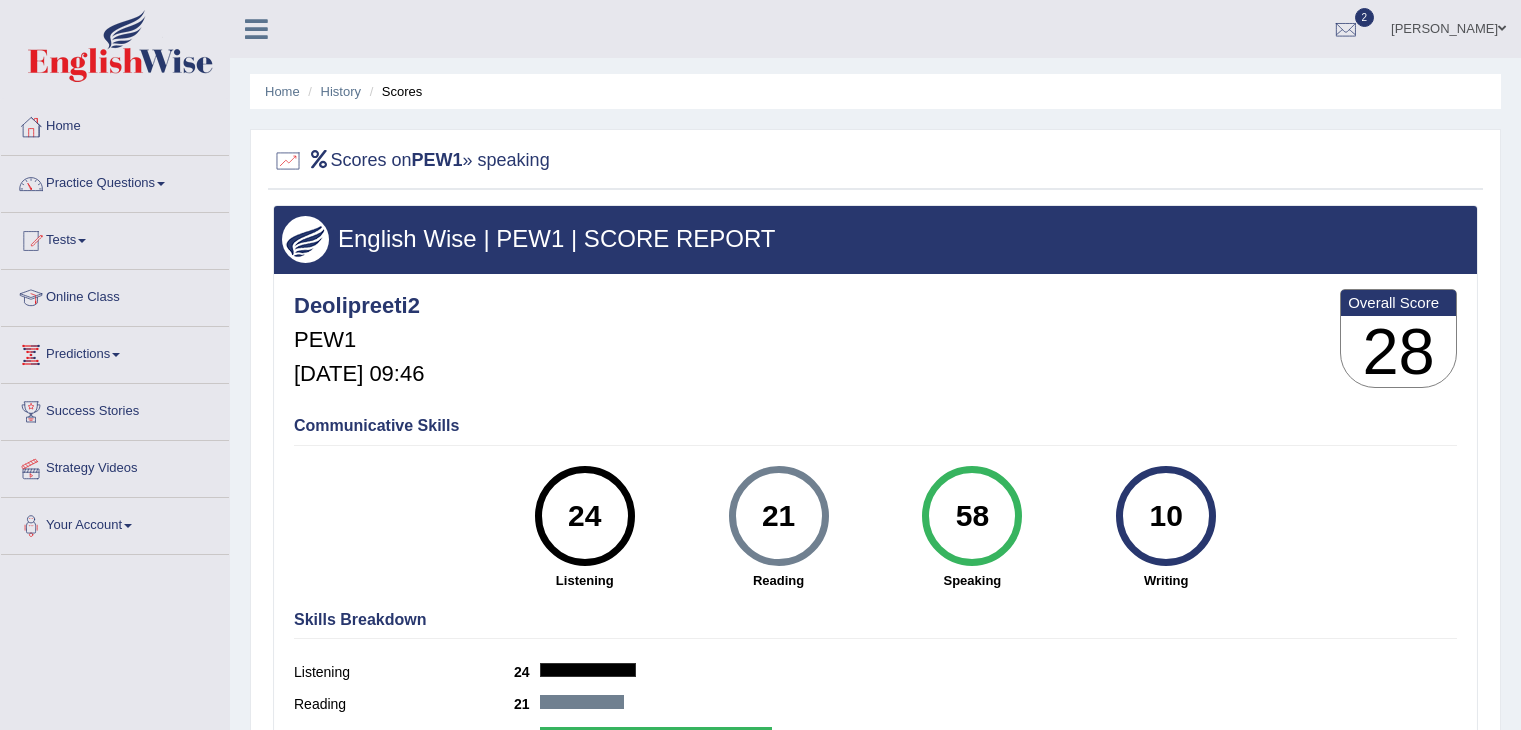 scroll, scrollTop: 0, scrollLeft: 0, axis: both 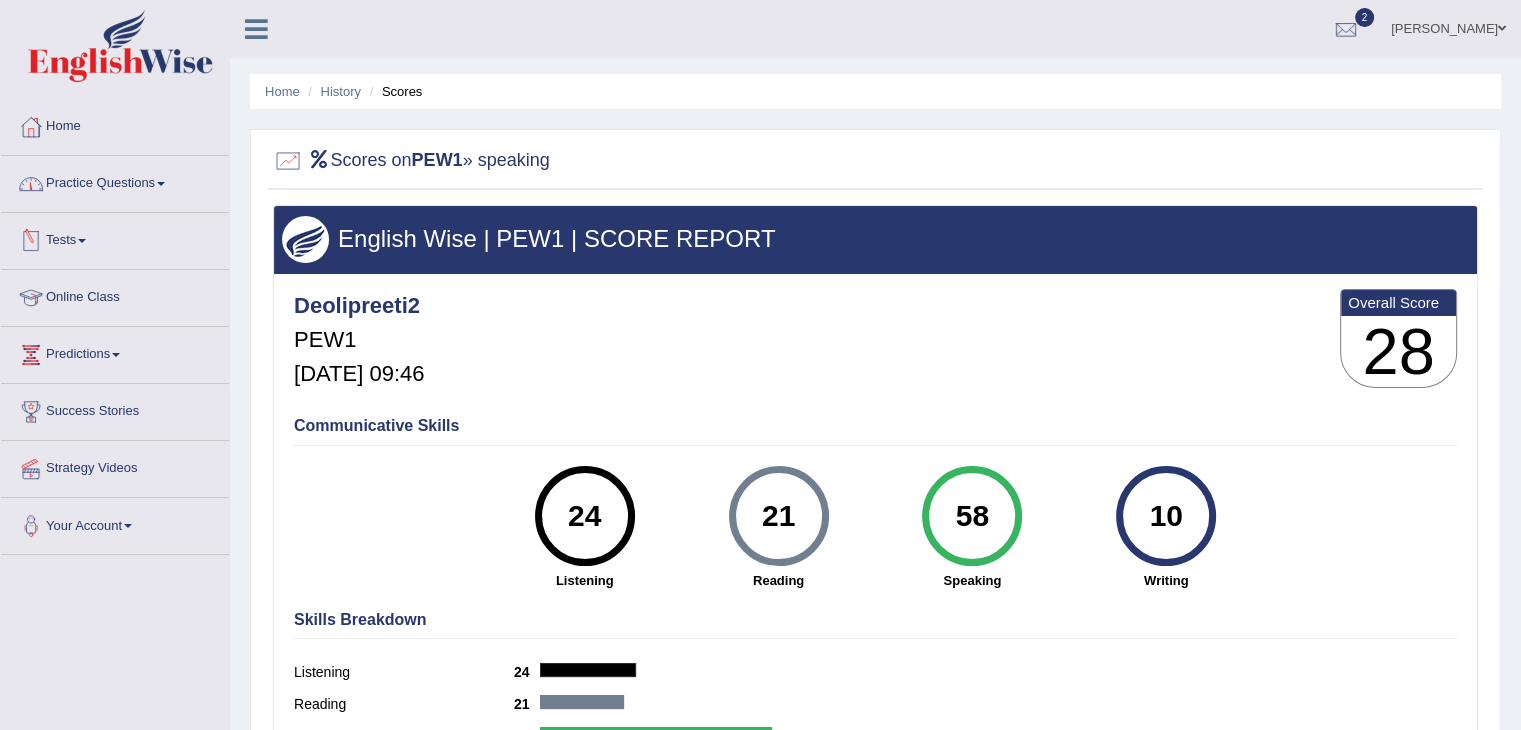 click on "Tests" at bounding box center [115, 238] 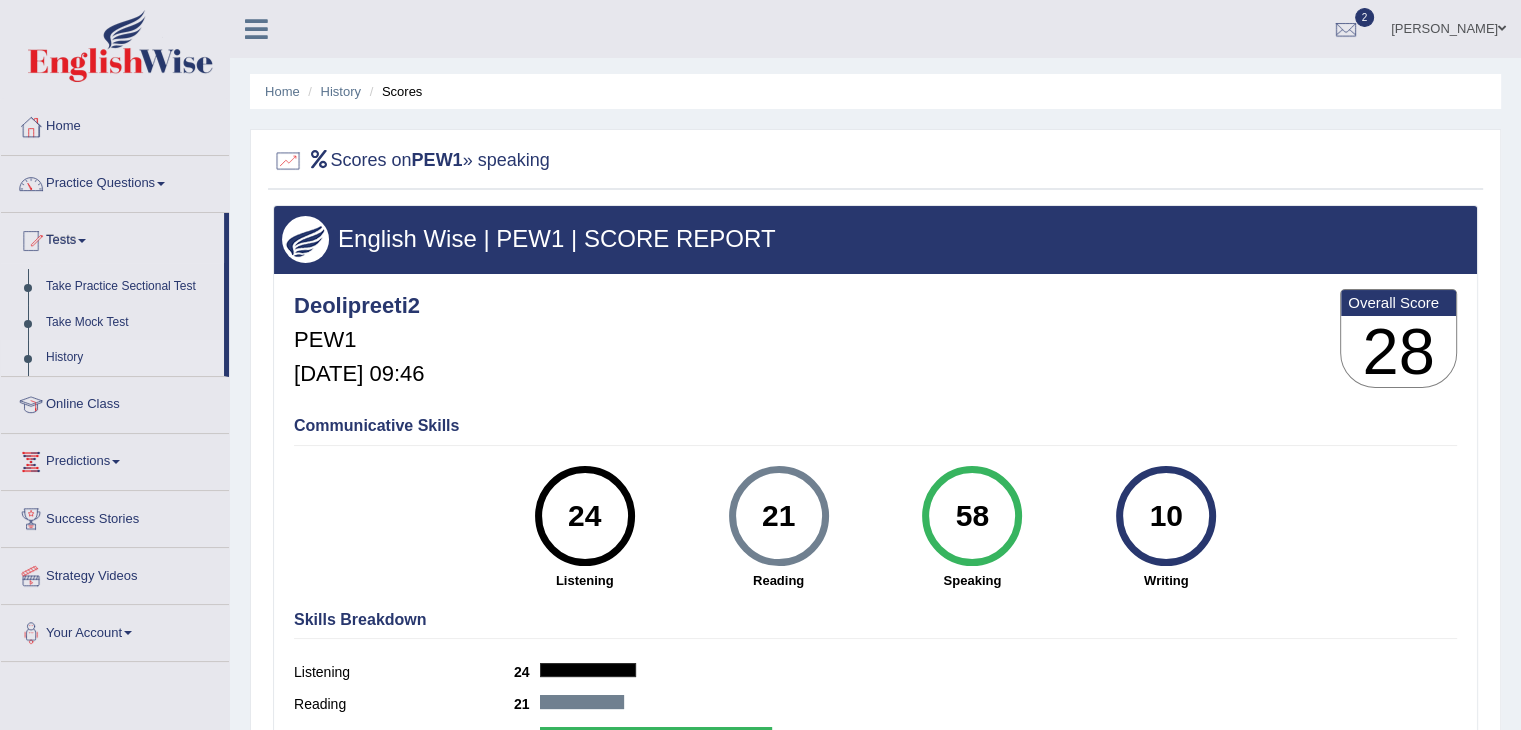 click on "History" at bounding box center (130, 358) 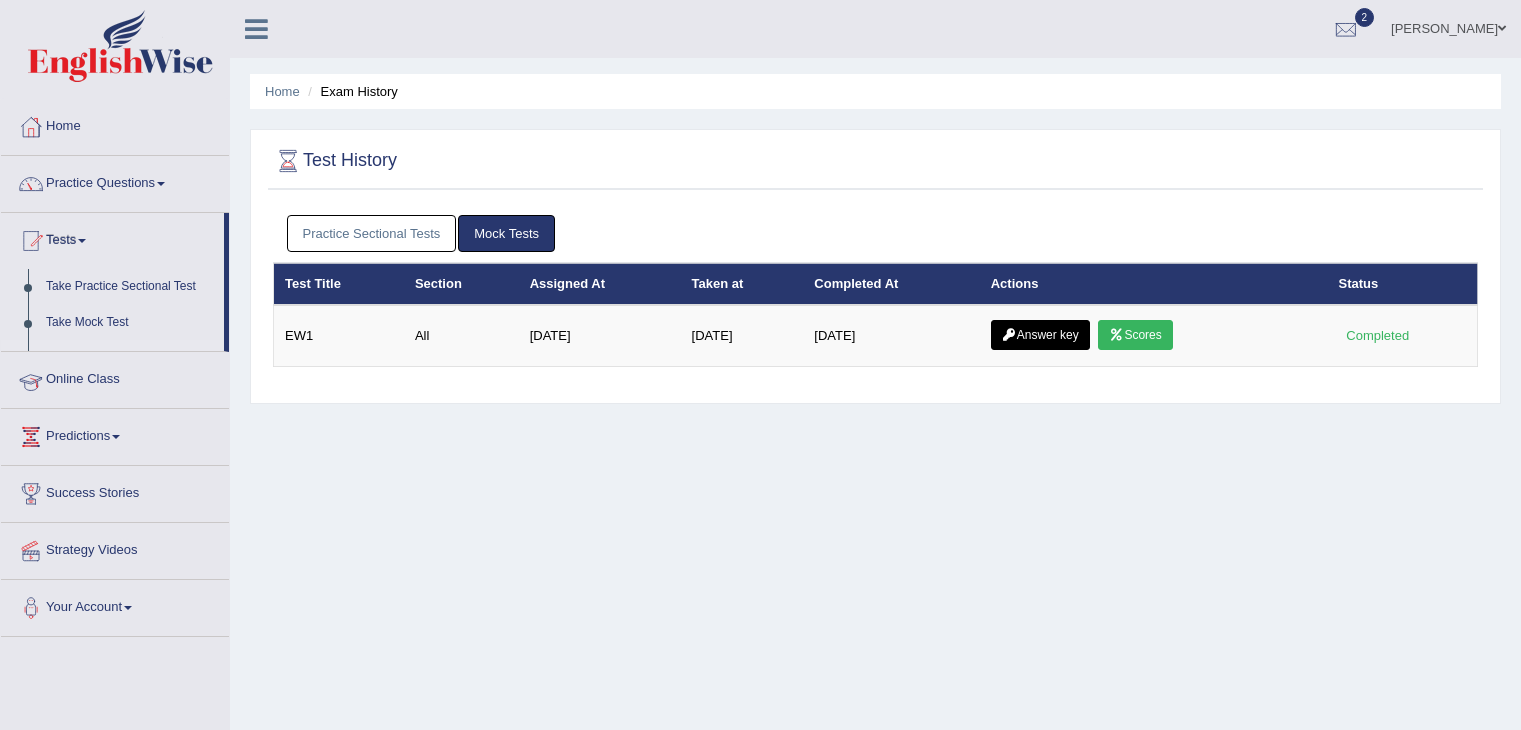 scroll, scrollTop: 0, scrollLeft: 0, axis: both 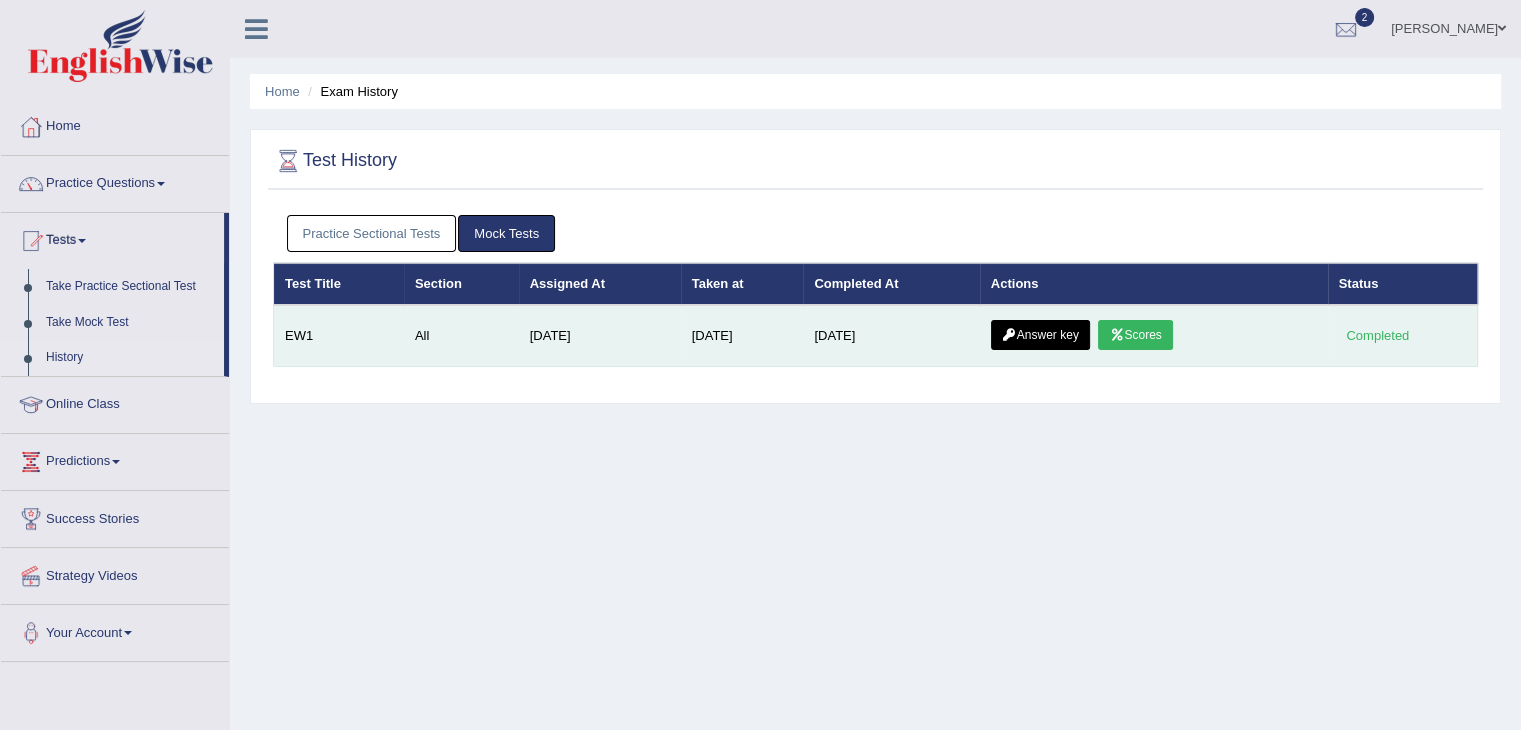 click on "Scores" at bounding box center [1135, 335] 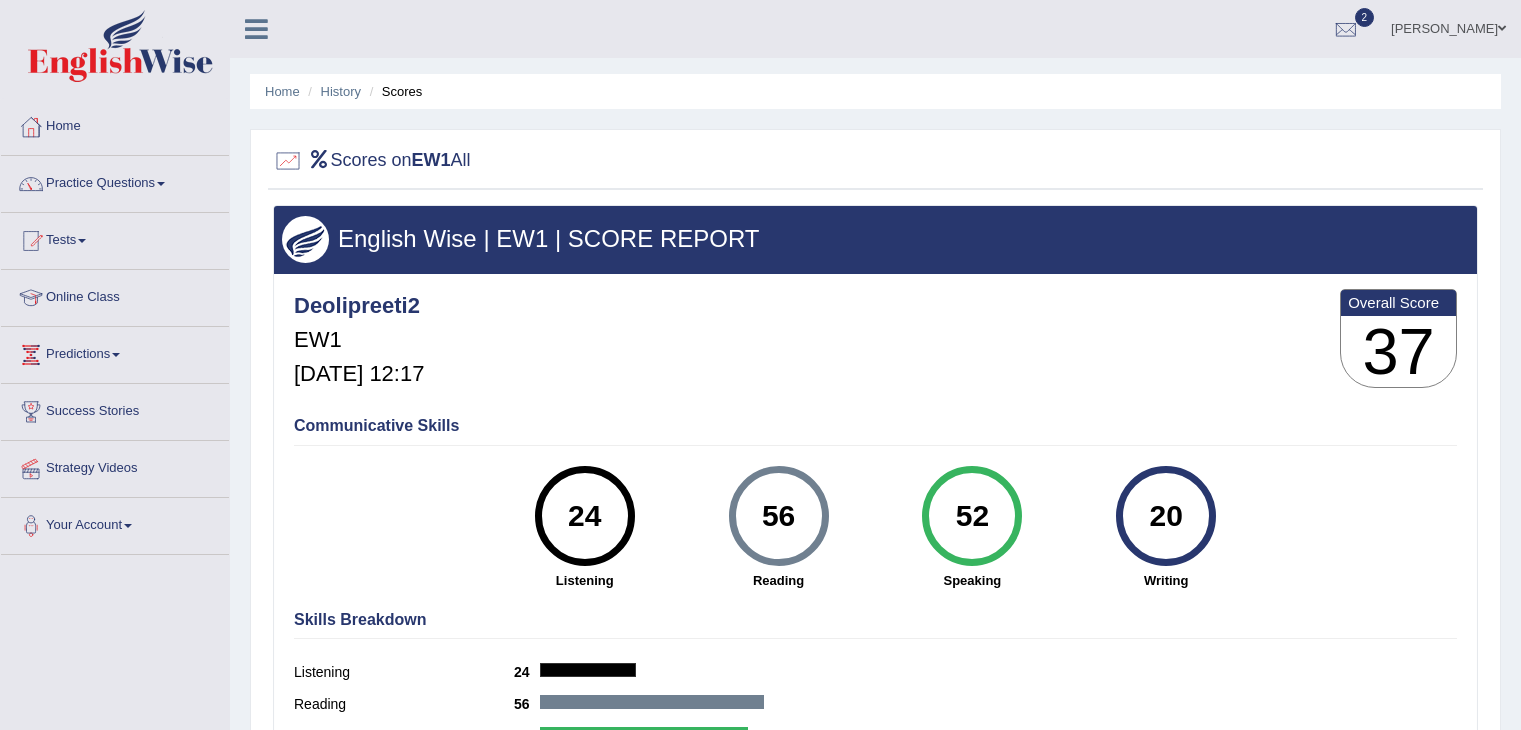 scroll, scrollTop: 0, scrollLeft: 0, axis: both 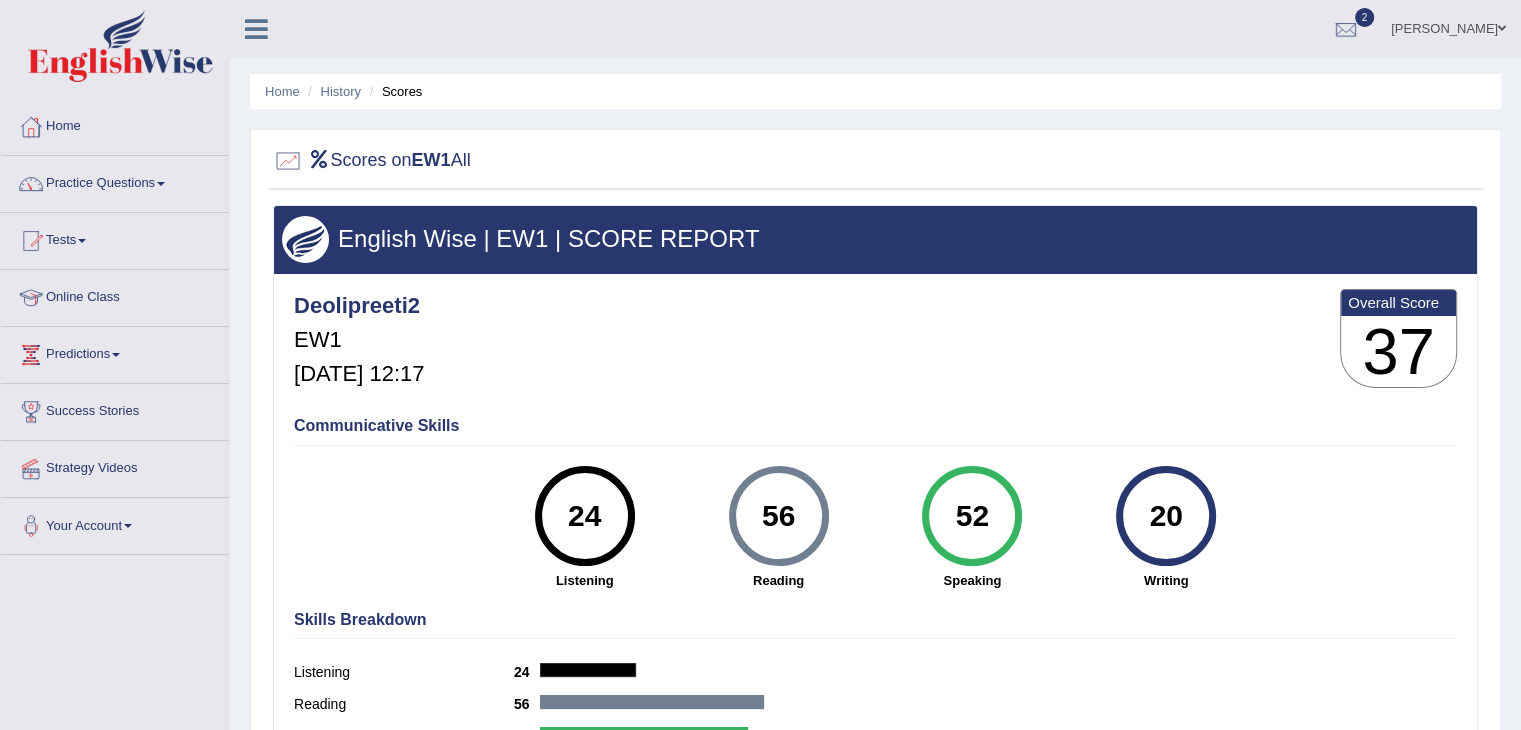 click on "Scores" at bounding box center (394, 91) 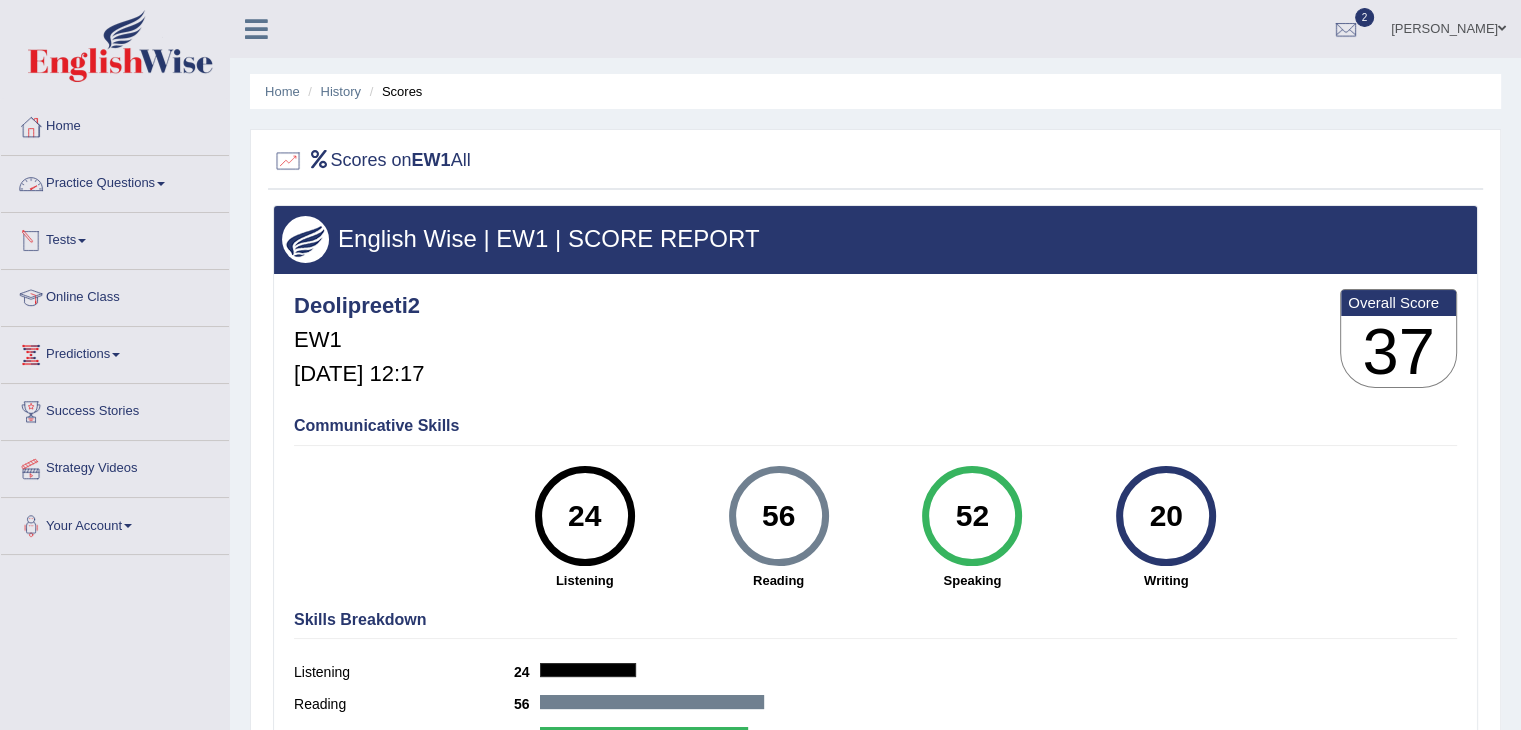 click at bounding box center [82, 241] 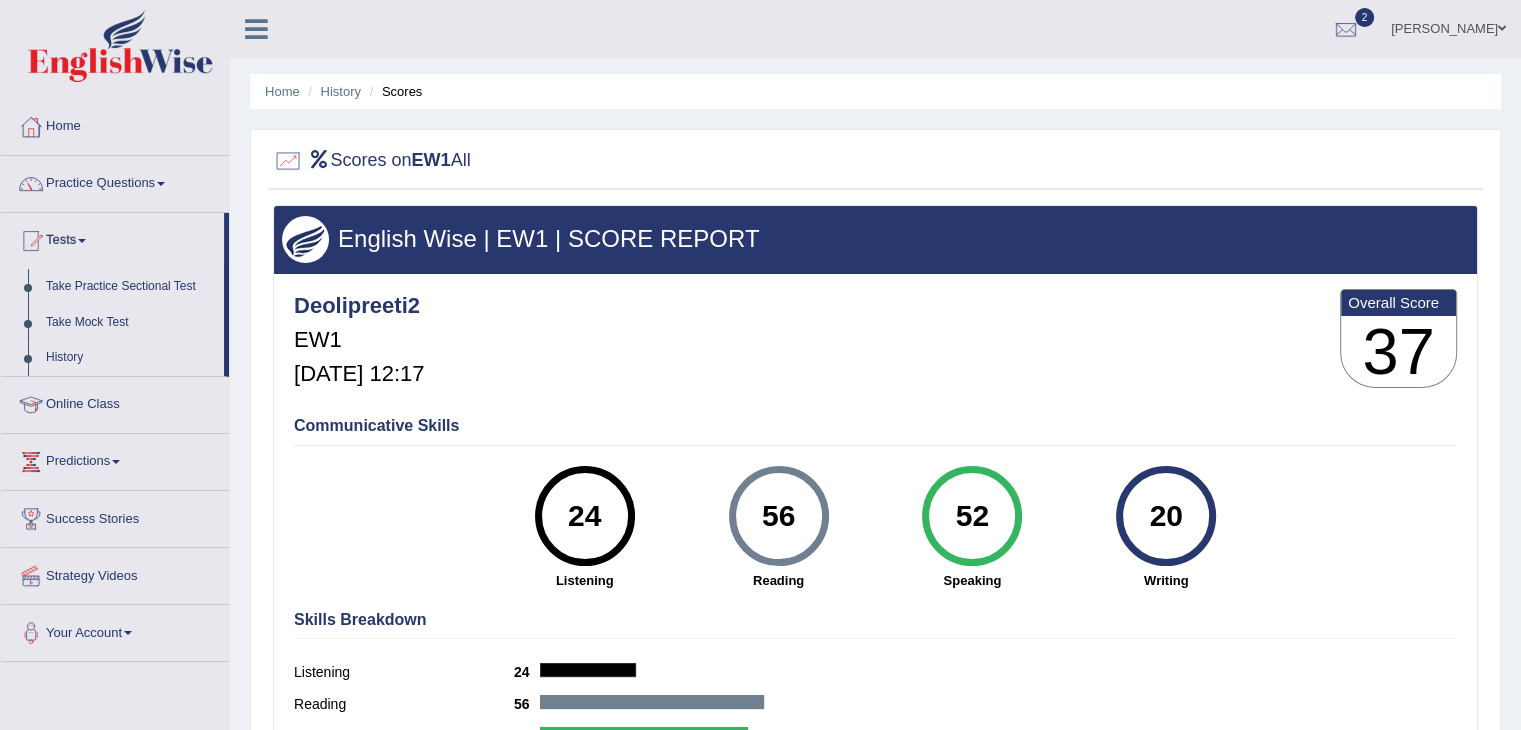 click on "History" at bounding box center (130, 358) 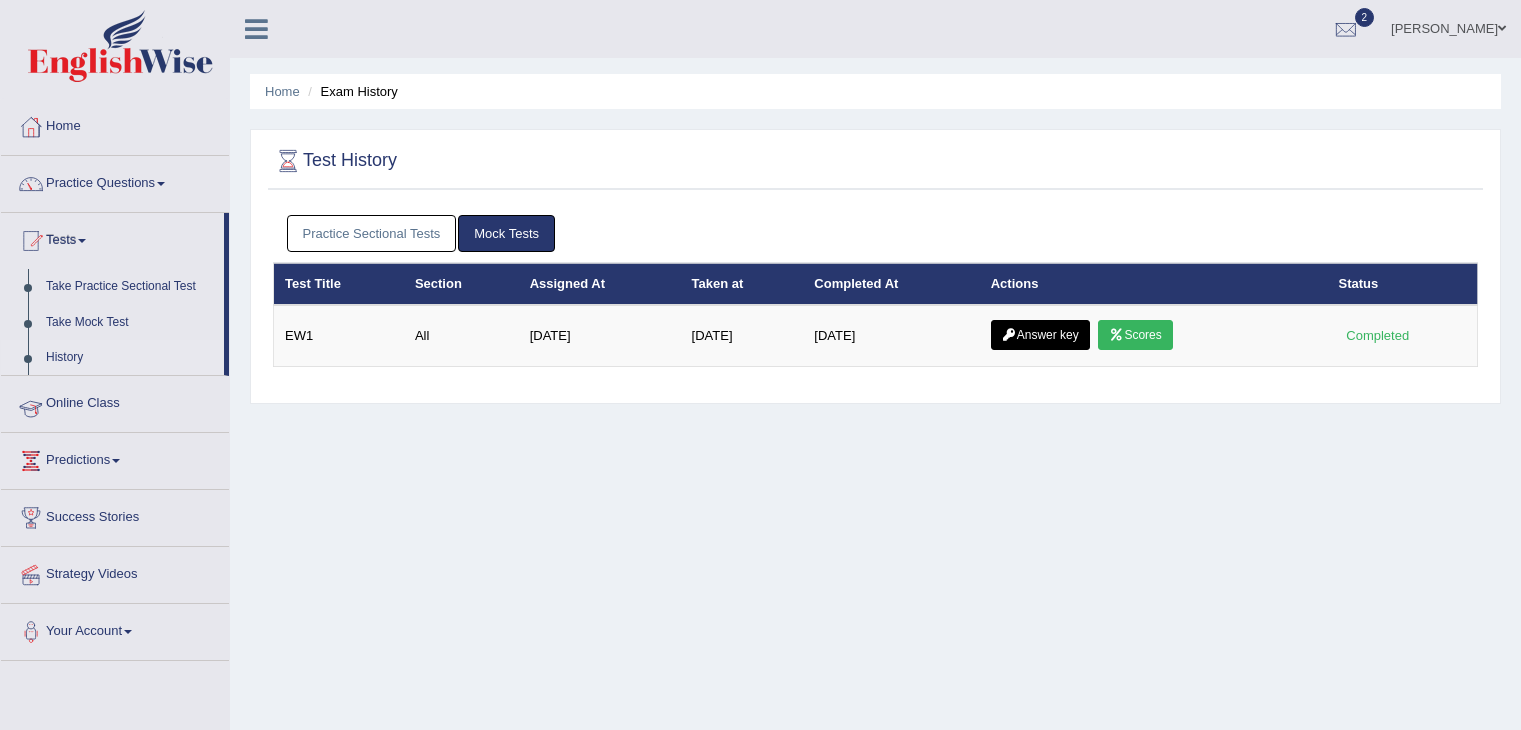 scroll, scrollTop: 0, scrollLeft: 0, axis: both 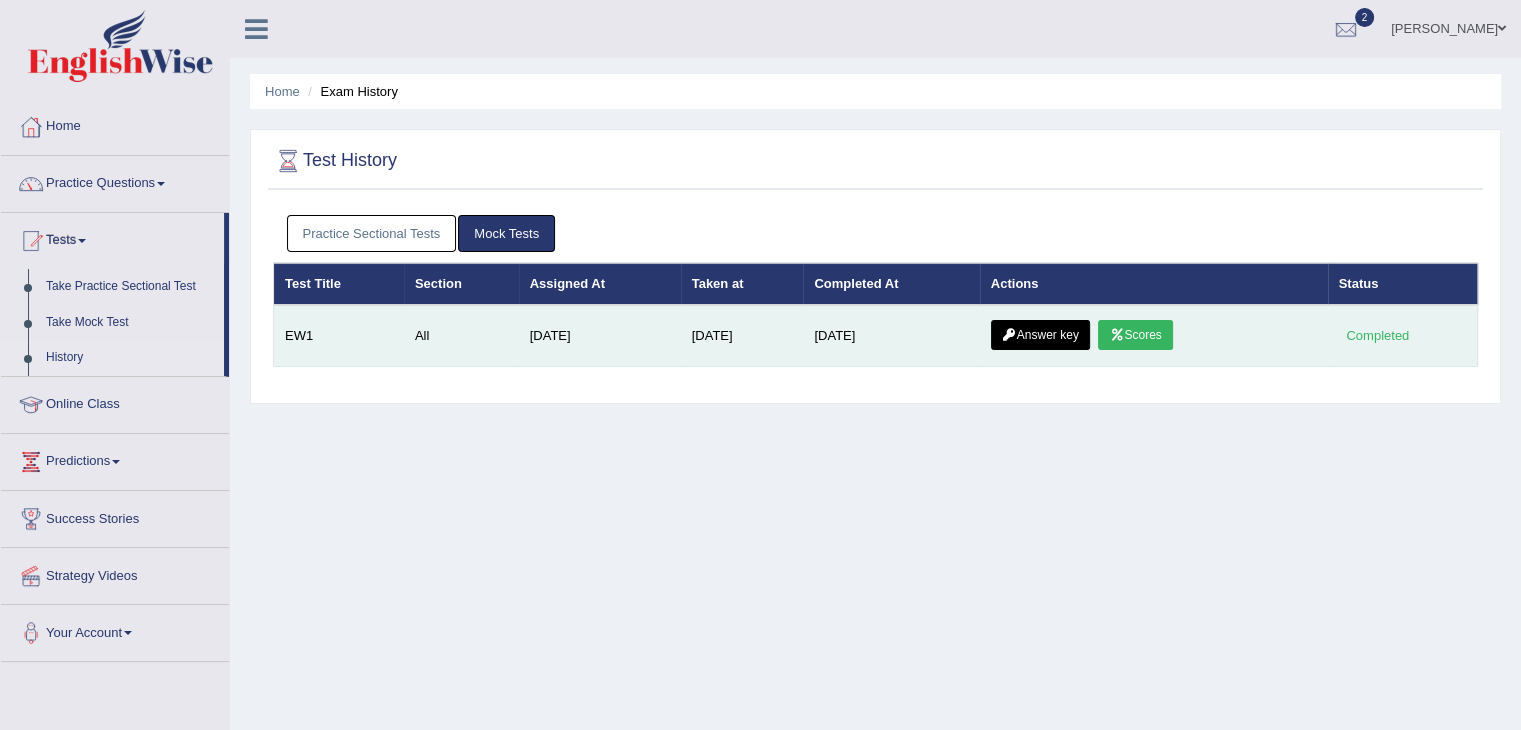 click on "Answer key" at bounding box center [1040, 335] 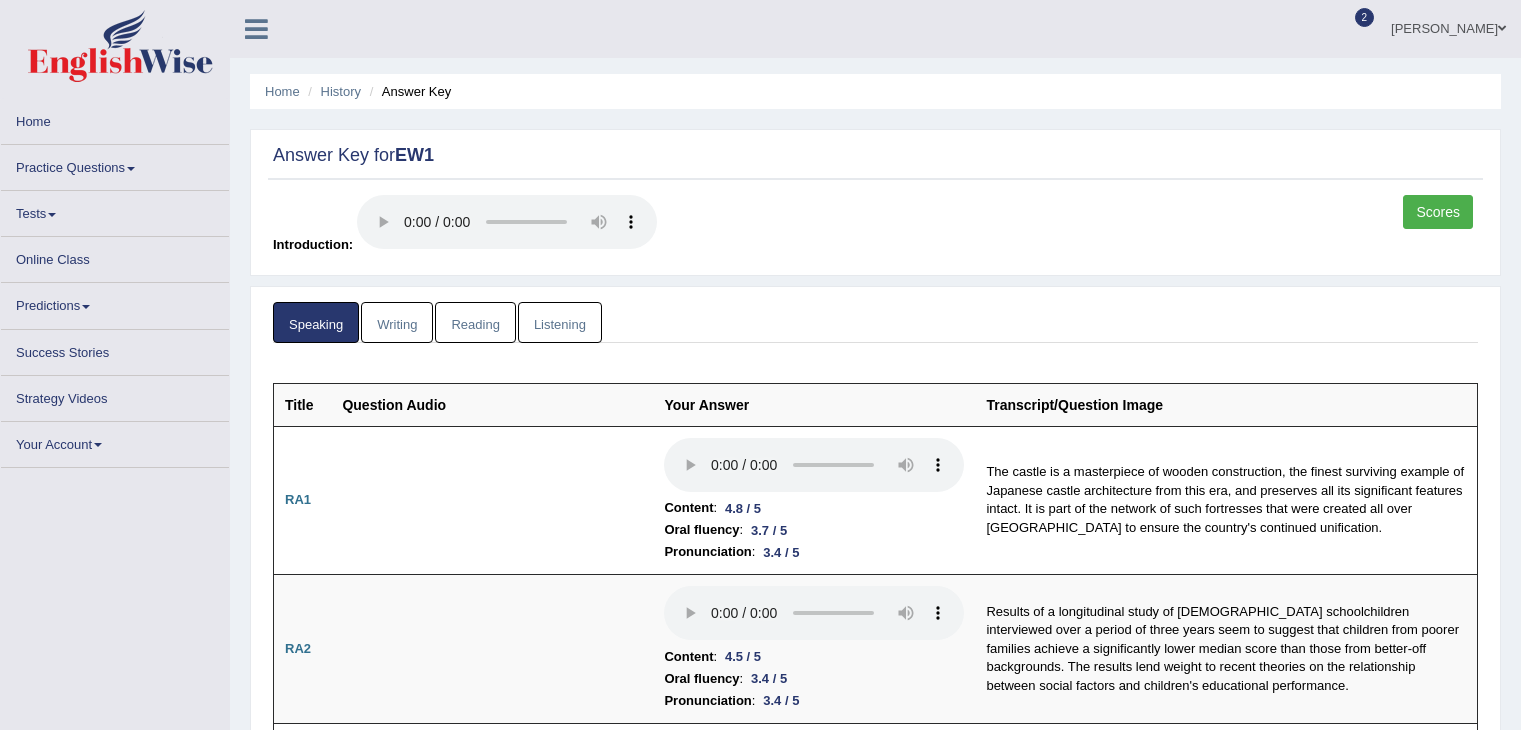 scroll, scrollTop: 0, scrollLeft: 0, axis: both 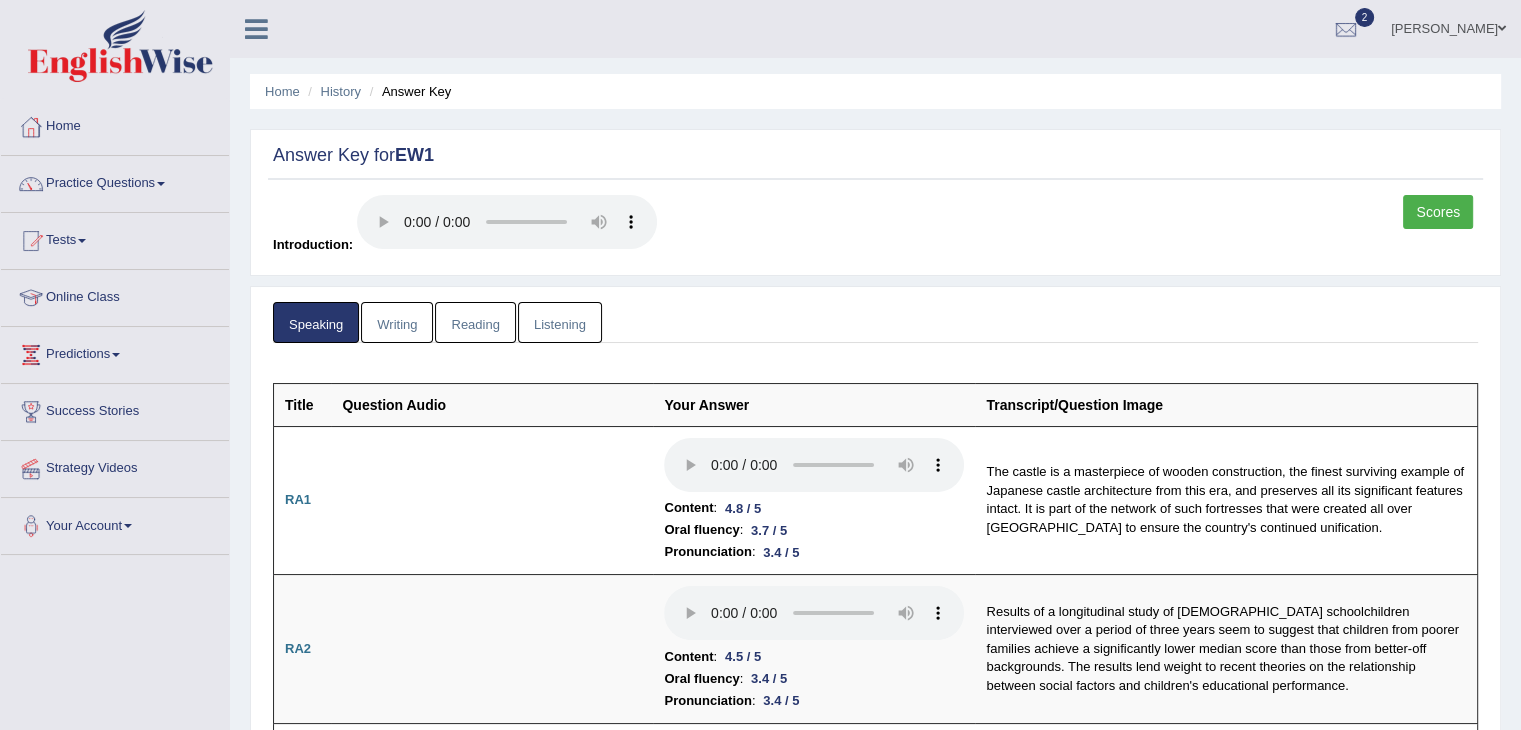 click on "Writing" at bounding box center [397, 322] 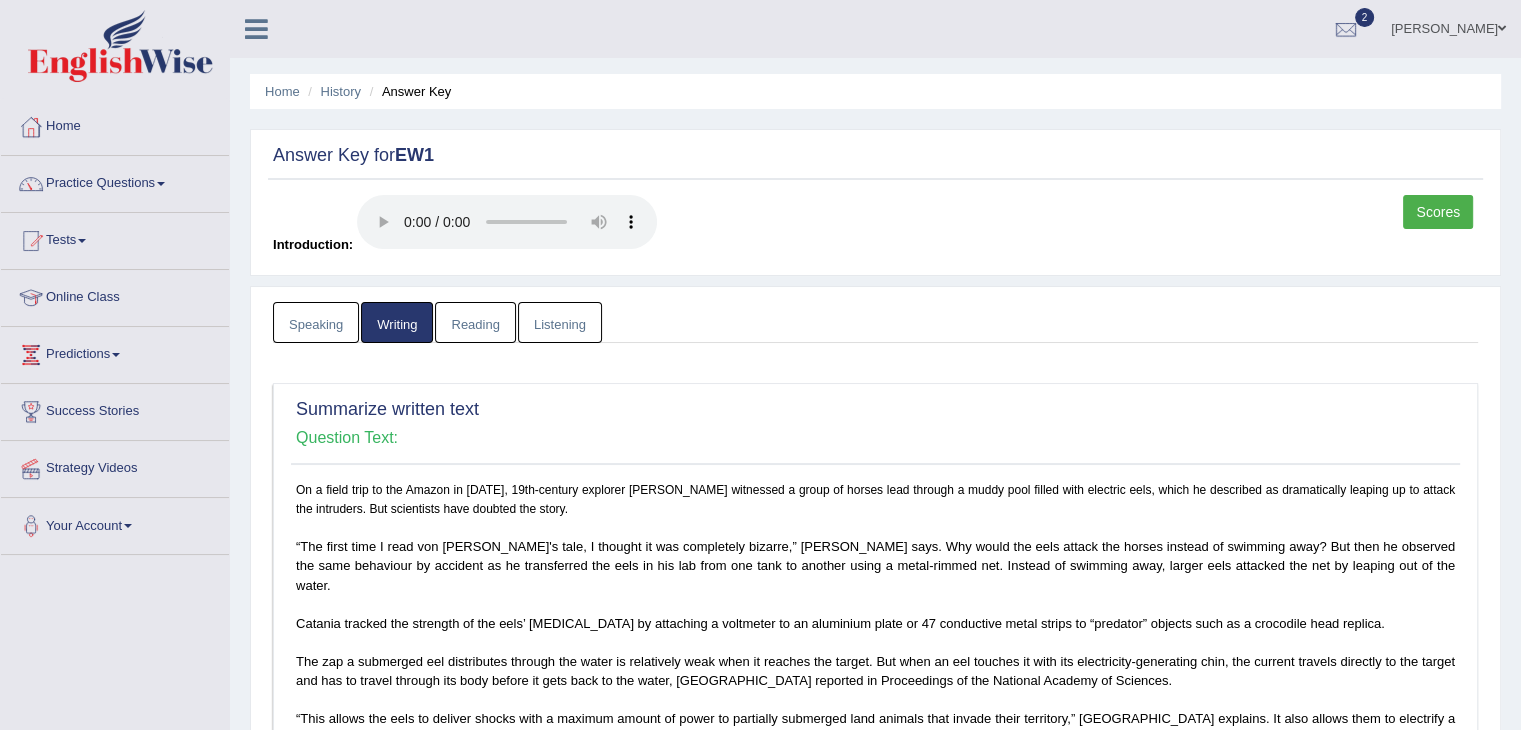 click on "Reading" at bounding box center [475, 322] 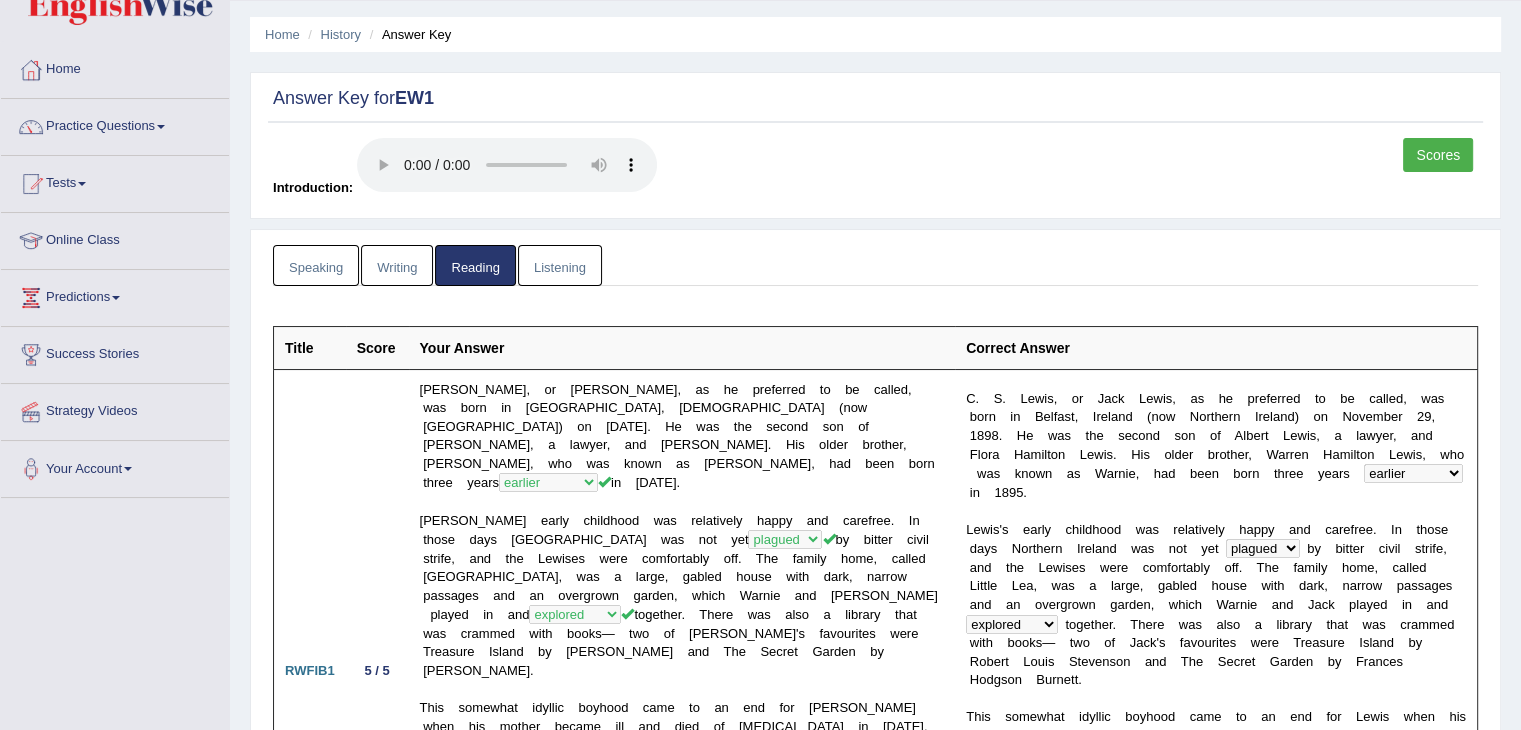scroll, scrollTop: 0, scrollLeft: 0, axis: both 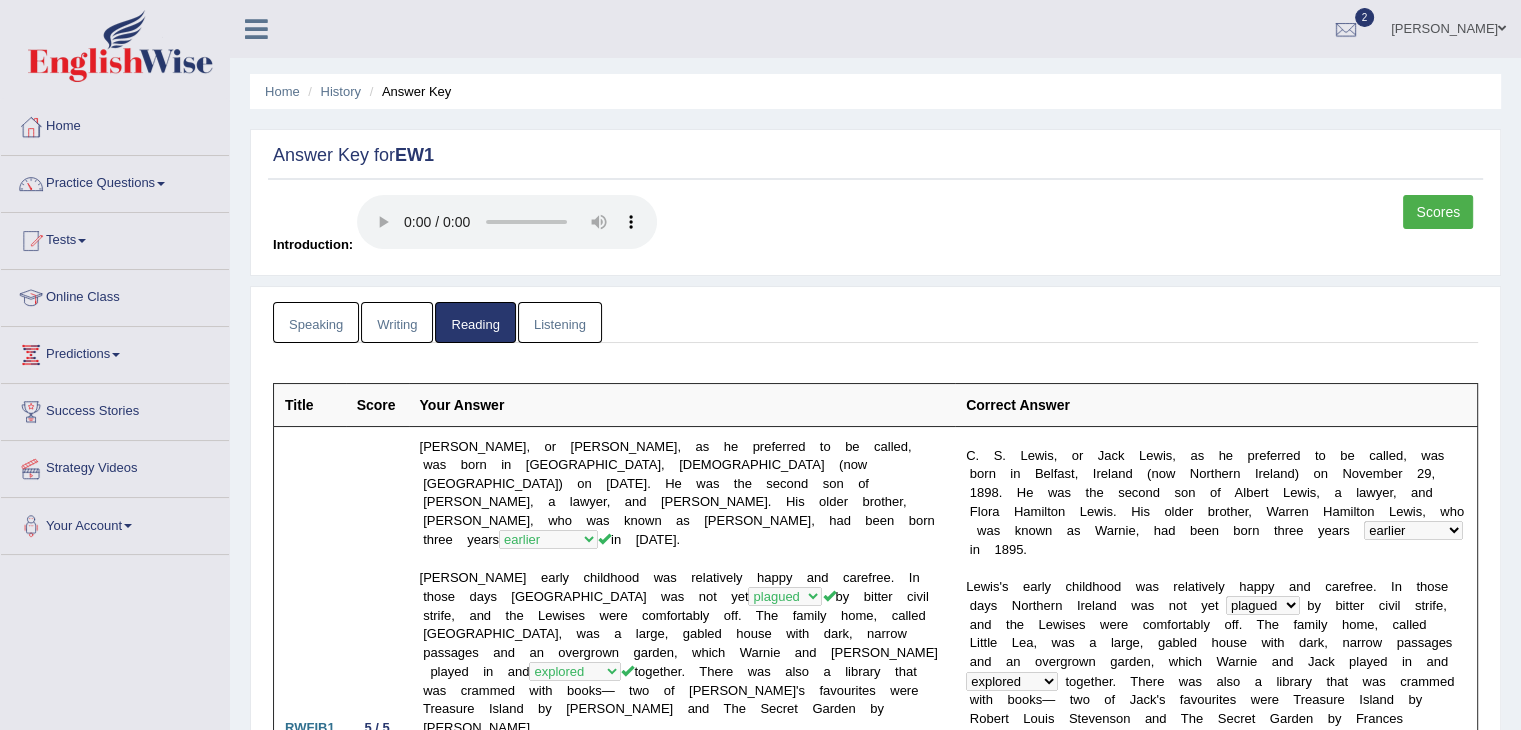 click on "Listening" at bounding box center [560, 322] 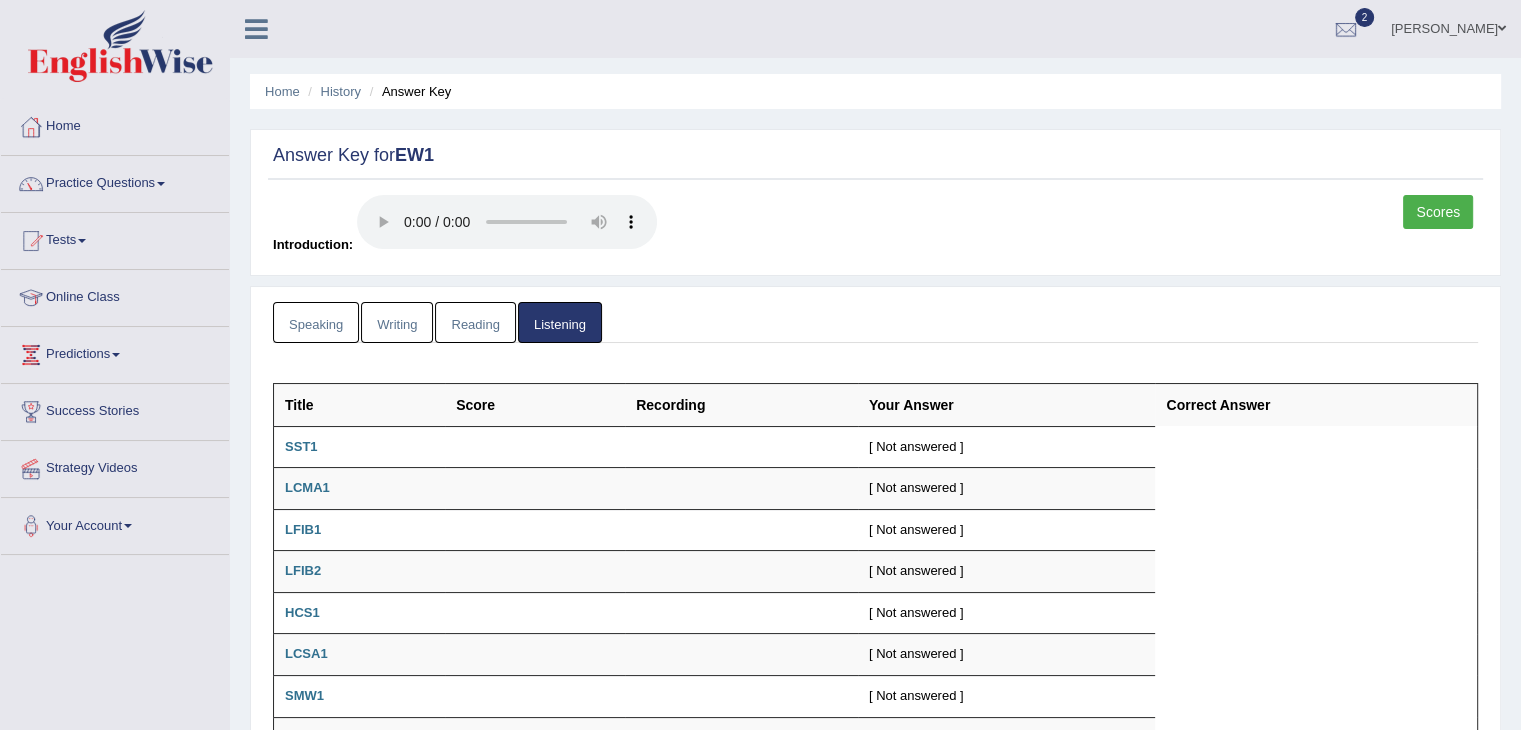 click on "Scores" at bounding box center (1438, 212) 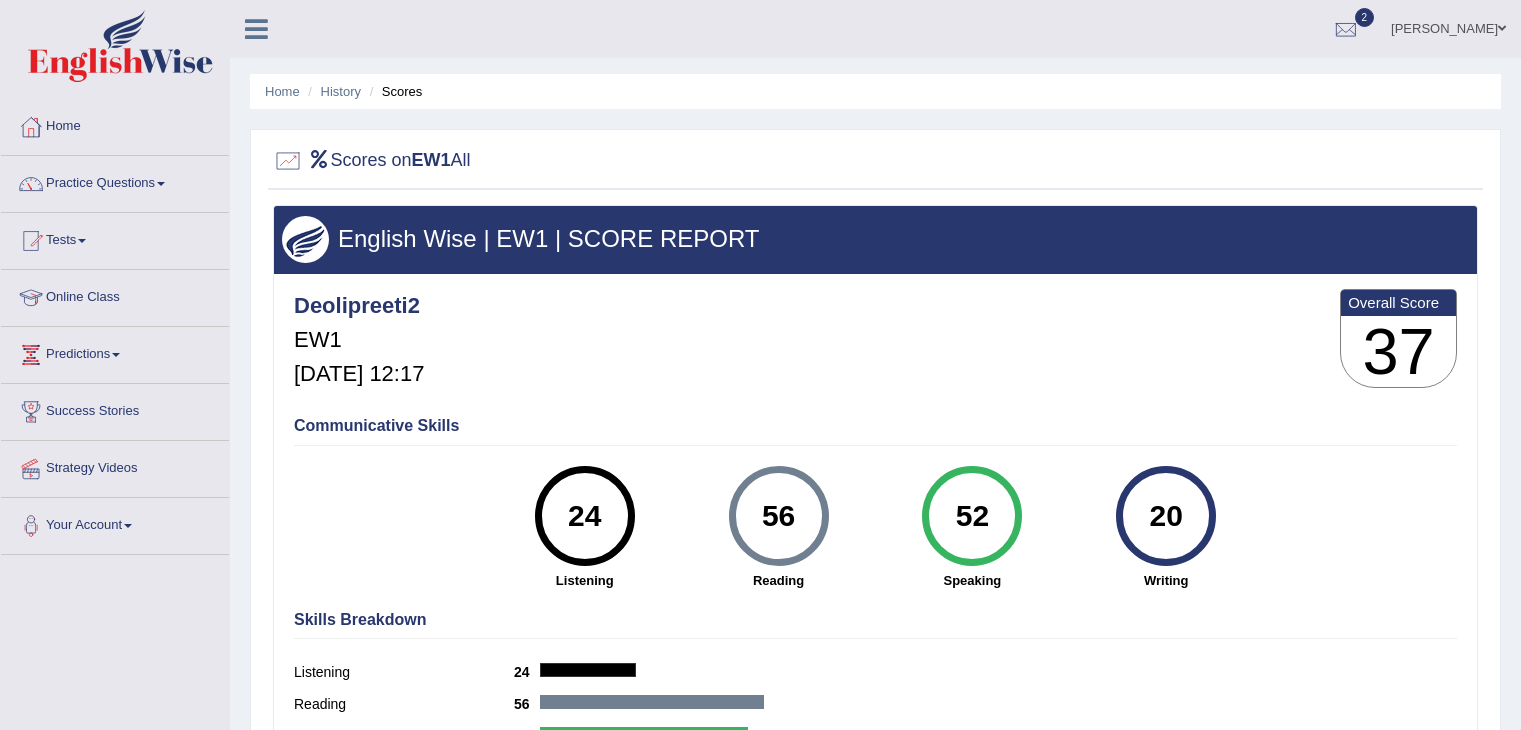 scroll, scrollTop: 0, scrollLeft: 0, axis: both 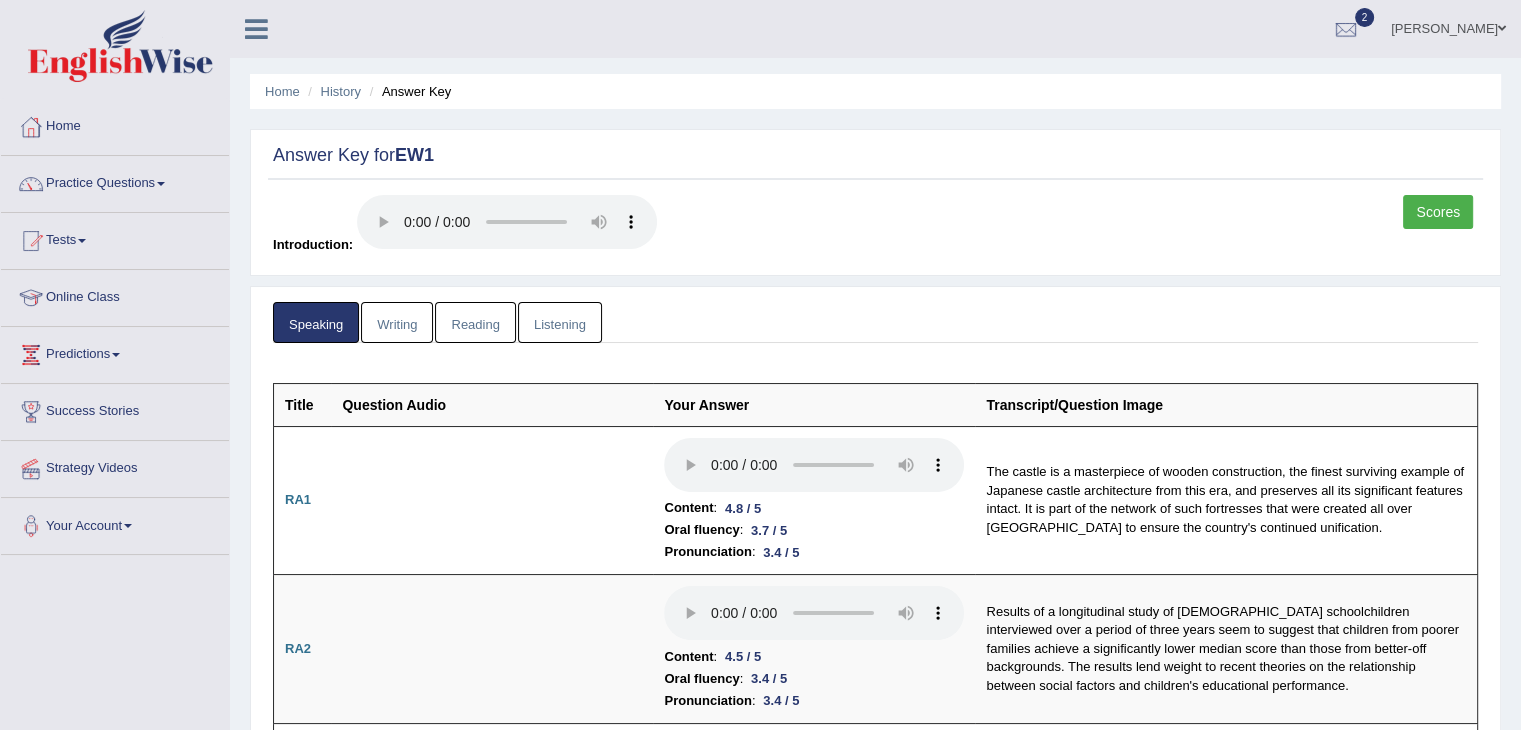click on "Scores" at bounding box center (1438, 212) 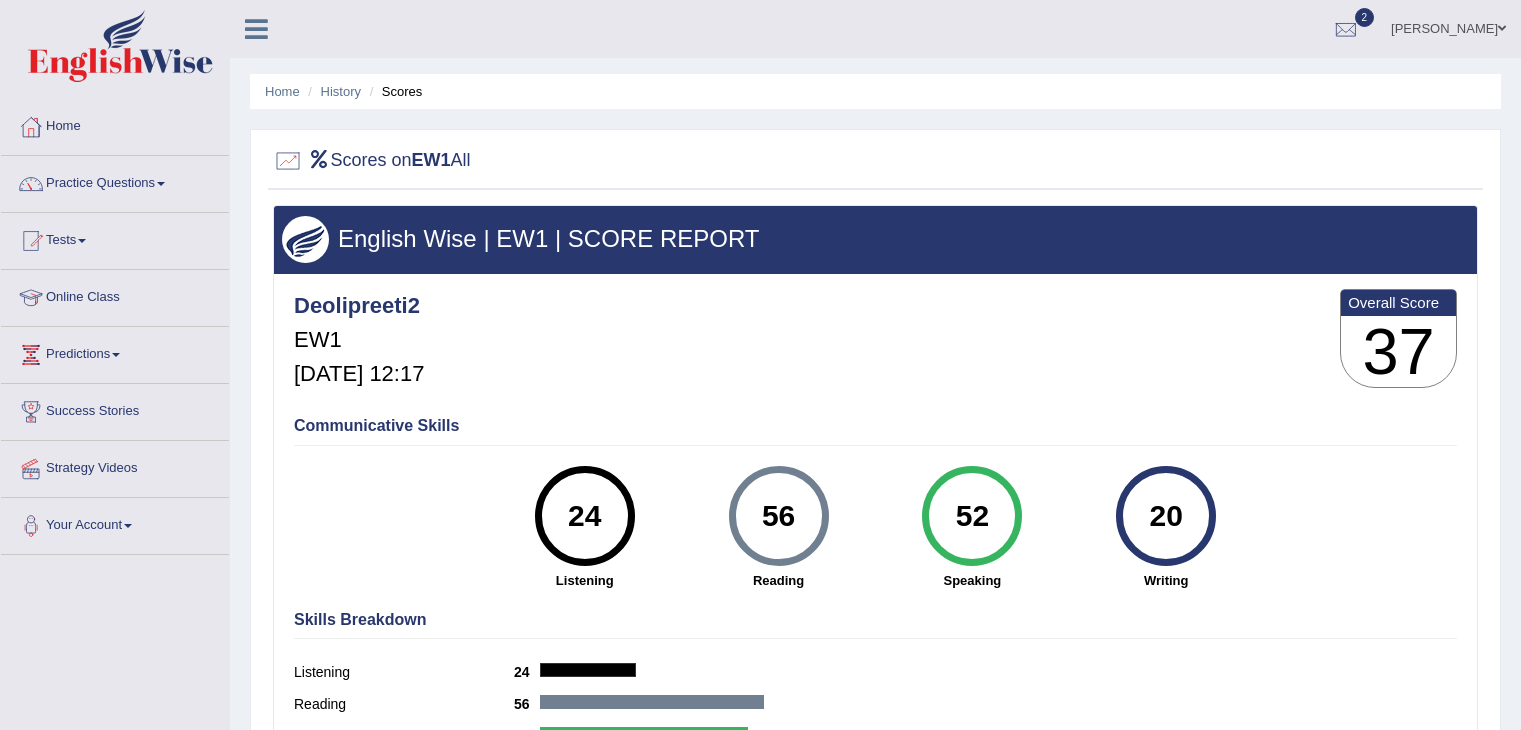scroll, scrollTop: 0, scrollLeft: 0, axis: both 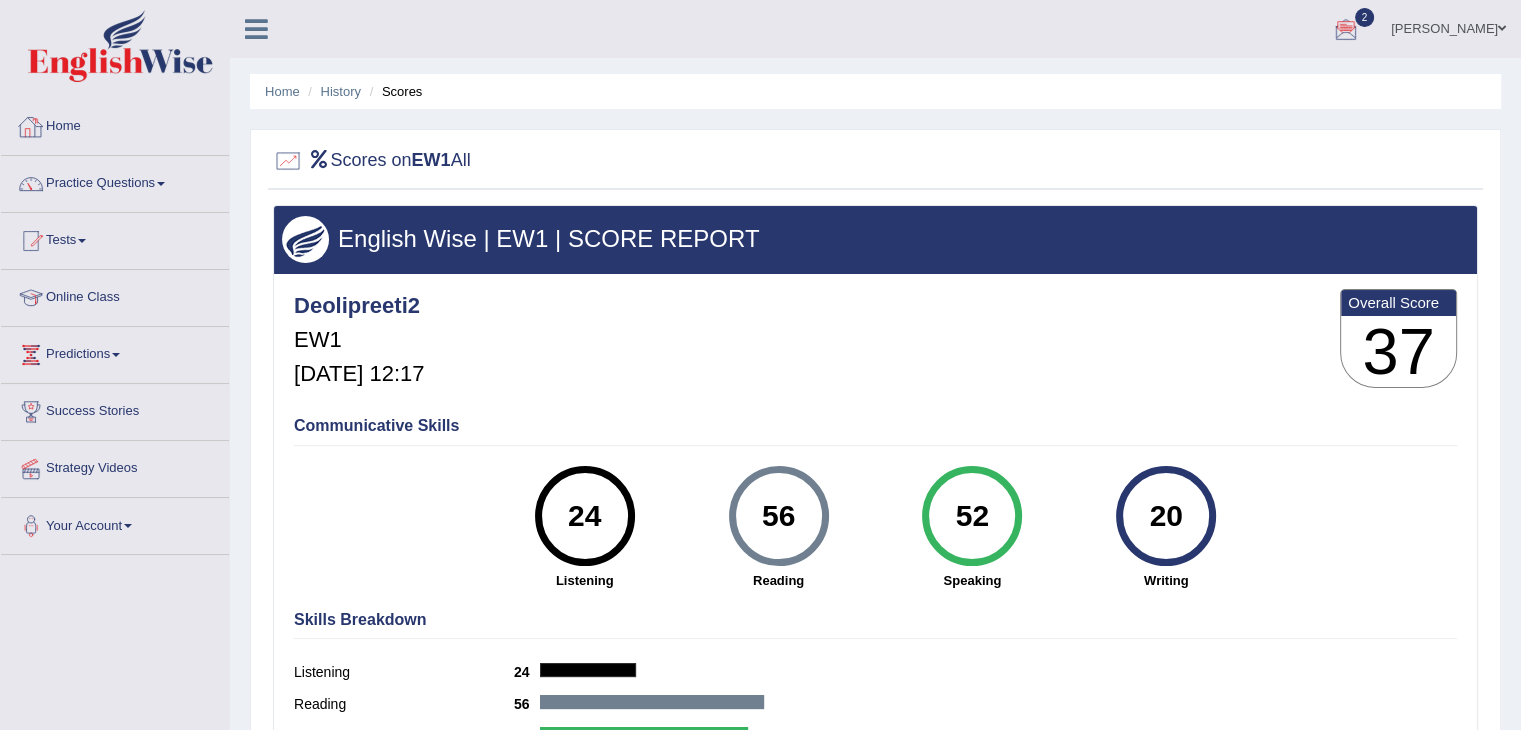 click on "Home" at bounding box center [115, 124] 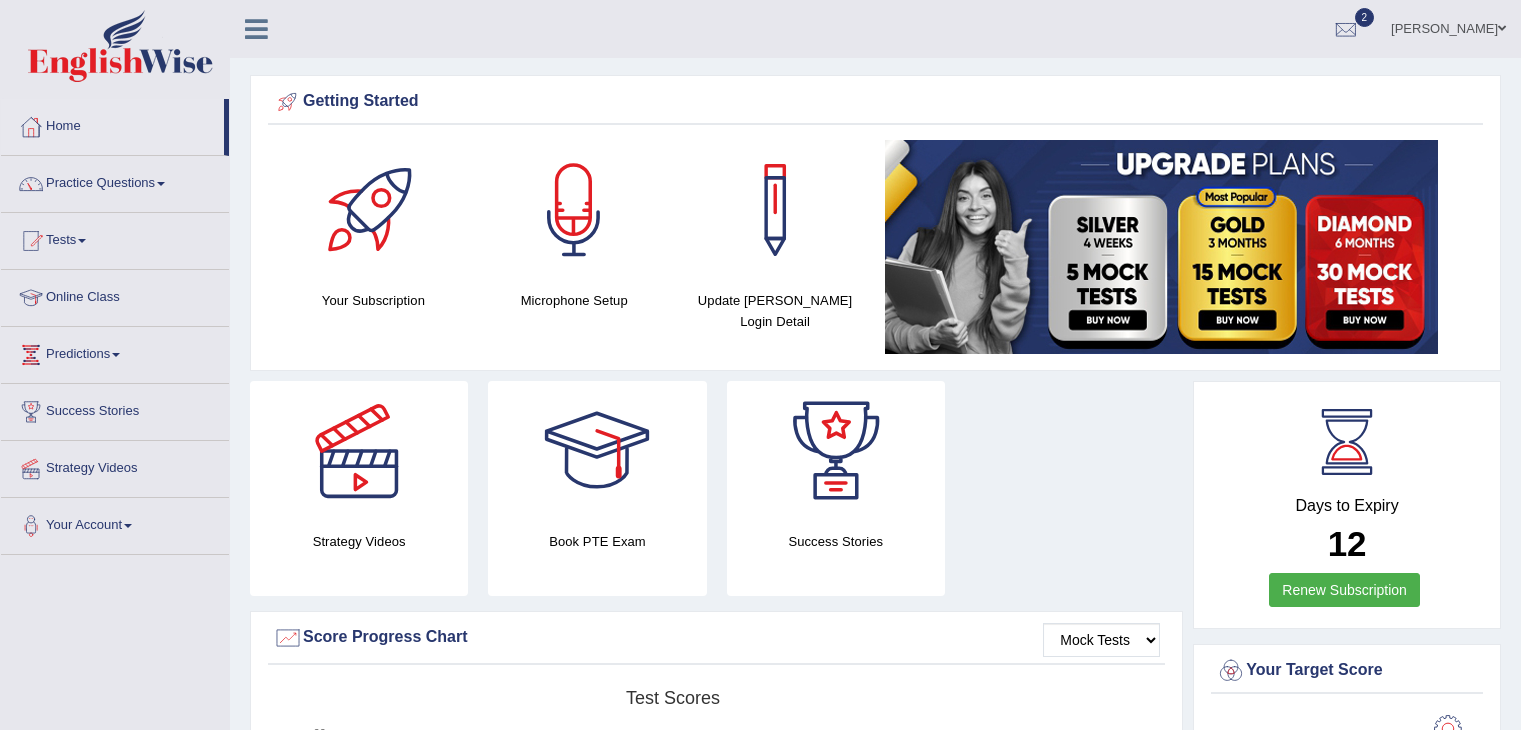 scroll, scrollTop: 0, scrollLeft: 0, axis: both 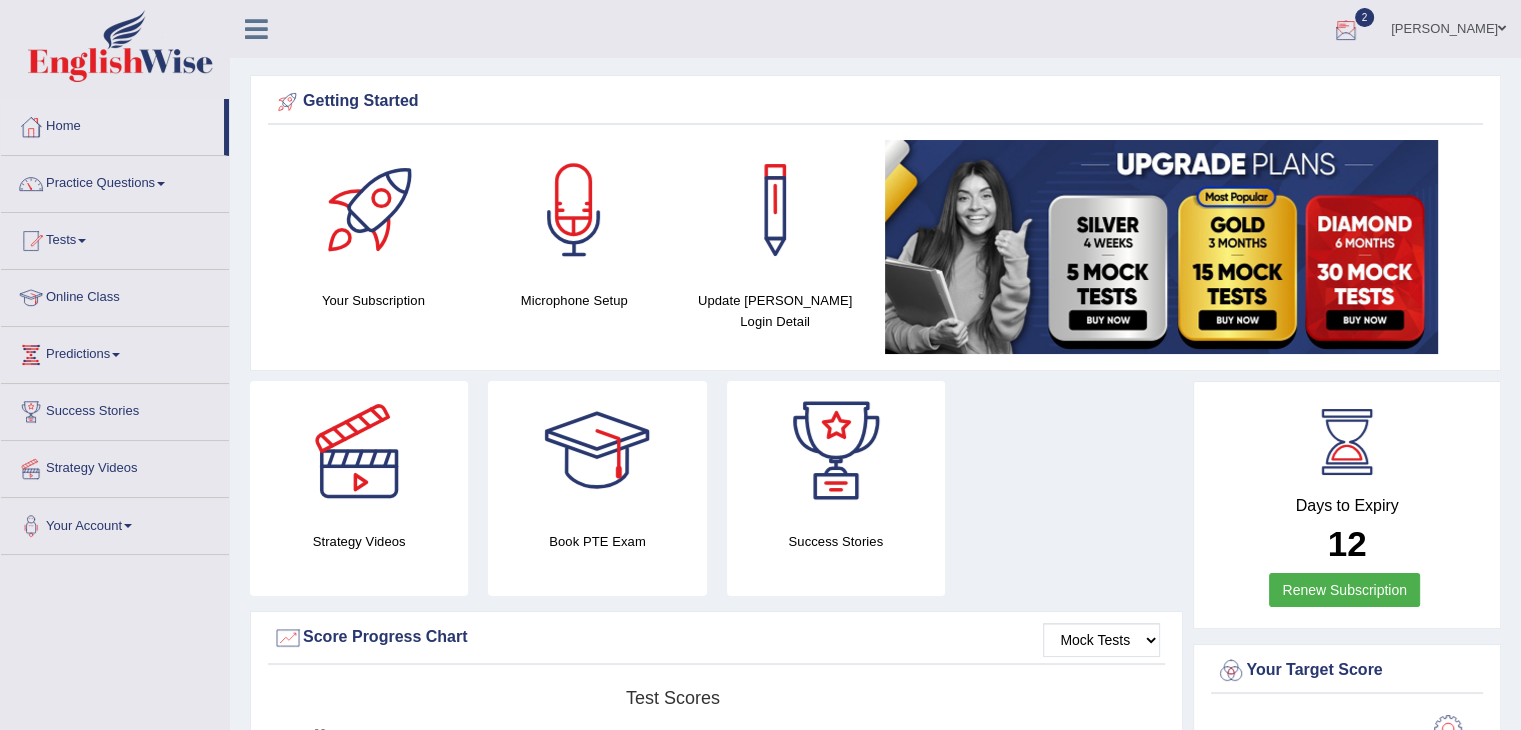 click at bounding box center (1346, 30) 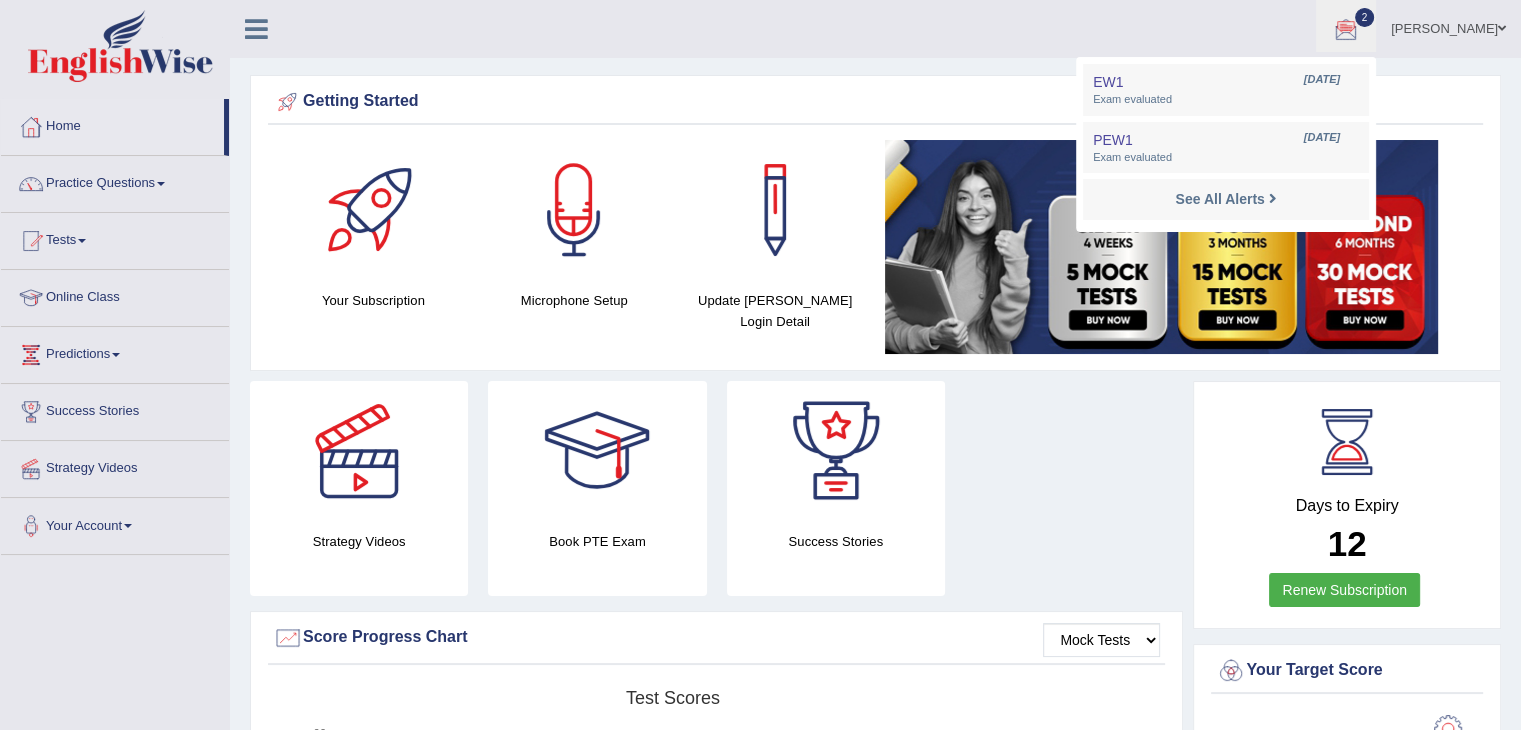 click on "Please login from Desktop. If you think this is an error (or logged in from desktop),  please click here to contact us
Getting Started
Your Subscription
Microphone Setup
Update [PERSON_NAME] Login Detail
×" at bounding box center (875, 1509) 